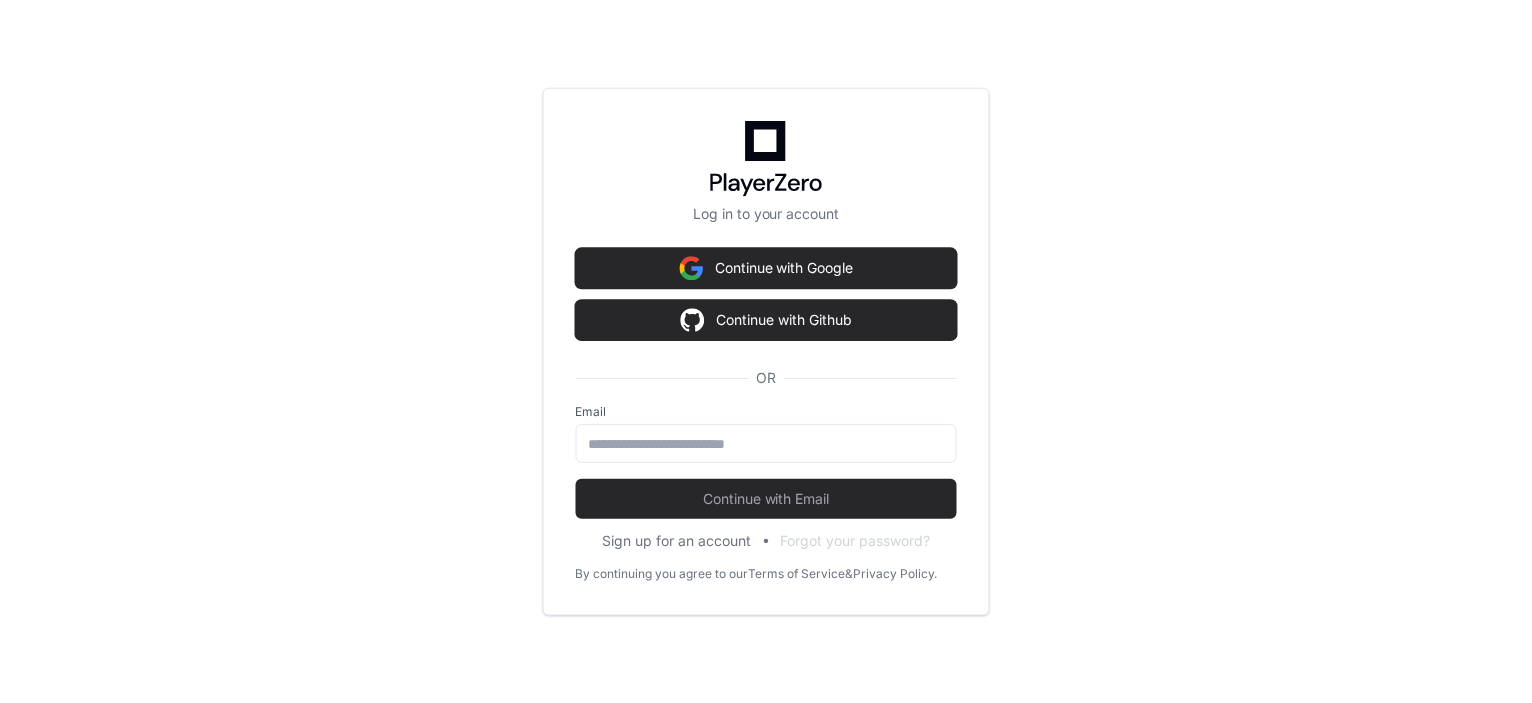 scroll, scrollTop: 0, scrollLeft: 0, axis: both 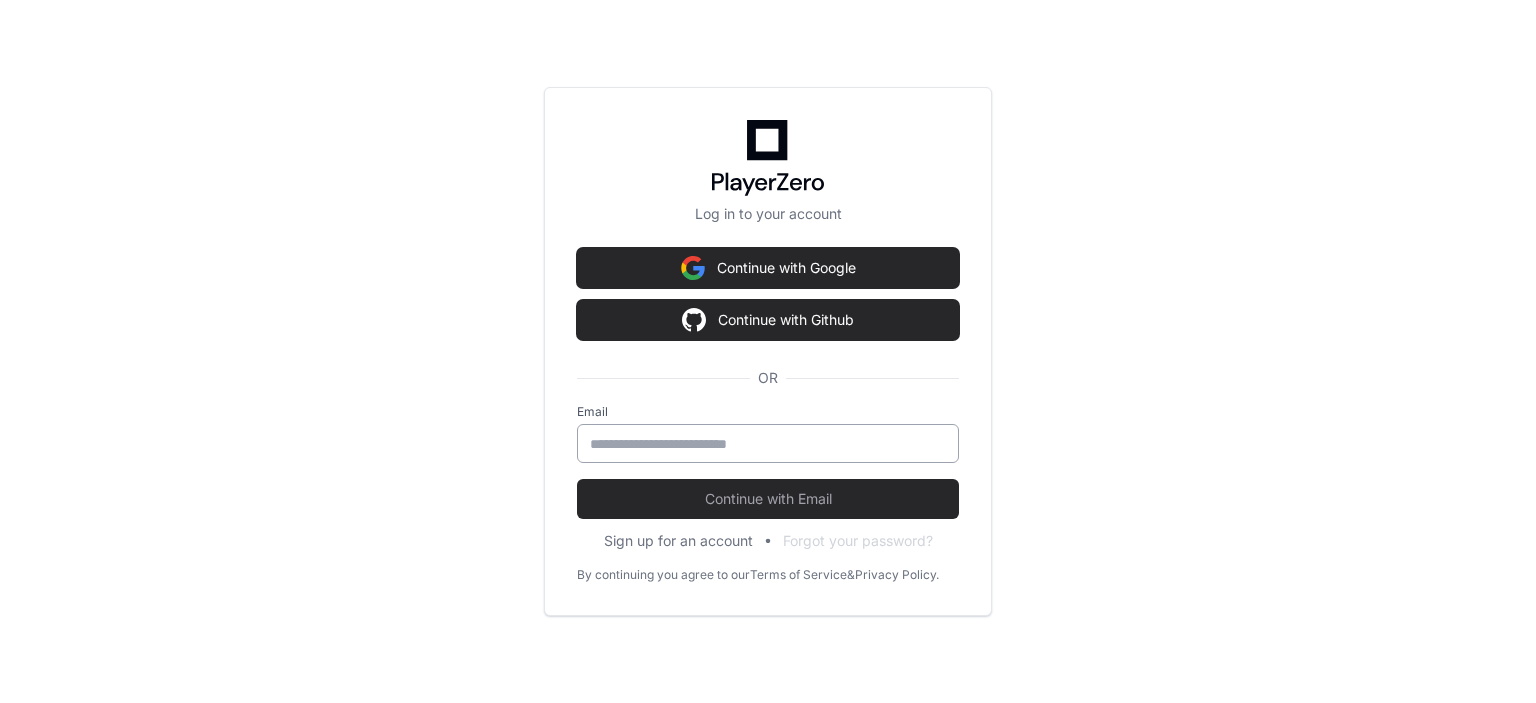 click at bounding box center (768, 443) 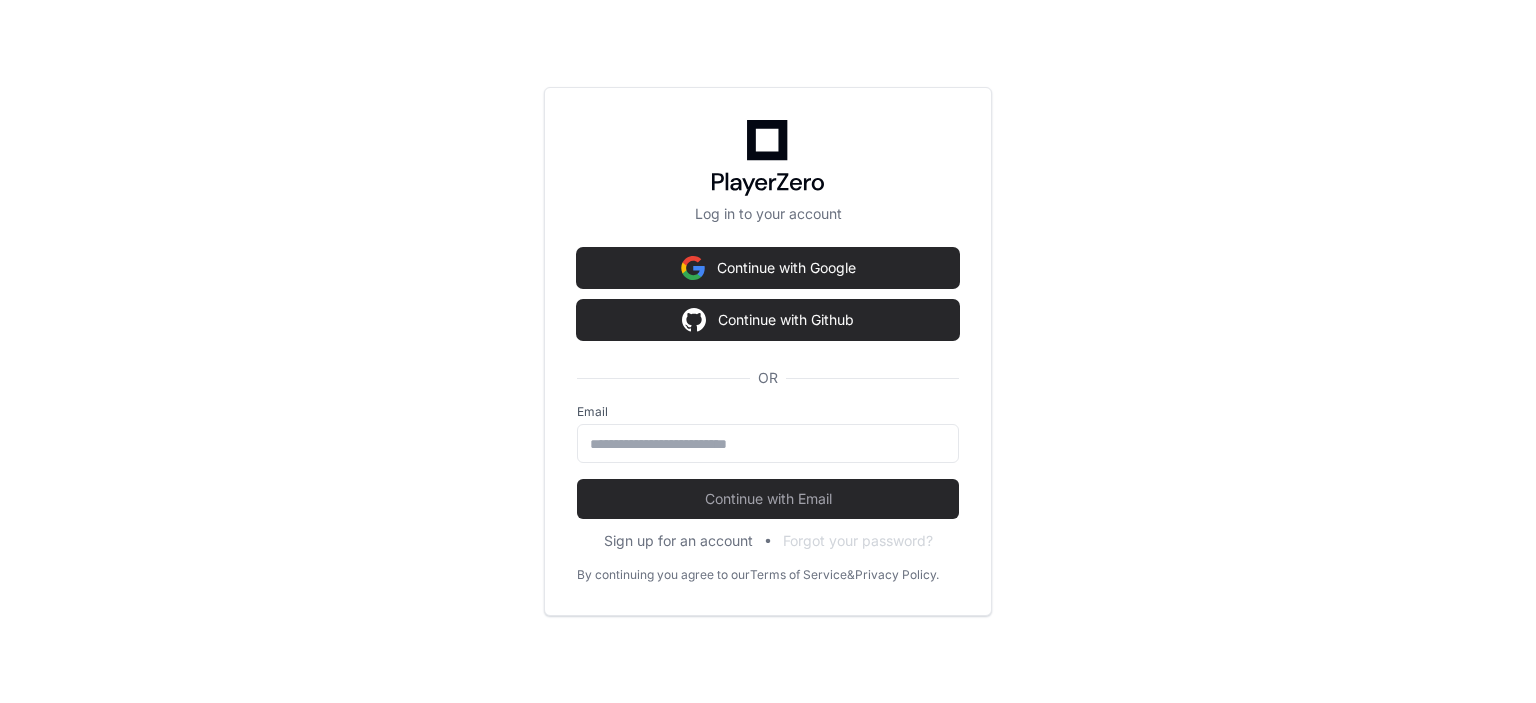 type on "**********" 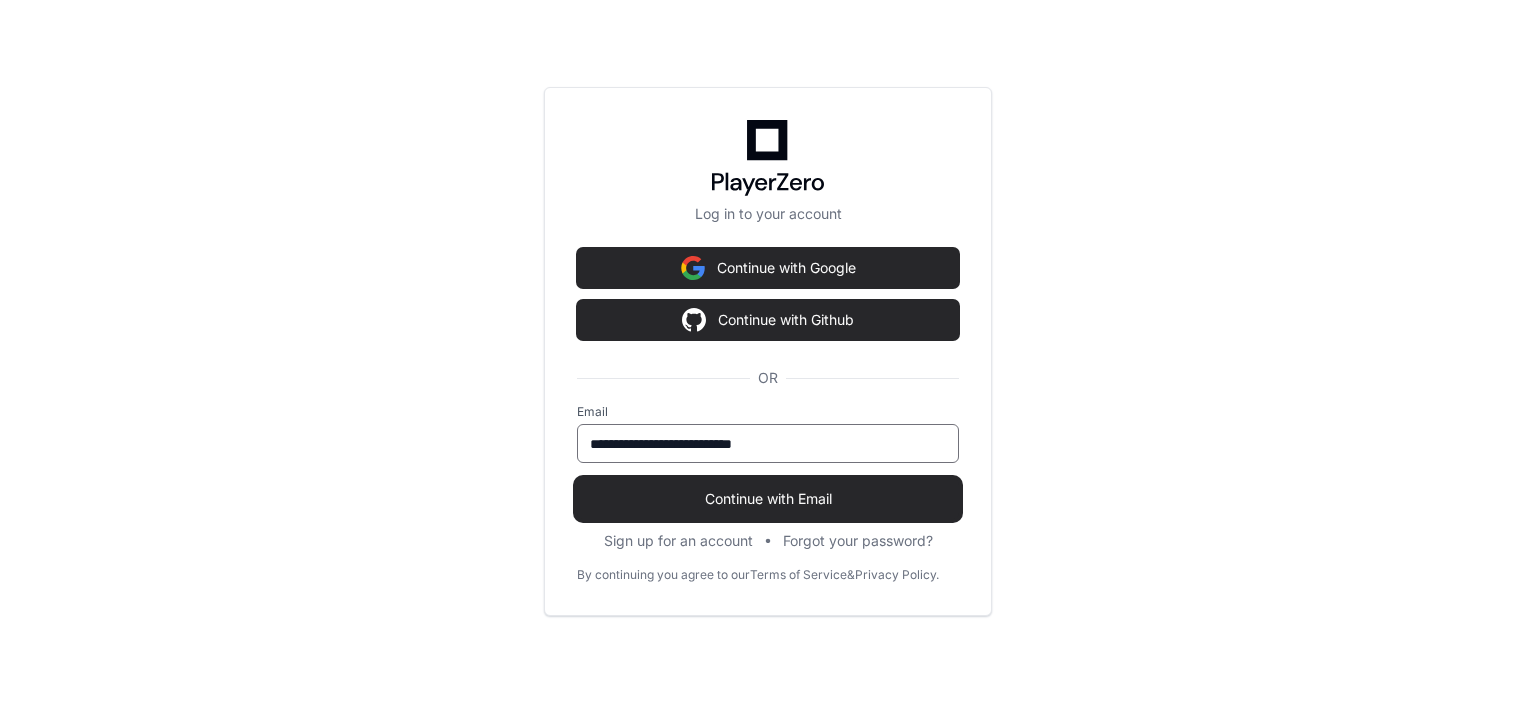 click on "Continue with Email" at bounding box center [768, 499] 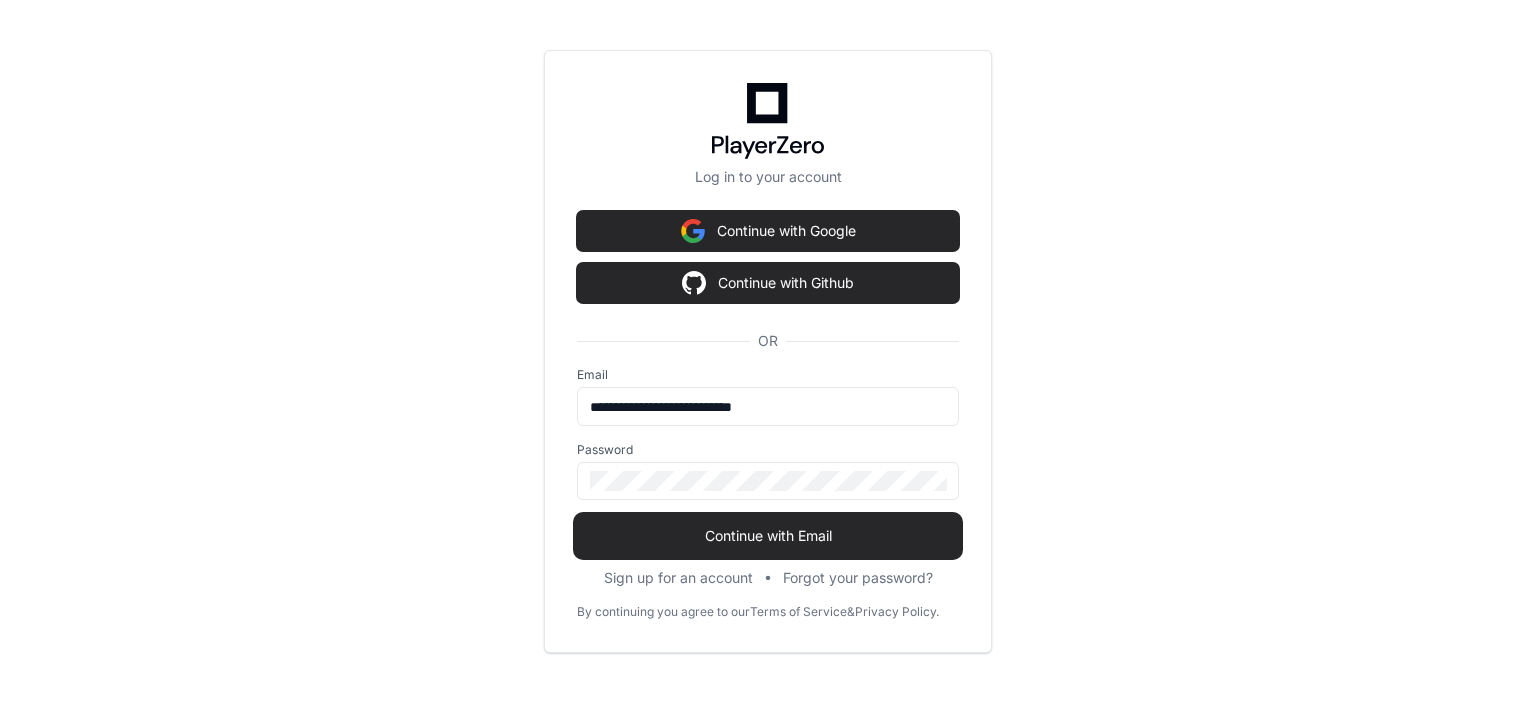 click on "Continue with Email" at bounding box center [768, 536] 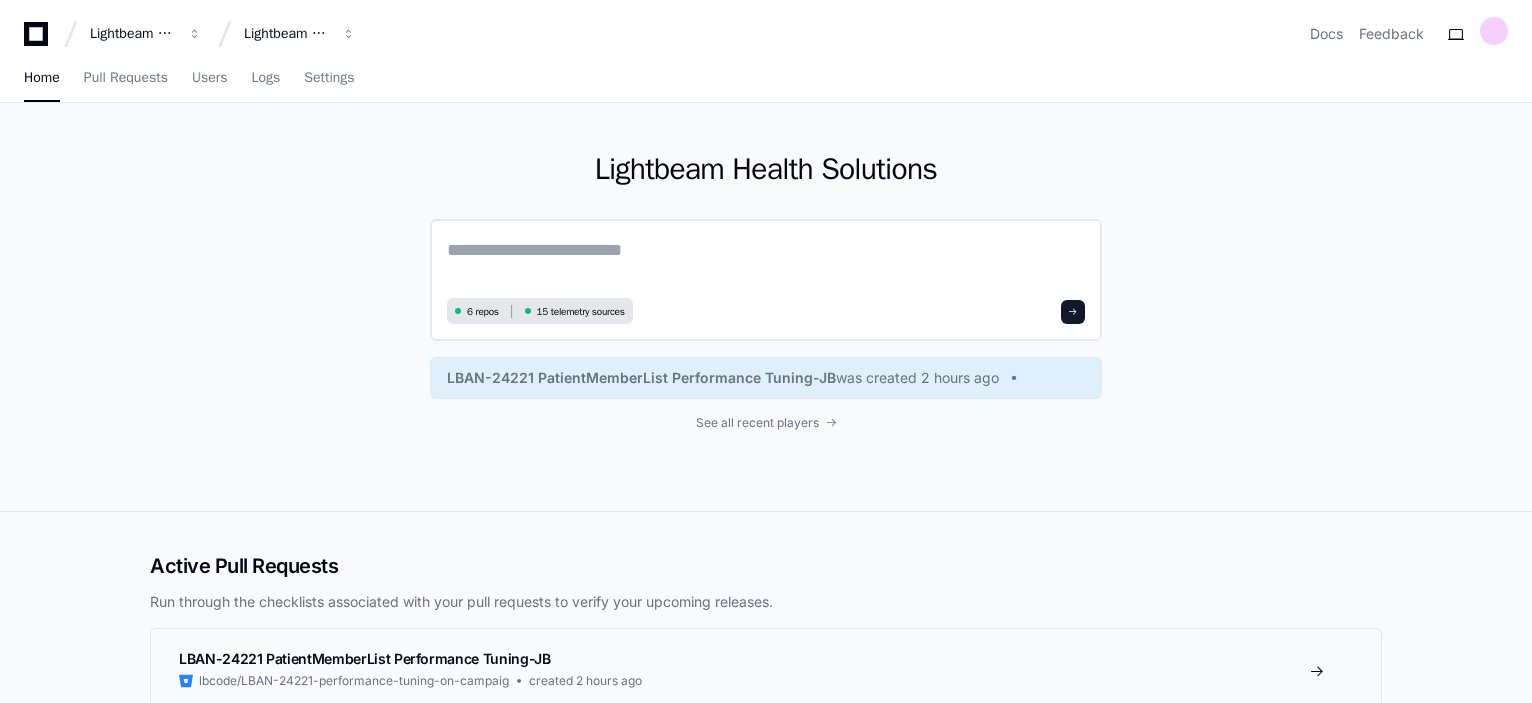 click 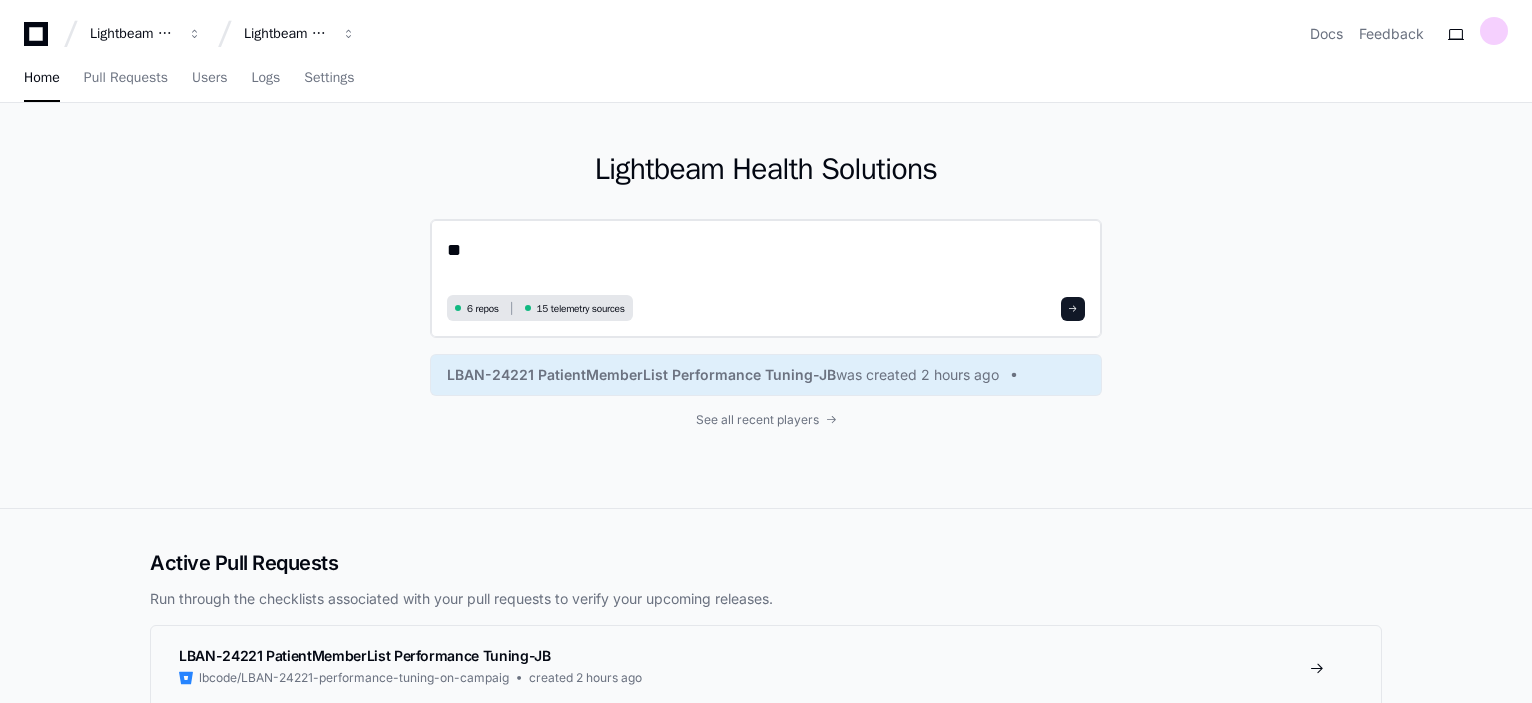 type on "*" 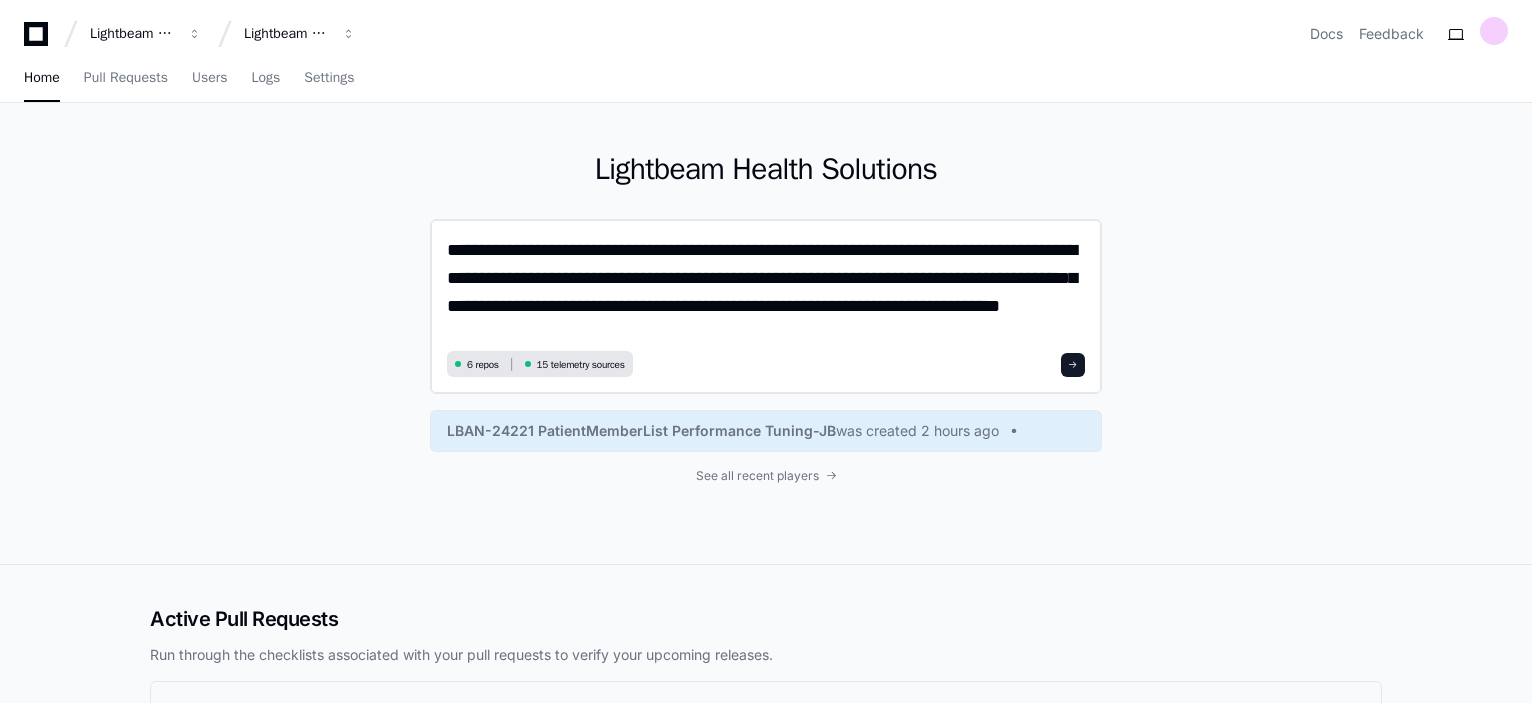 scroll, scrollTop: 0, scrollLeft: 0, axis: both 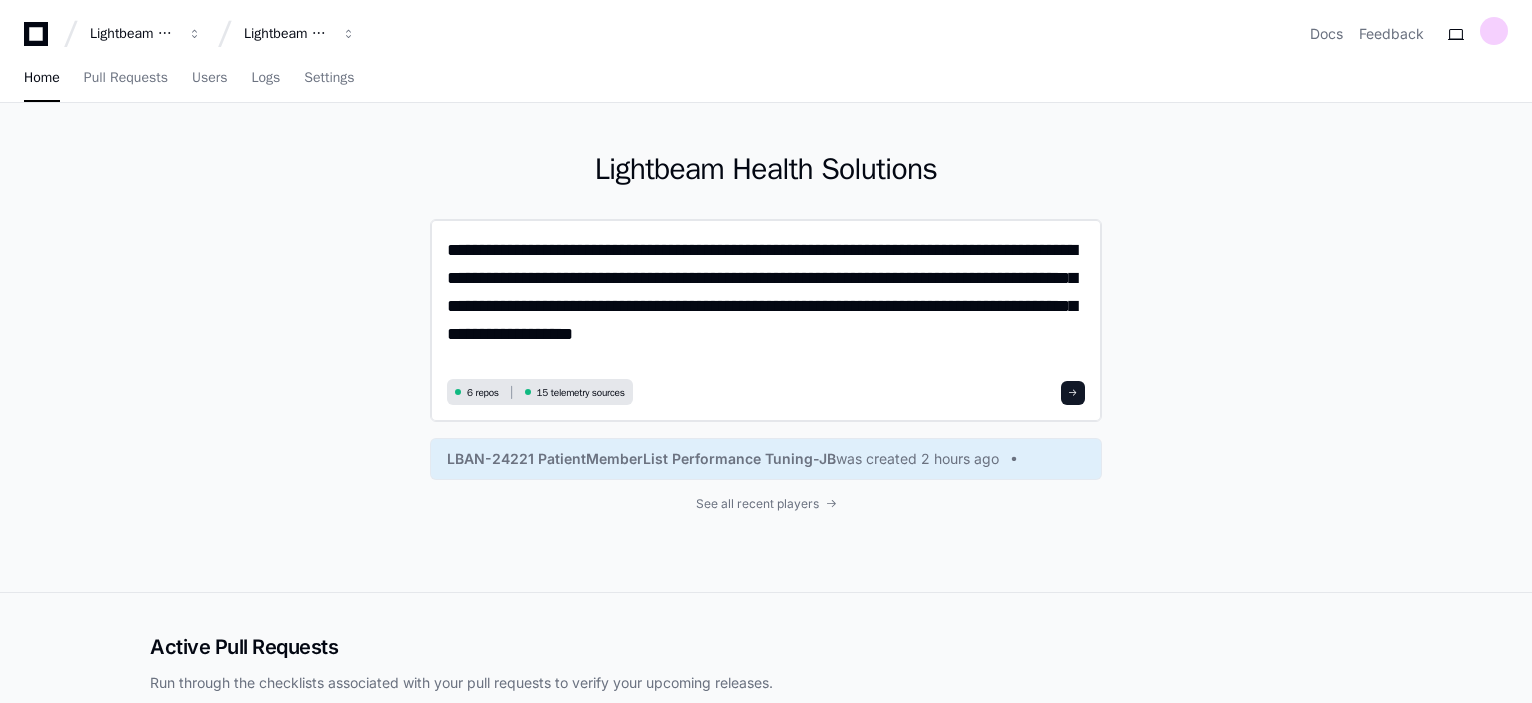 type on "**********" 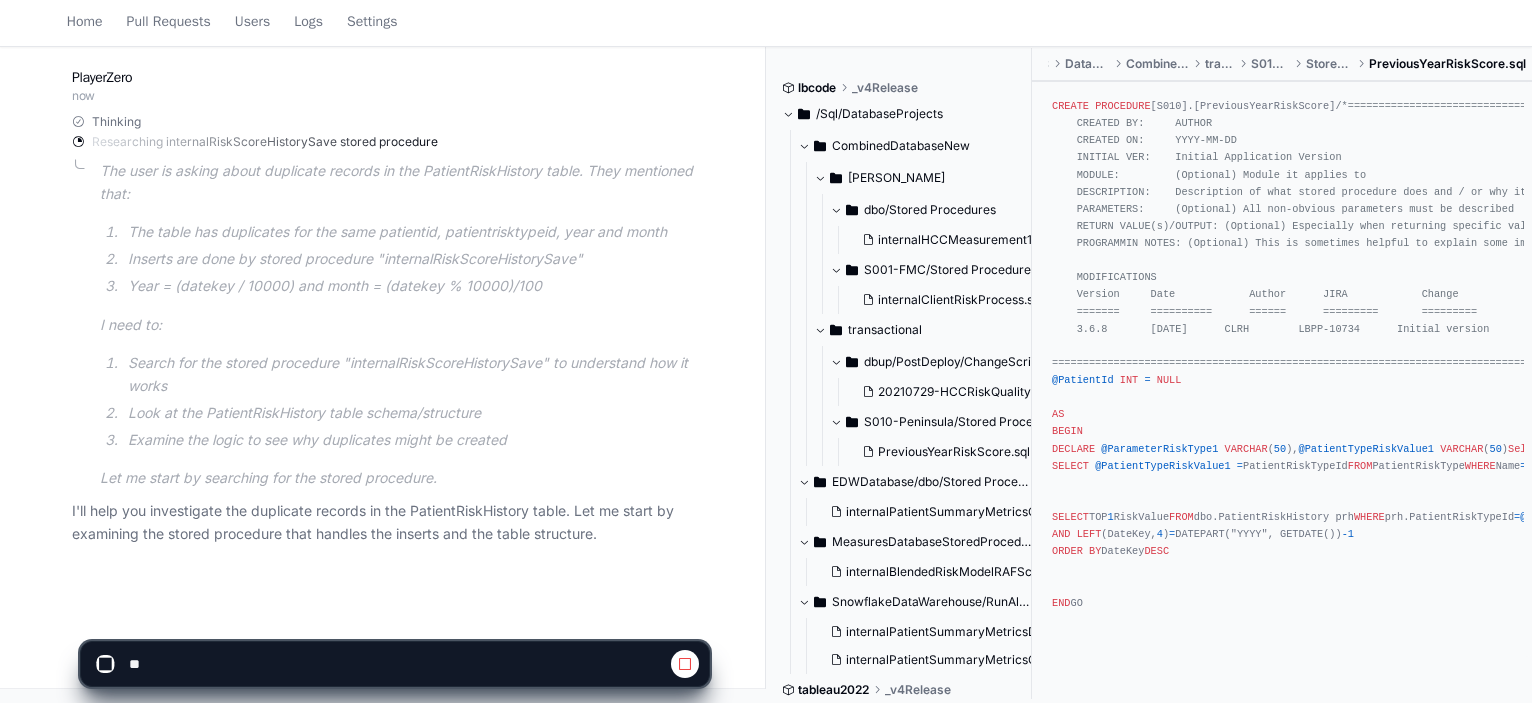 scroll, scrollTop: 324, scrollLeft: 0, axis: vertical 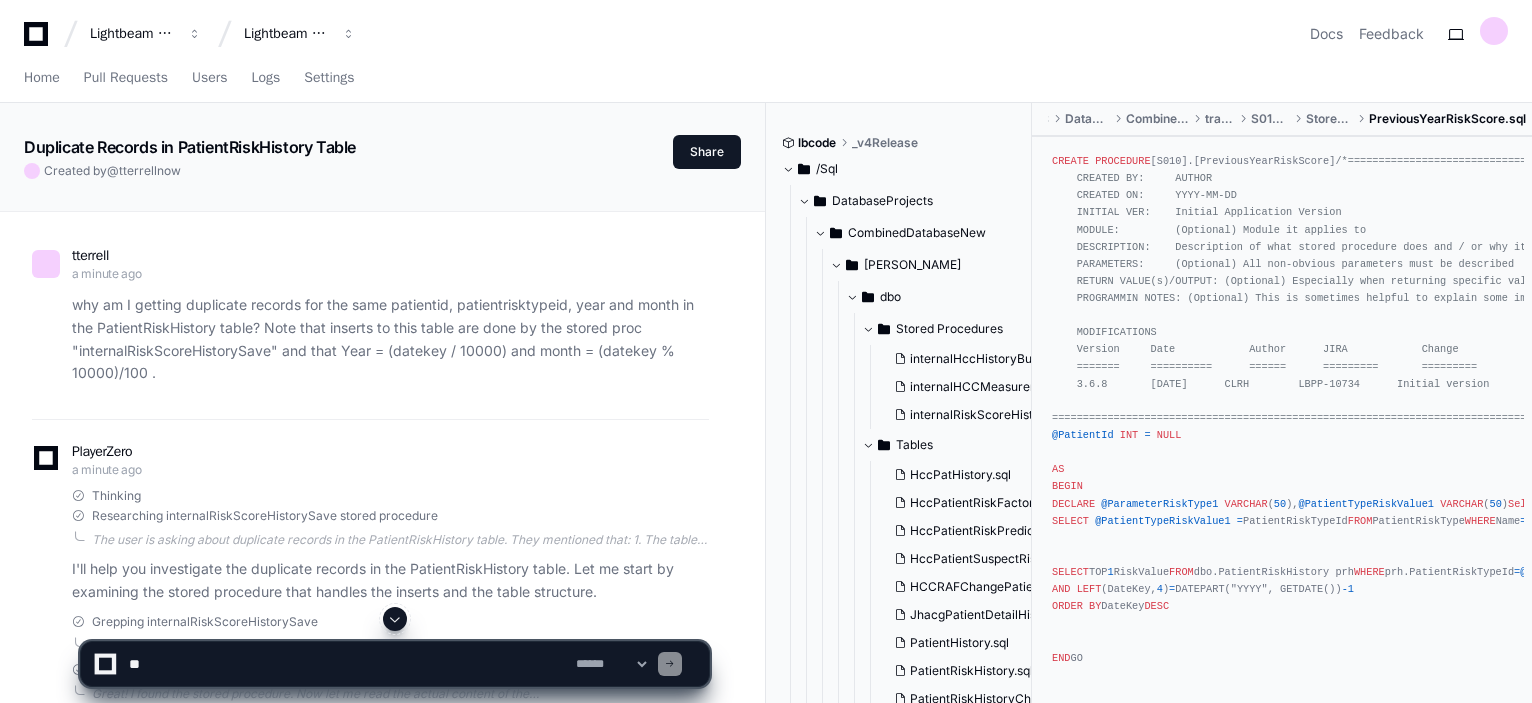 click on "why am I getting duplicate records for the same patientid, patientrisktypeid, year and month in the PatientRiskHistory table?  Note that inserts to this table are done by the stored proc "internalRiskScoreHistorySave" and that Year = (datekey / 10000) and month = (datekey % 10000)/100 ." 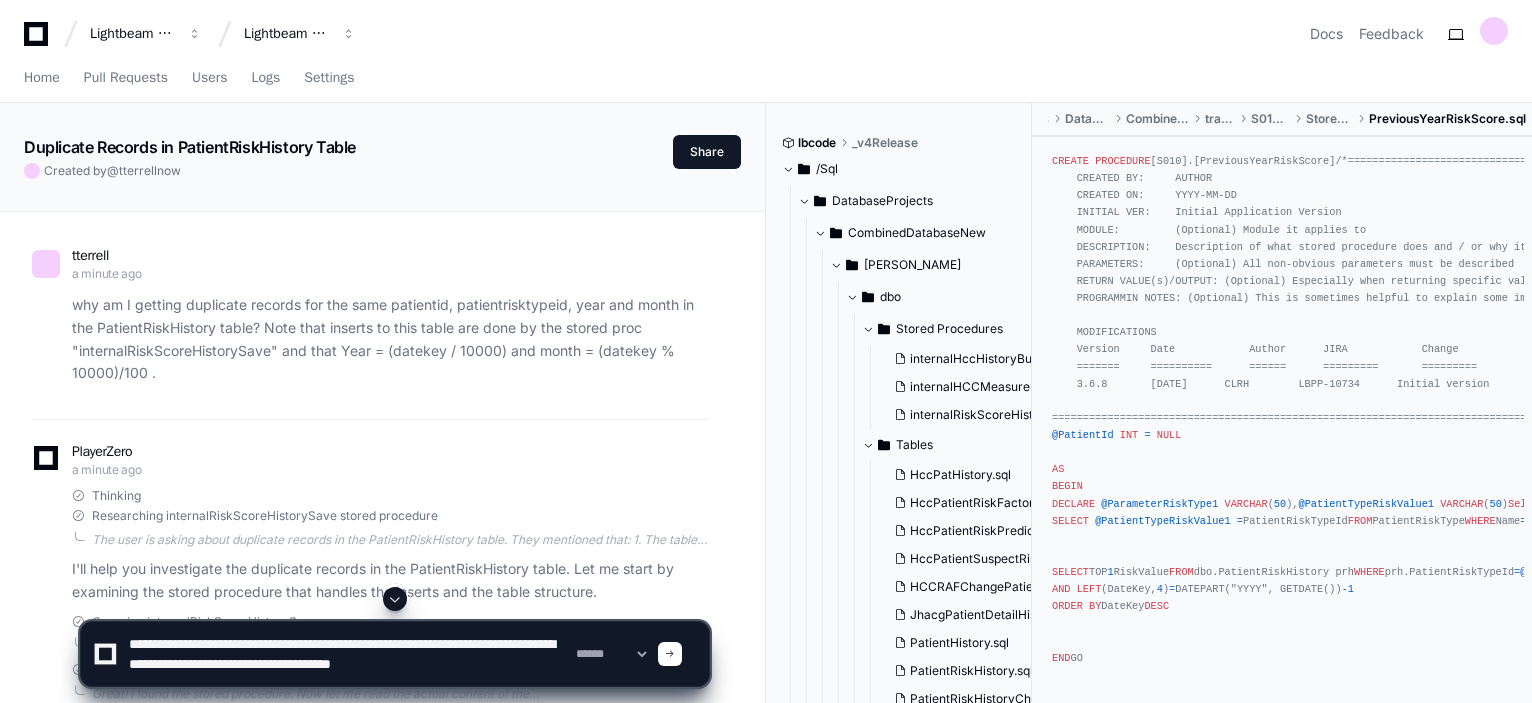 type on "**********" 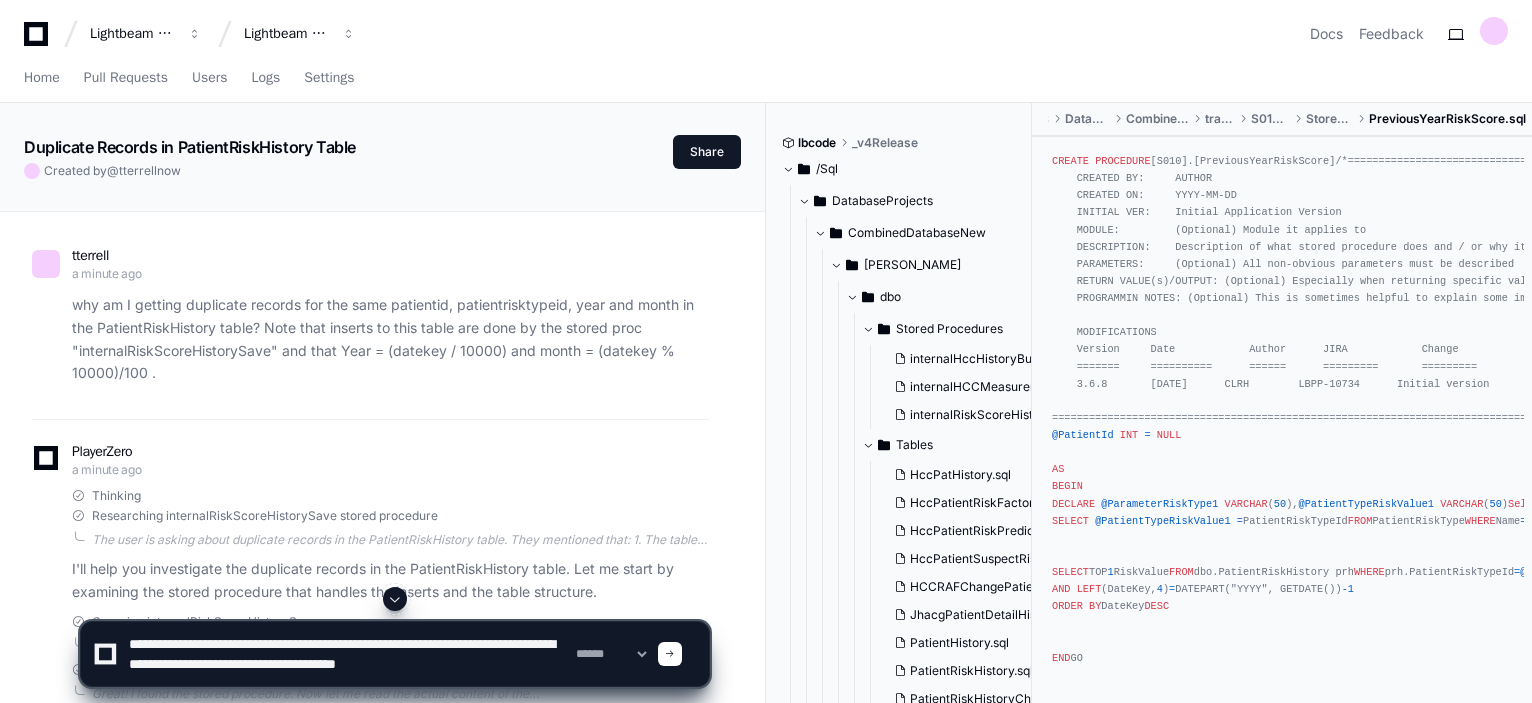 type 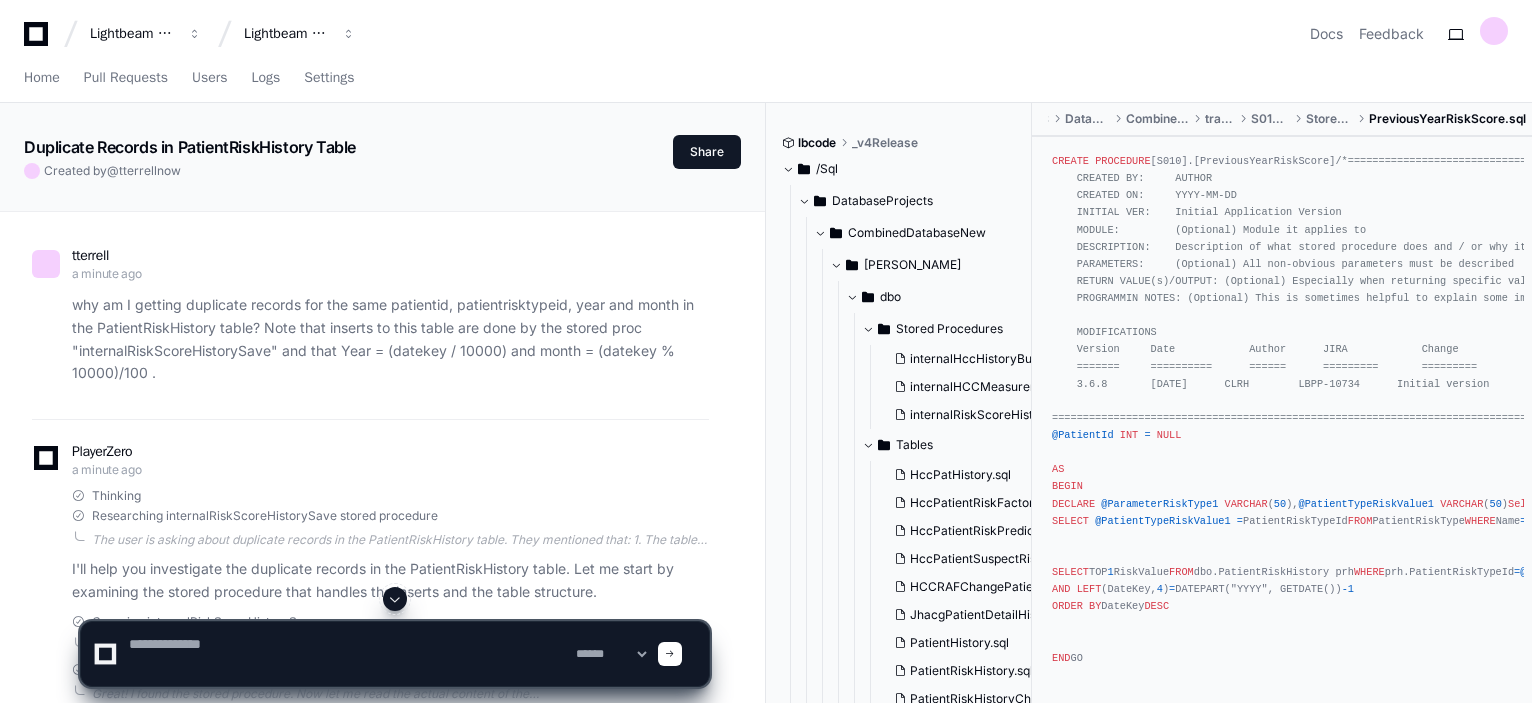 scroll, scrollTop: 0, scrollLeft: 0, axis: both 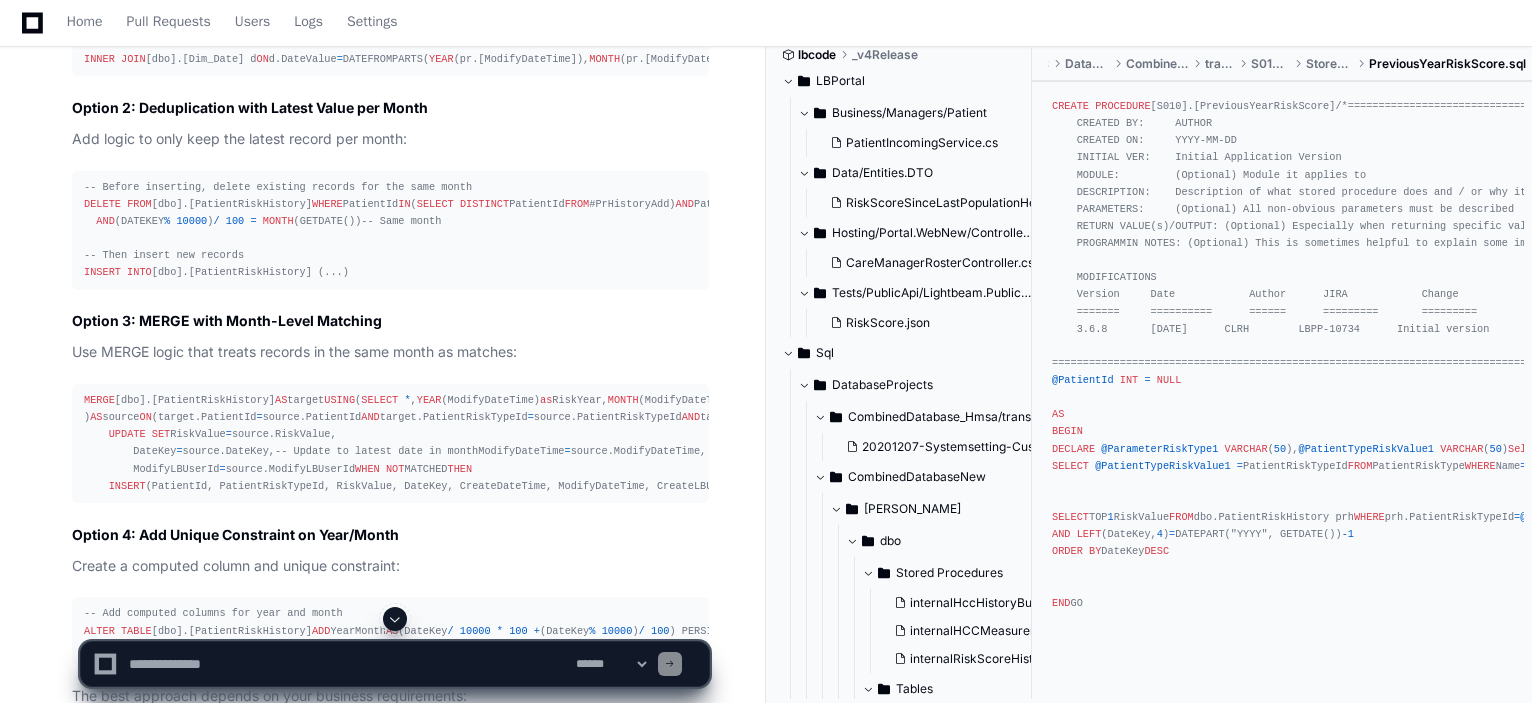 click on "You're absolutely right - the issue is more complex than just identical  DateKey  duplicates. You're getting multiple records for the same patient/risk type/year/month combination because the procedure creates a new history record every time a patient's risk score is updated within the same month.
The Root Problem
Looking at the stored procedure logic 2 , here's what's happening:
Date-based archiving : The procedure uses  CAST(pr.[ModifyDateTime] AS DATE)  to join with  Dim_Date  (line 135, 178)
Multiple updates per month : If a patient's risk score gets updated multiple times within a month, each update creates a new  PatientRiskHistory  record
Different DateKeys, same month : Each update gets a different  DateKey  (20241201, 20241215, 20241228) but they all resolve to the same year (2024) and month (12)
Example Scenario
PatientId =123,  RiskTypeId =1,  DateKey =20241201 →  Year =2024,  Month =12
PatientId =123,  RiskTypeId =1,  DateKey =20241215 →  Year =2024,  Month PatientId =123," 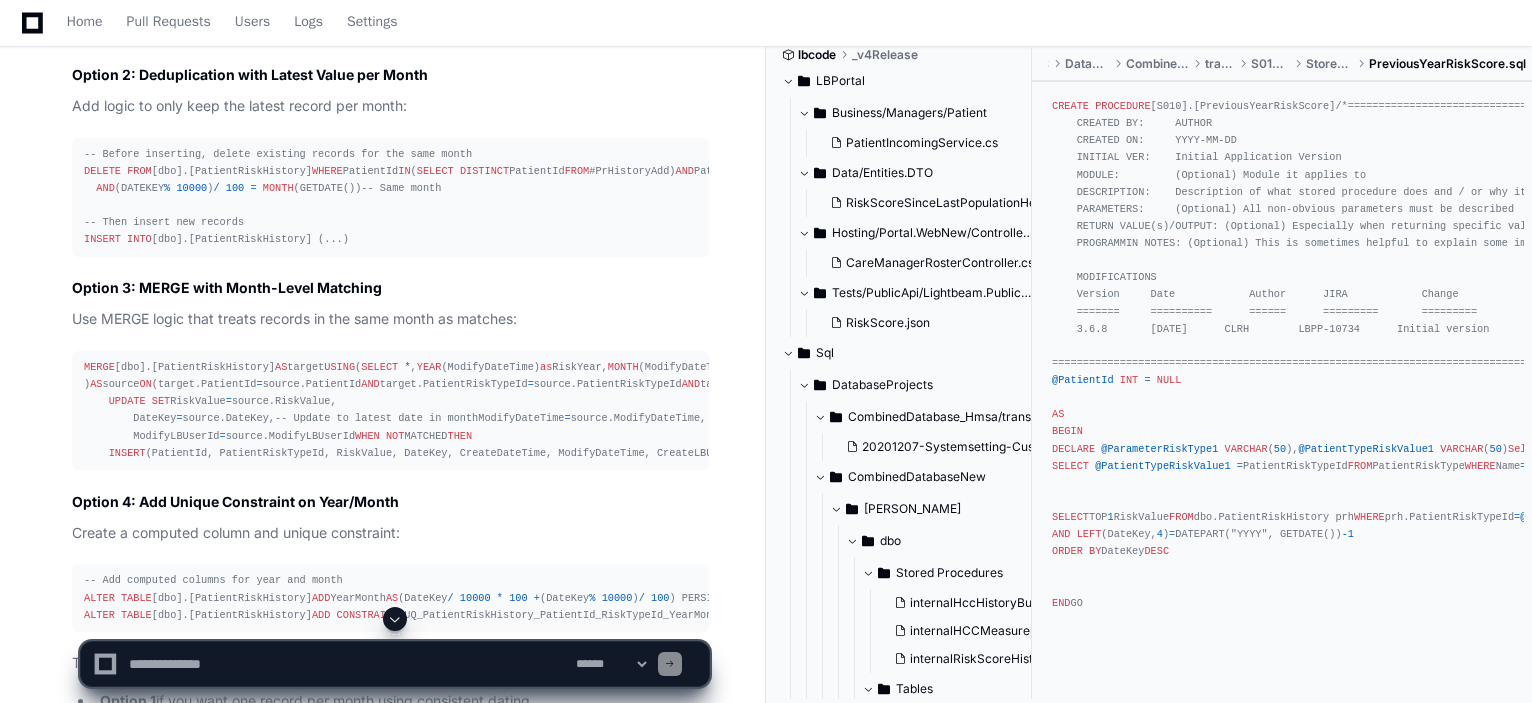 click on "-- Instead of exact date
INNER   JOIN  [dbo].[Dim_Date] d  ON  d.DateValue  =   CAST (pr.[ModifyDateTime]  AS   DATE )
-- Use first day of month
INNER   JOIN  [dbo].[Dim_Date] d  ON  d.DateValue  =  DATEFROMPARTS( YEAR (pr.[ModifyDateTime]),  MONTH (pr.[ModifyDateTime]),  1 )" 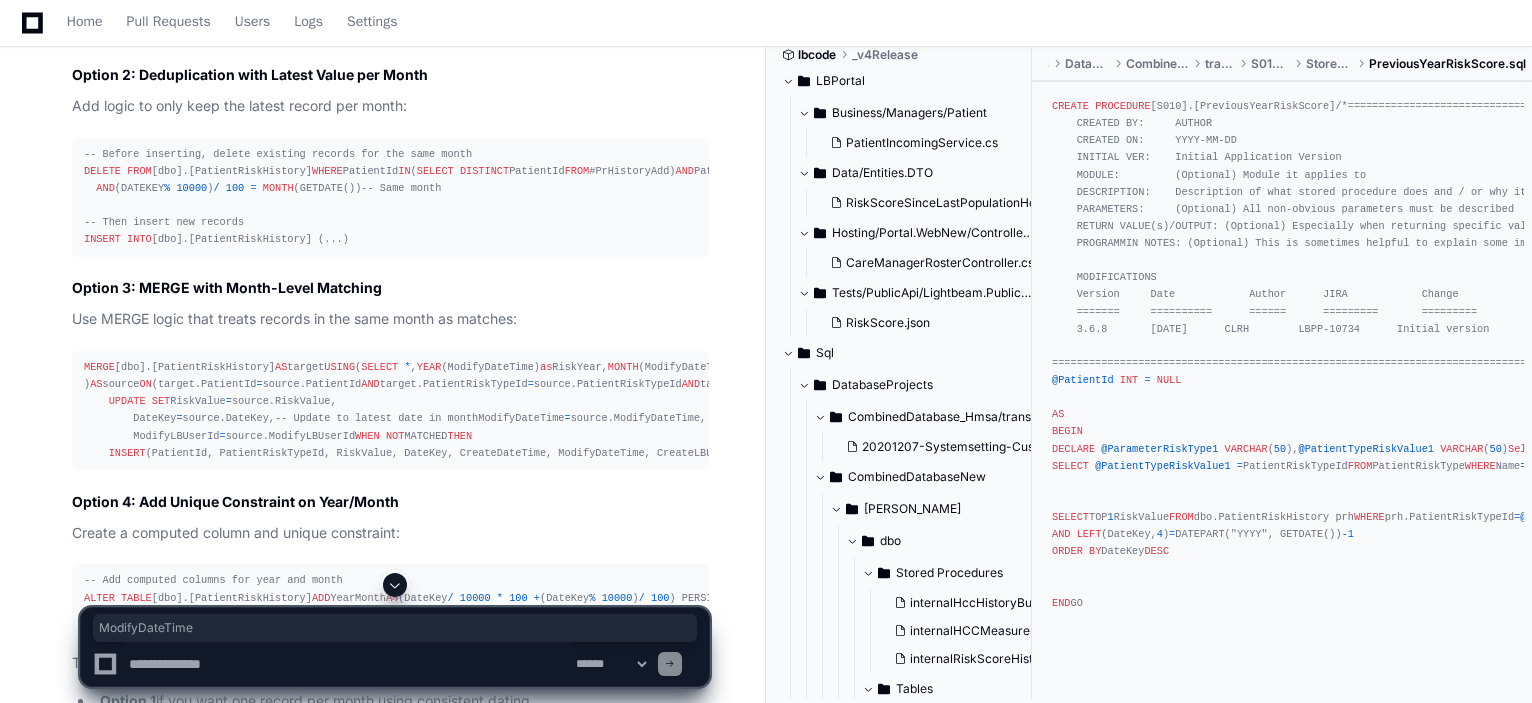 click on "-- Instead of exact date
INNER   JOIN  [dbo].[Dim_Date] d  ON  d.DateValue  =   CAST (pr.[ModifyDateTime]  AS   DATE )
-- Use first day of month
INNER   JOIN  [dbo].[Dim_Date] d  ON  d.DateValue  =  DATEFROMPARTS( YEAR (pr.[ModifyDateTime]),  MONTH (pr.[ModifyDateTime]),  1 )" 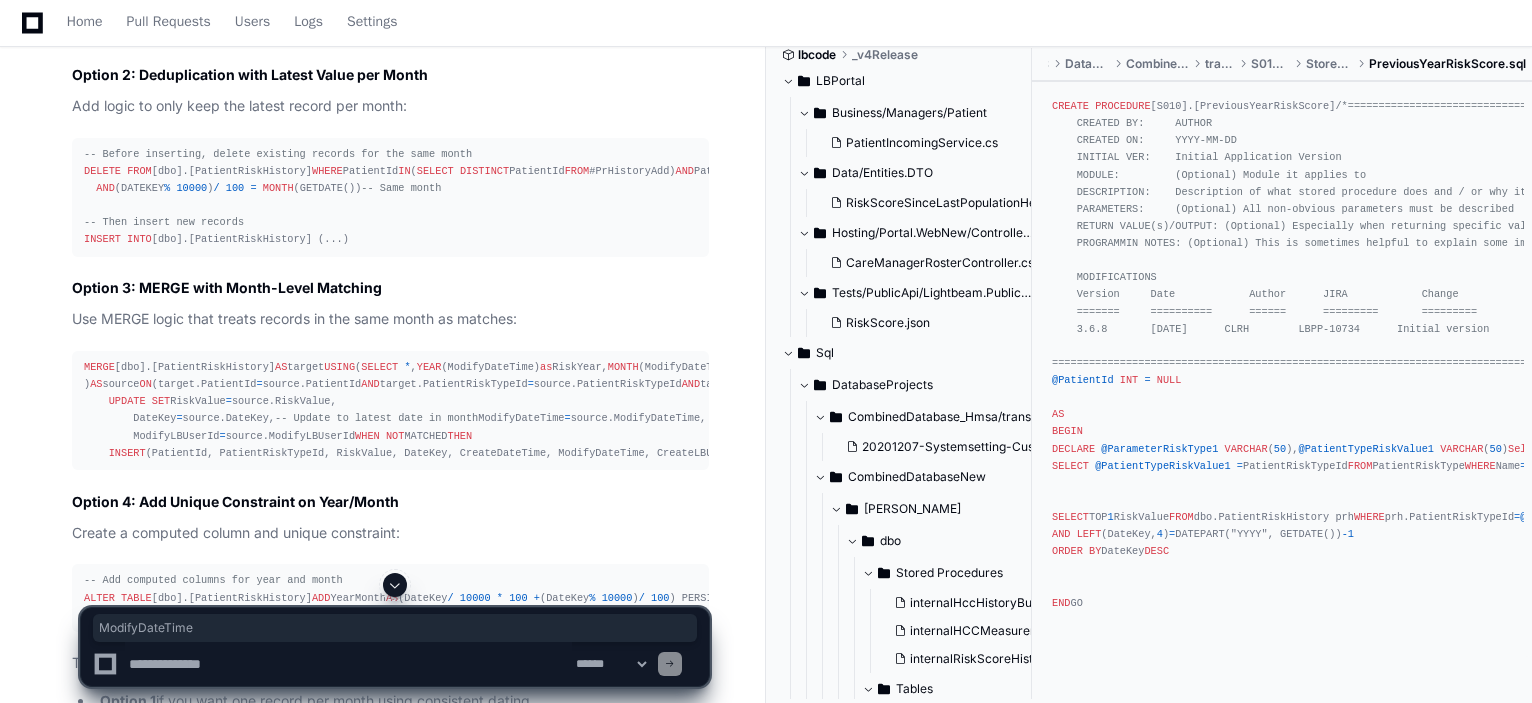 scroll, scrollTop: 0, scrollLeft: 40, axis: horizontal 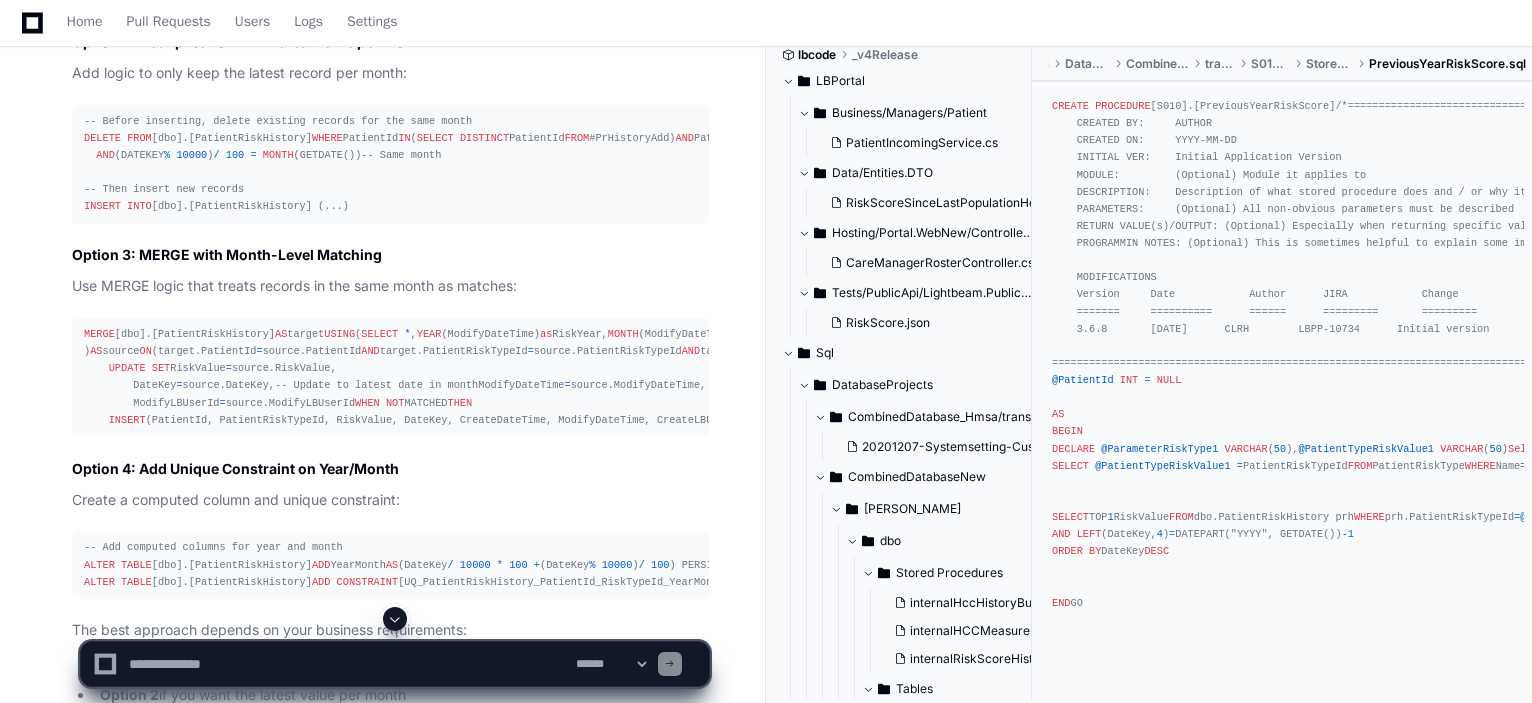 click on "-- Instead of exact date
INNER   JOIN  [dbo].[Dim_Date] d  ON  d.DateValue  =   CAST (pr.[ModifyDateTime]  AS   DATE )
-- Use first day of month
INNER   JOIN  [dbo].[Dim_Date] d  ON  d.DateValue  =  DATEFROMPARTS( YEAR (pr.[ModifyDateTime]),  MONTH (pr.[ModifyDateTime]),  1 )" 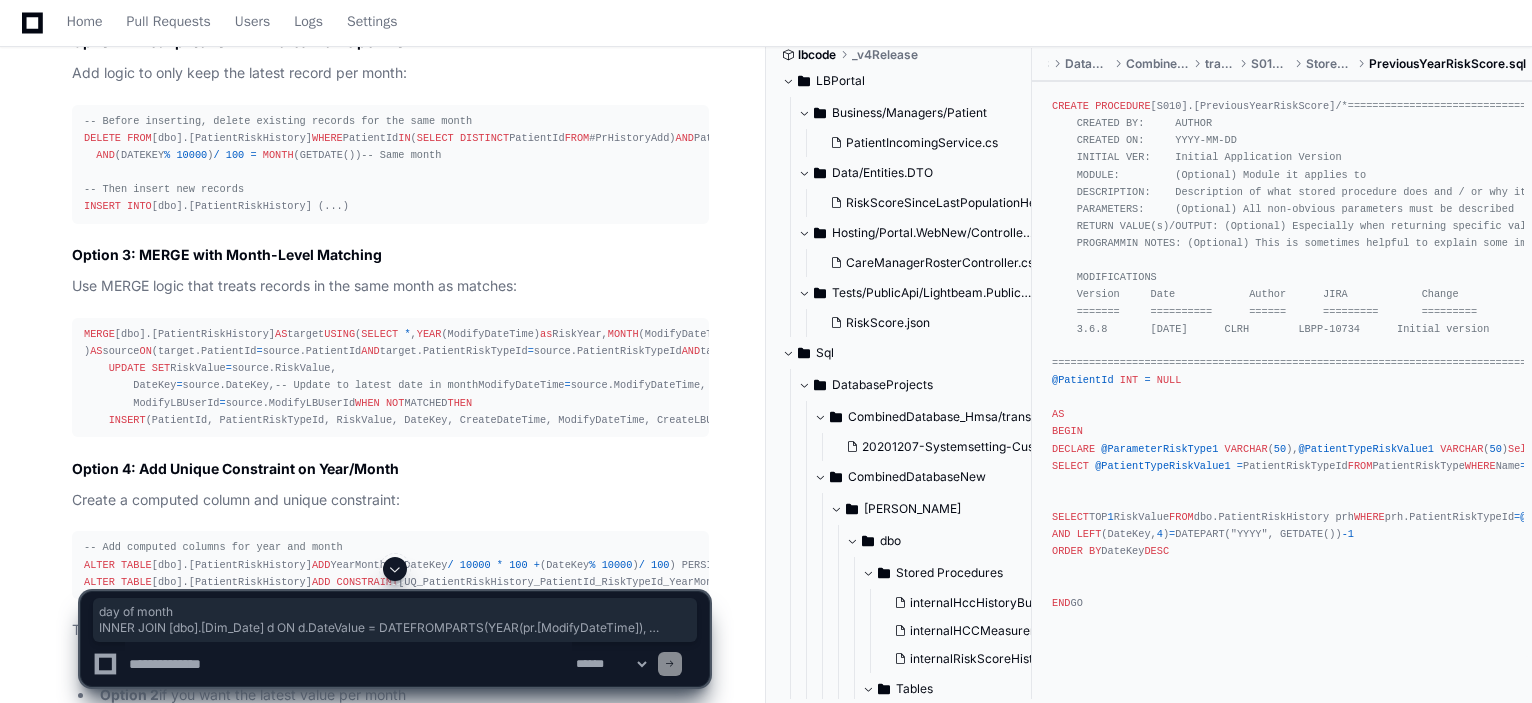 scroll, scrollTop: 0, scrollLeft: 0, axis: both 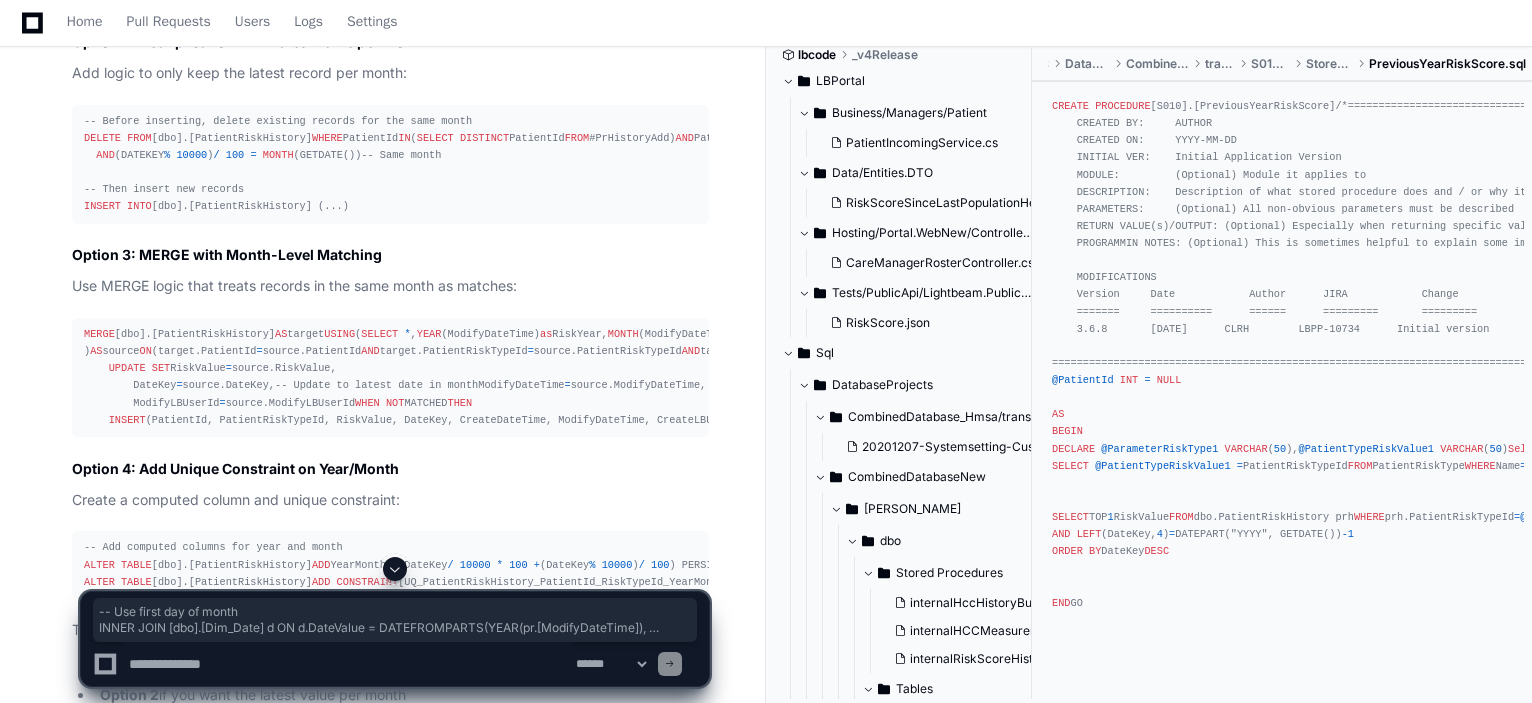 drag, startPoint x: 708, startPoint y: 256, endPoint x: 19, endPoint y: 247, distance: 689.0588 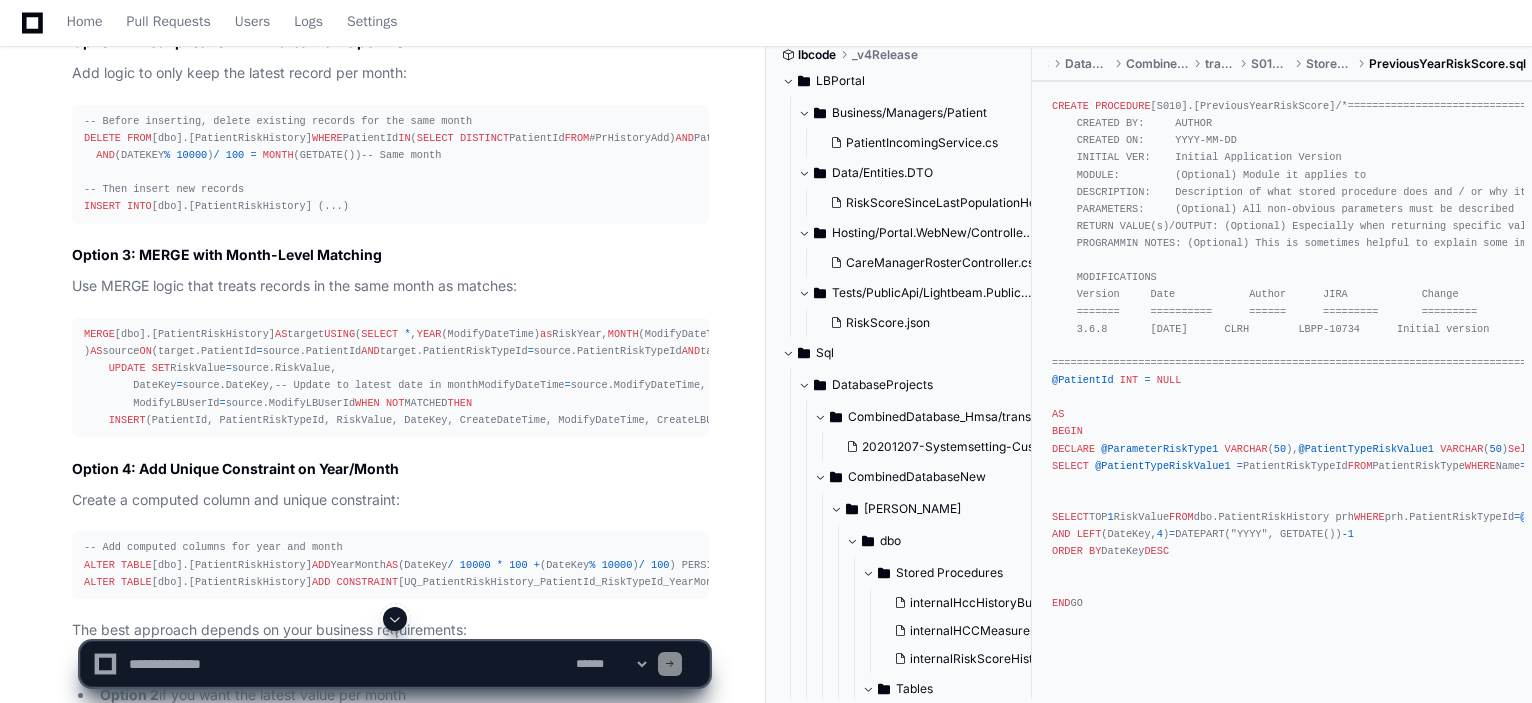 click on "-- Instead of exact date
INNER   JOIN  [dbo].[Dim_Date] d  ON  d.DateValue  =   CAST (pr.[ModifyDateTime]  AS   DATE )
-- Use first day of month
INNER   JOIN  [dbo].[Dim_Date] d  ON  d.DateValue  =  DATEFROMPARTS( YEAR (pr.[ModifyDateTime]),  MONTH (pr.[ModifyDateTime]),  1 )" 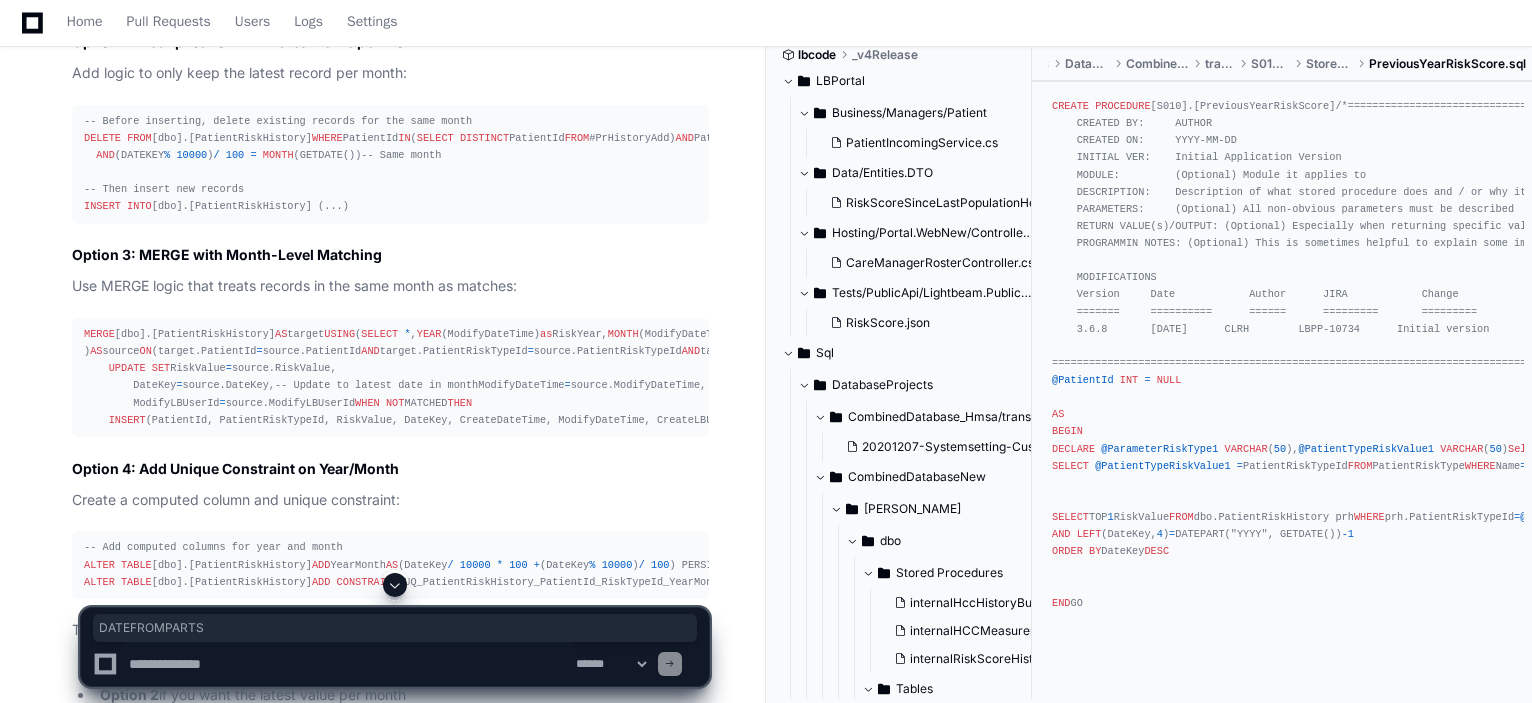 click on "-- Instead of exact date
INNER   JOIN  [dbo].[Dim_Date] d  ON  d.DateValue  =   CAST (pr.[ModifyDateTime]  AS   DATE )
-- Use first day of month
INNER   JOIN  [dbo].[Dim_Date] d  ON  d.DateValue  =  DATEFROMPARTS( YEAR (pr.[ModifyDateTime]),  MONTH (pr.[ModifyDateTime]),  1 )" 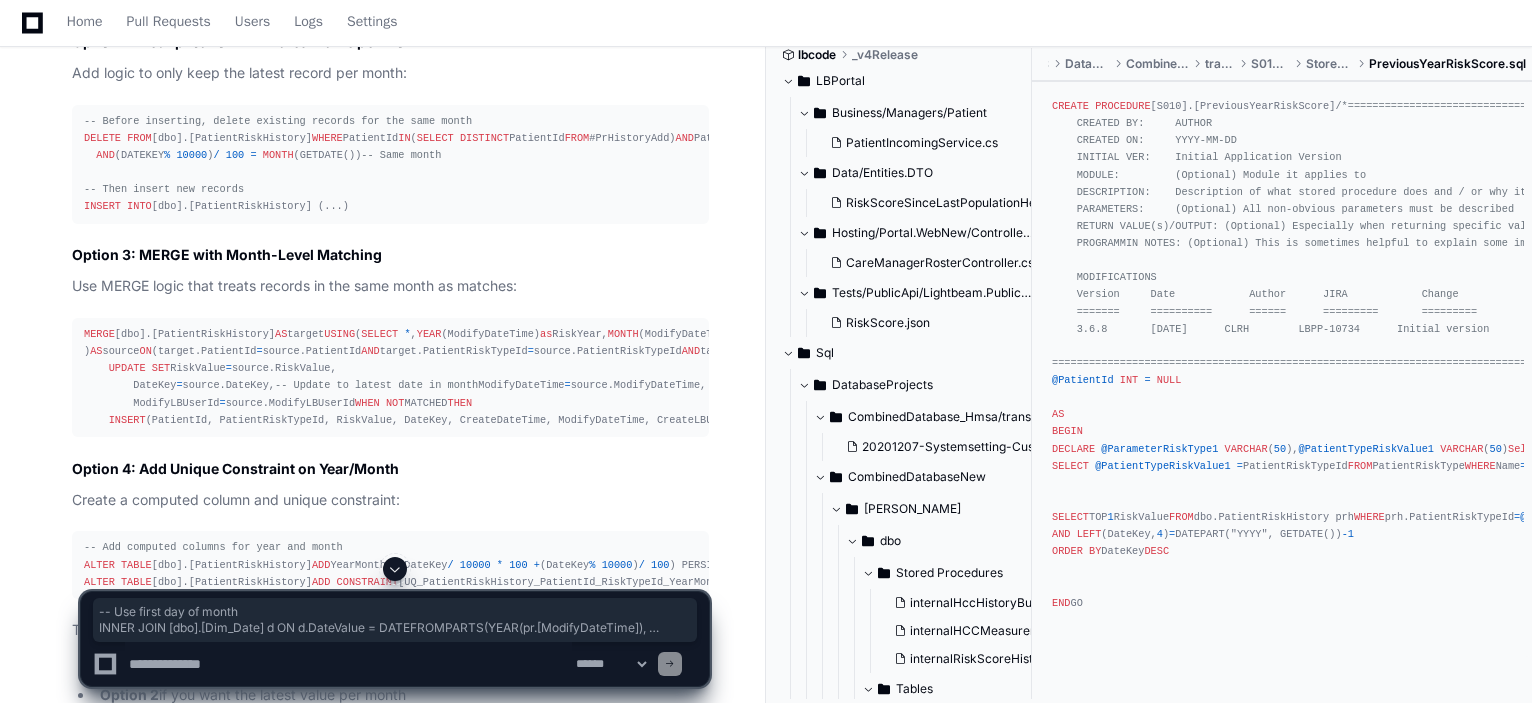 scroll, scrollTop: 0, scrollLeft: 40, axis: horizontal 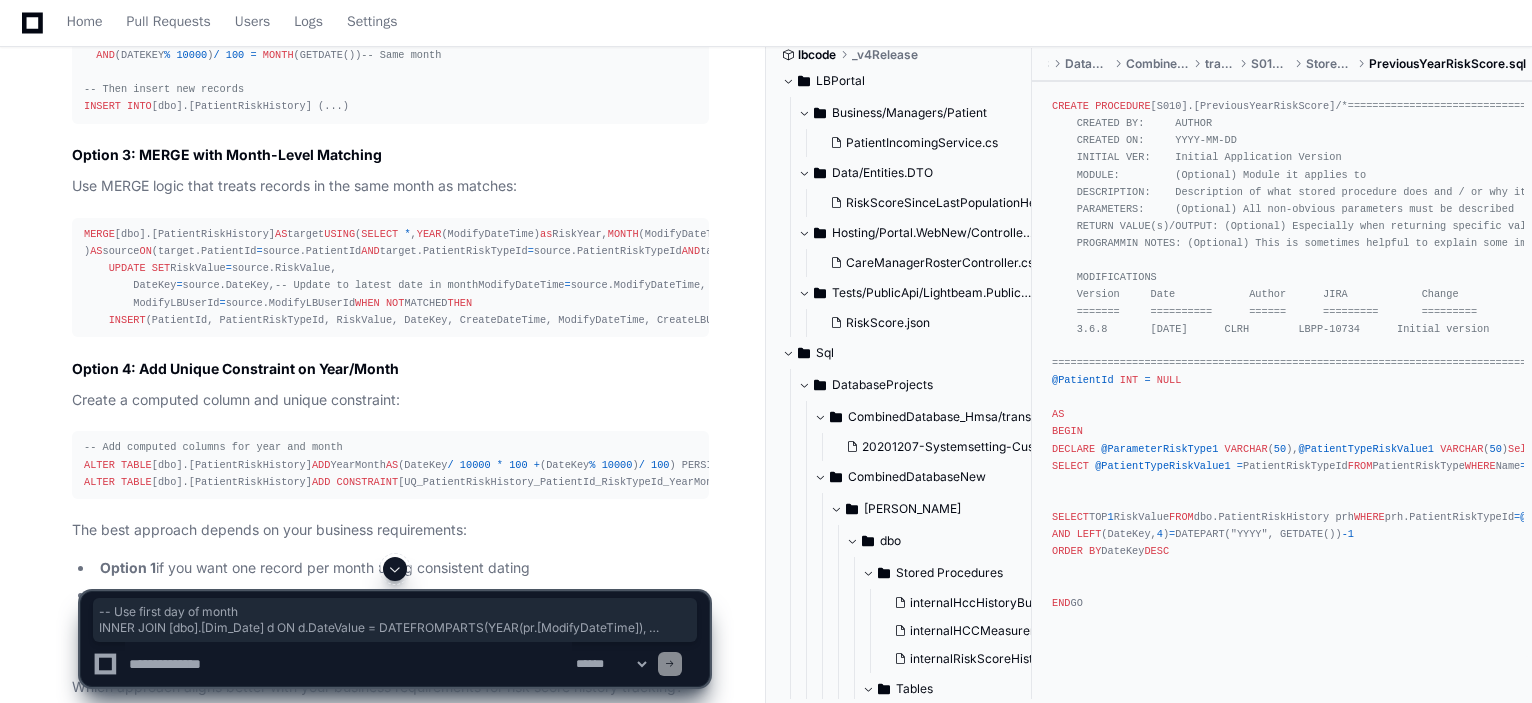 click on "-- Instead of exact date
INNER   JOIN  [dbo].[Dim_Date] d  ON  d.DateValue  =   CAST (pr.[ModifyDateTime]  AS   DATE )
-- Use first day of month
INNER   JOIN  [dbo].[Dim_Date] d  ON  d.DateValue  =  DATEFROMPARTS( YEAR (pr.[ModifyDateTime]),  MONTH (pr.[ModifyDateTime]),  1 )" 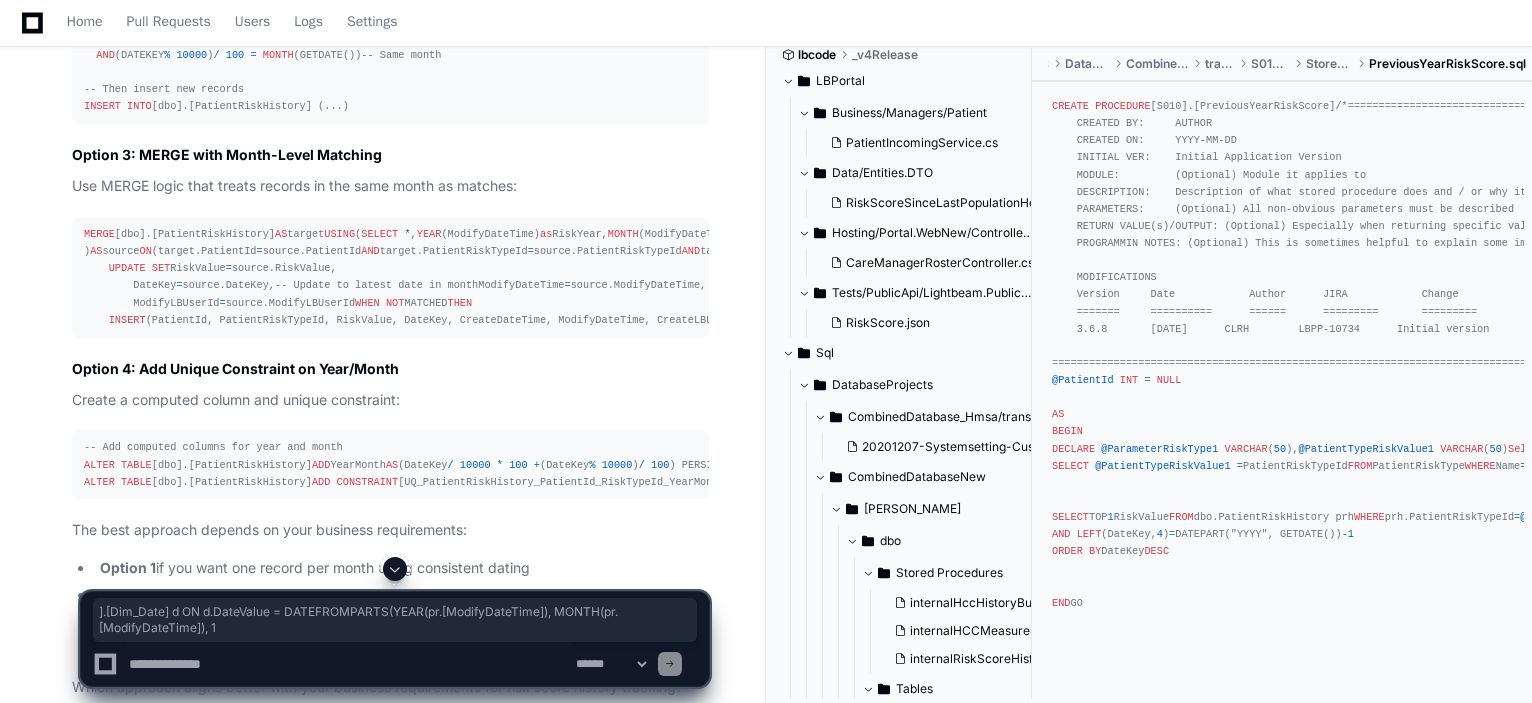 drag, startPoint x: 706, startPoint y: 156, endPoint x: 125, endPoint y: 157, distance: 581.00085 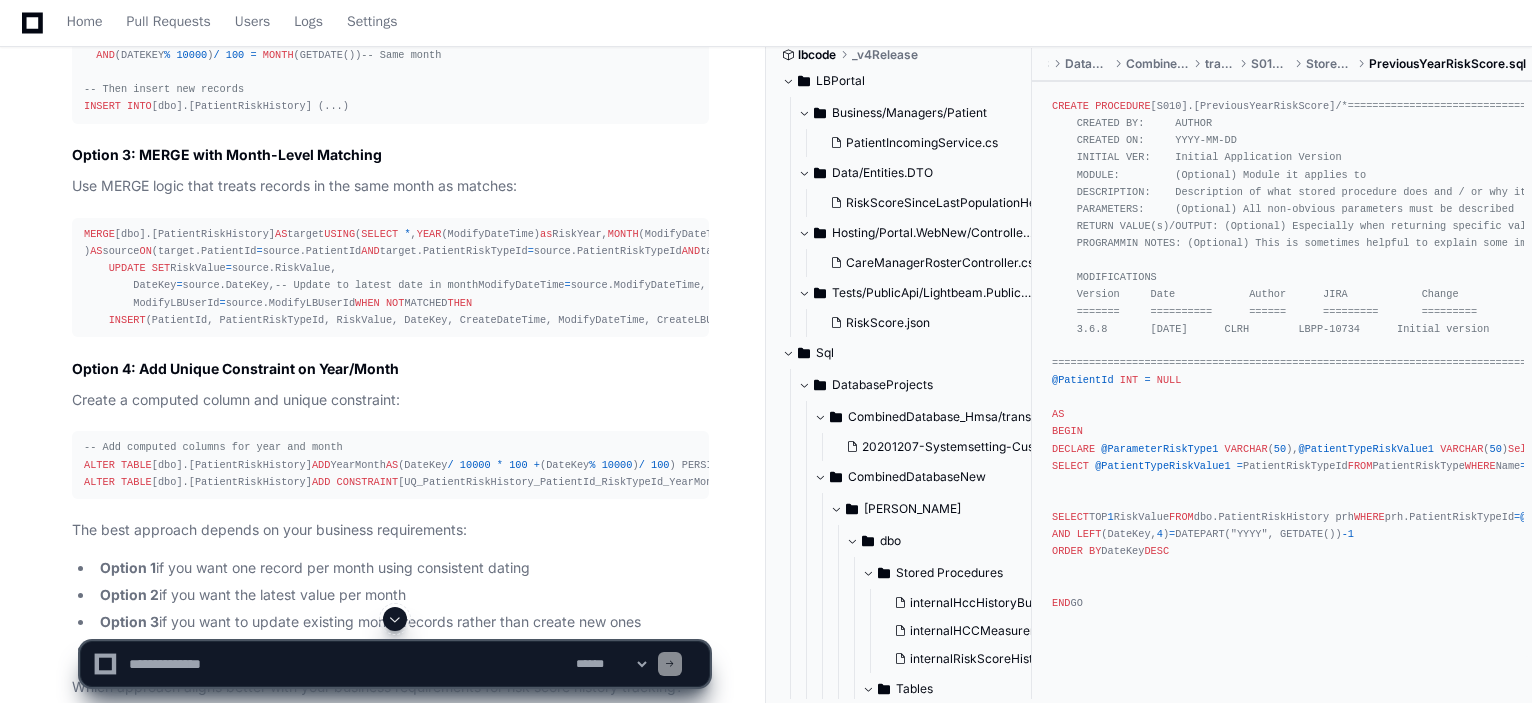 click on "tterrell 4 minutes ago why am I getting duplicate records for the same patientid, patientrisktypeid, year and month in the PatientRiskHistory table?  Note that inserts to this table are done by the stored proc "internalRiskScoreHistorySave" and that Year = (datekey / 10000) and month = (datekey % 10000)/100 .
PlayerZero 4 minutes ago Thinking Researching internalRiskScoreHistorySave stored procedure I'll help you investigate the duplicate records in the PatientRiskHistory table. Let me start by examining the stored procedure that handles the inserts and the table structure.
Grepping internalRiskScoreHistorySave  I can see that I found some procedures related to risk scores, but I need to find the specific stored procedure "internalRiskScoreHistorySave" that the user mentioned. Let me search more specifically for this procedure.  Reading internalRiskScoreHistorySave.sql Researching PatientRiskHistory table CREATE TABLE internalRiskScoreHistorySave.sql 2 3 2 3" 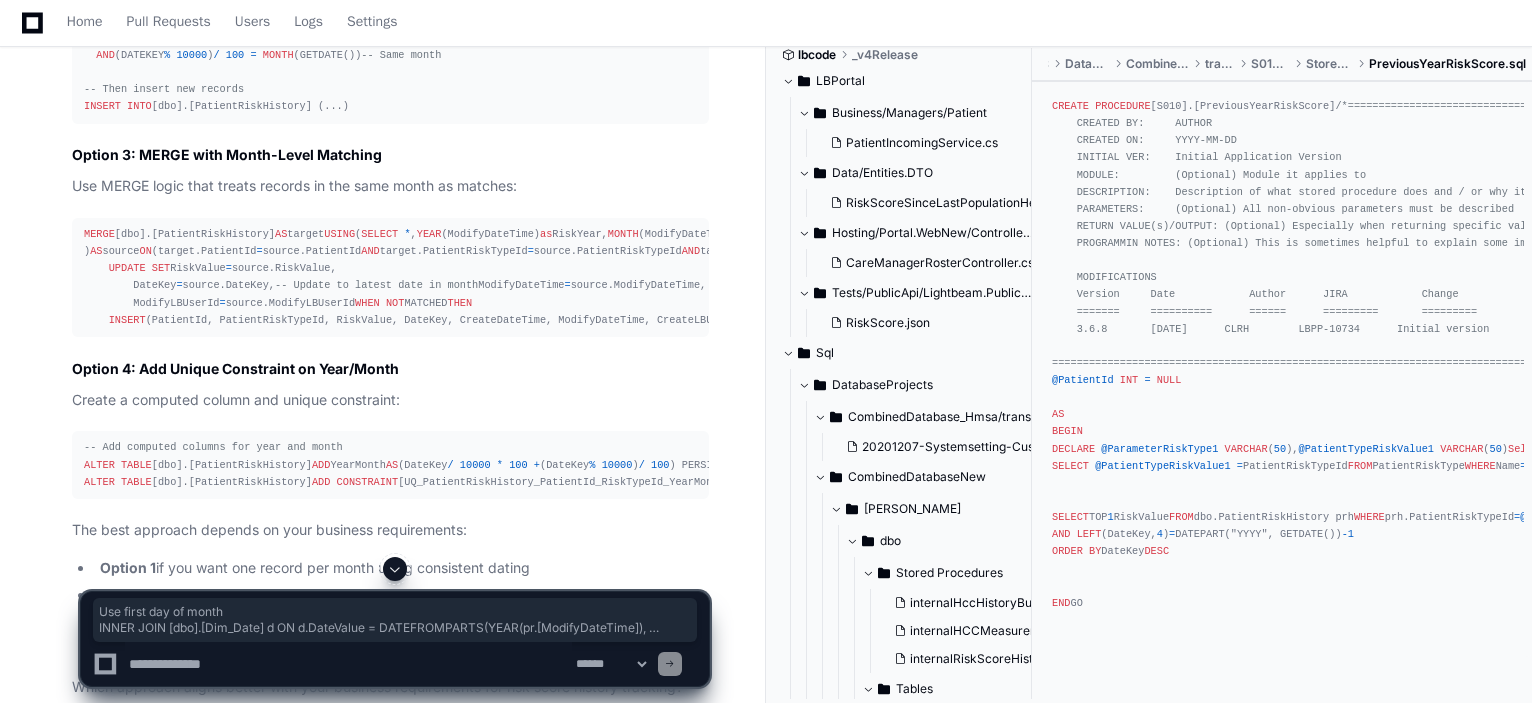 scroll, scrollTop: 0, scrollLeft: 0, axis: both 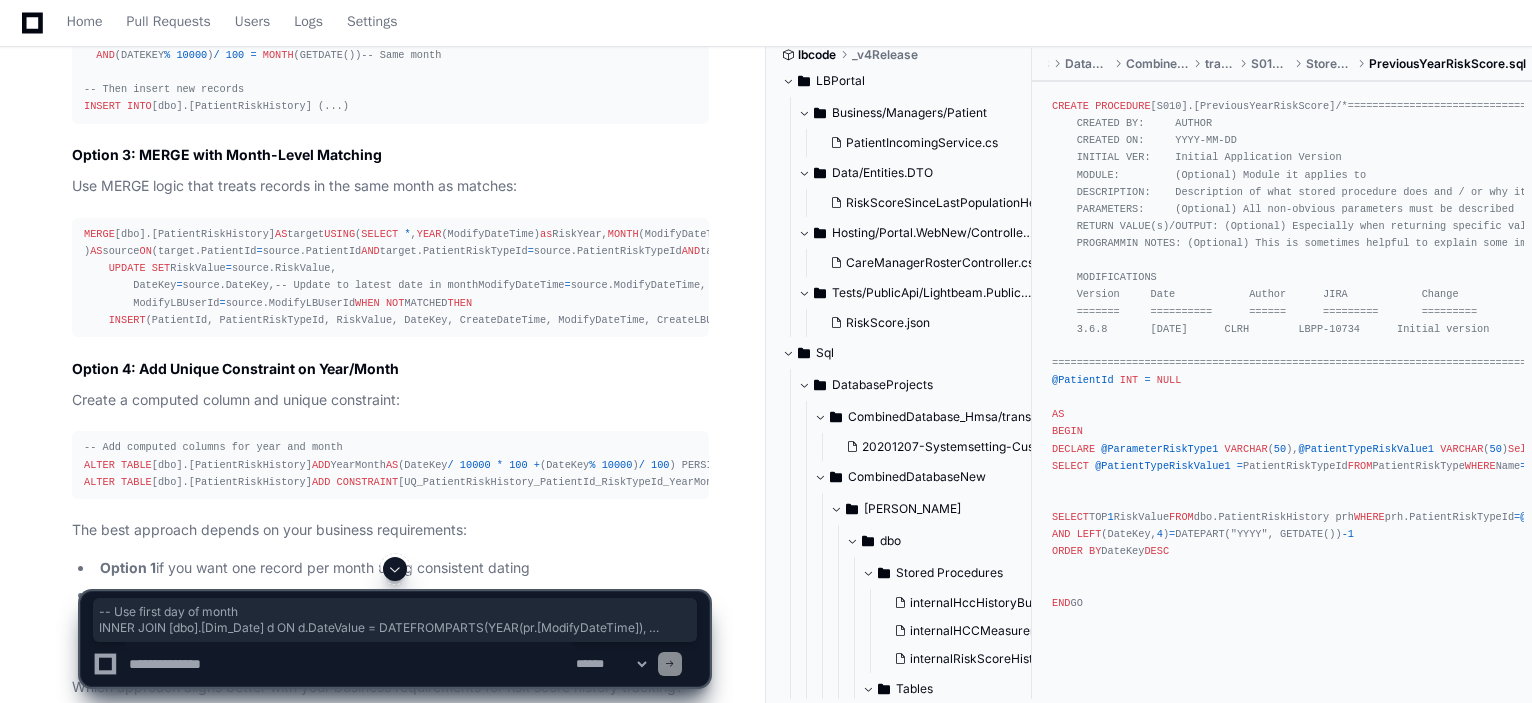 drag, startPoint x: 709, startPoint y: 155, endPoint x: 12, endPoint y: 145, distance: 697.0717 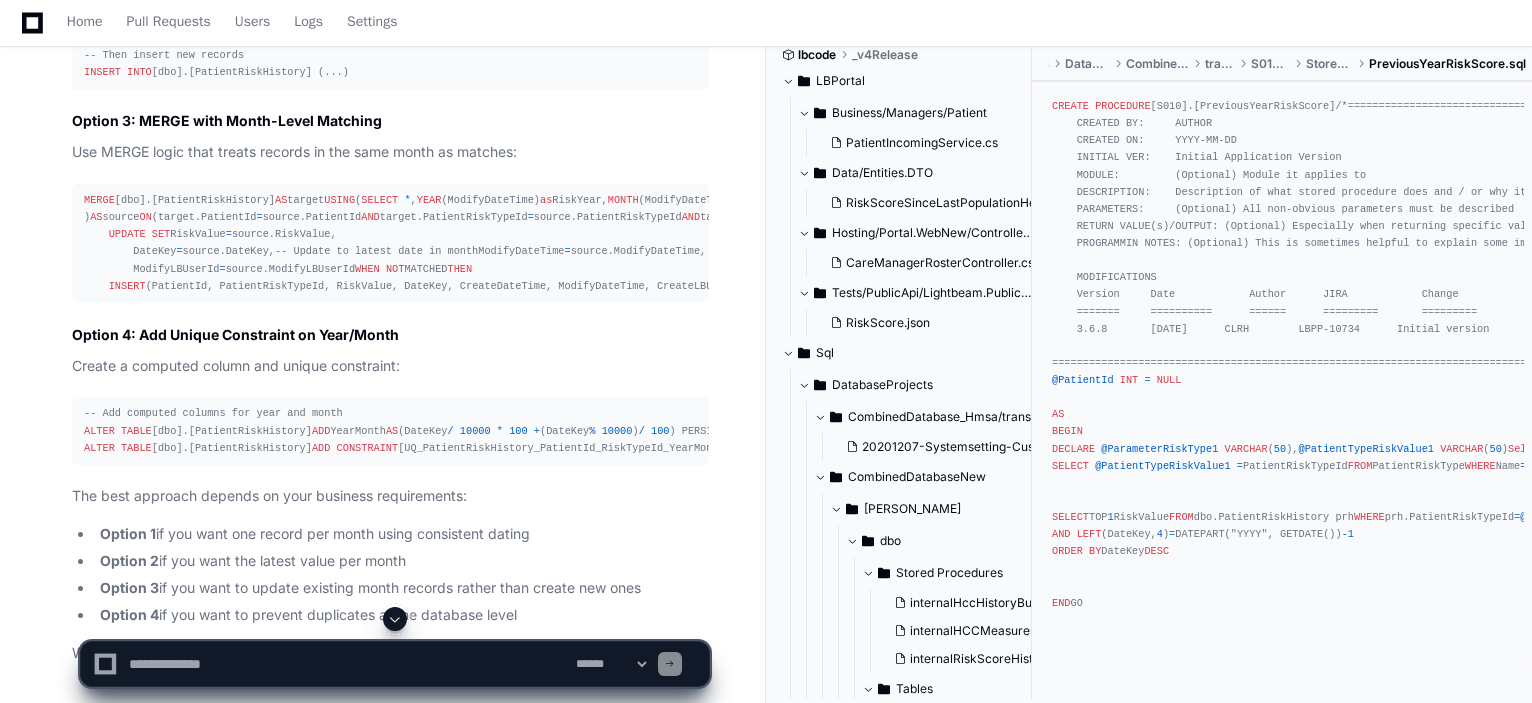 click on "Option 2: Deduplication with Latest Value per Month" 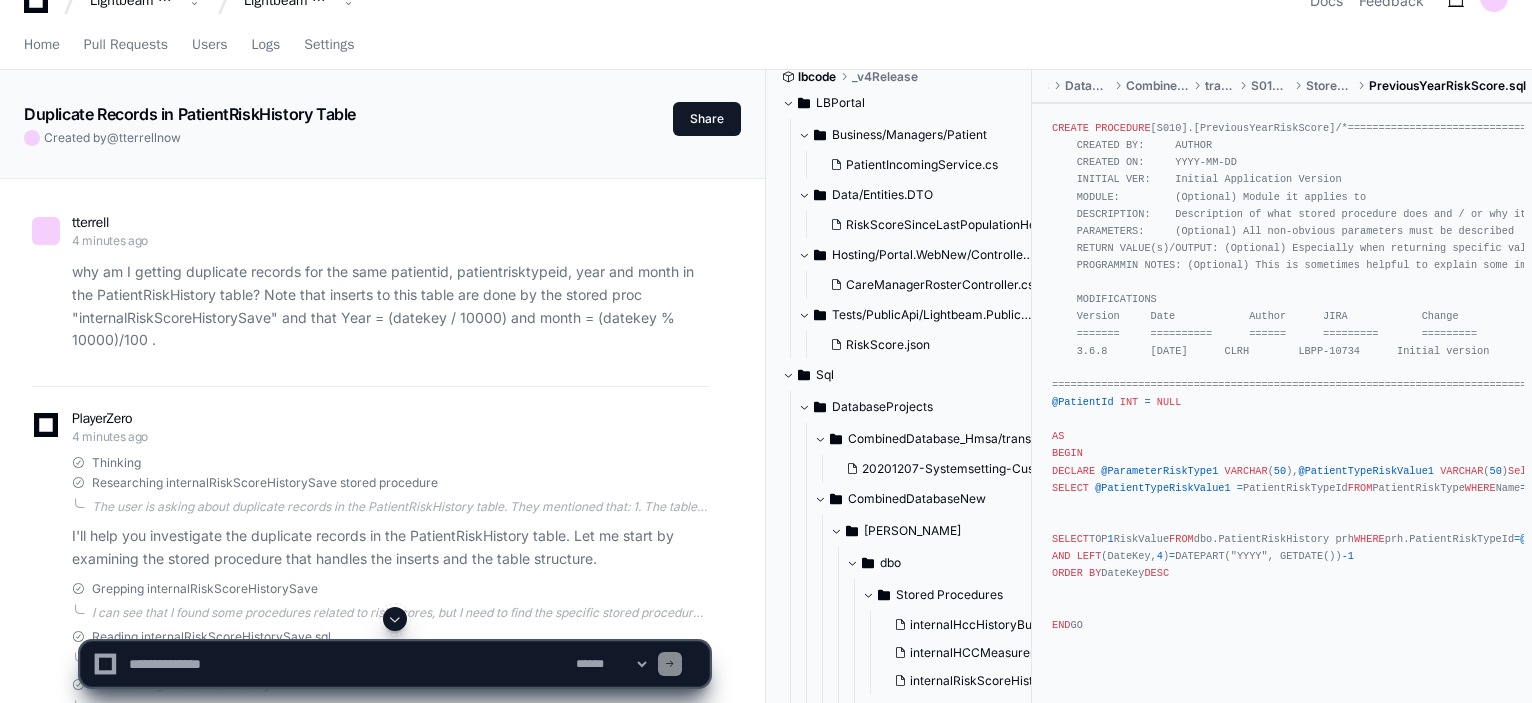 scroll, scrollTop: 0, scrollLeft: 0, axis: both 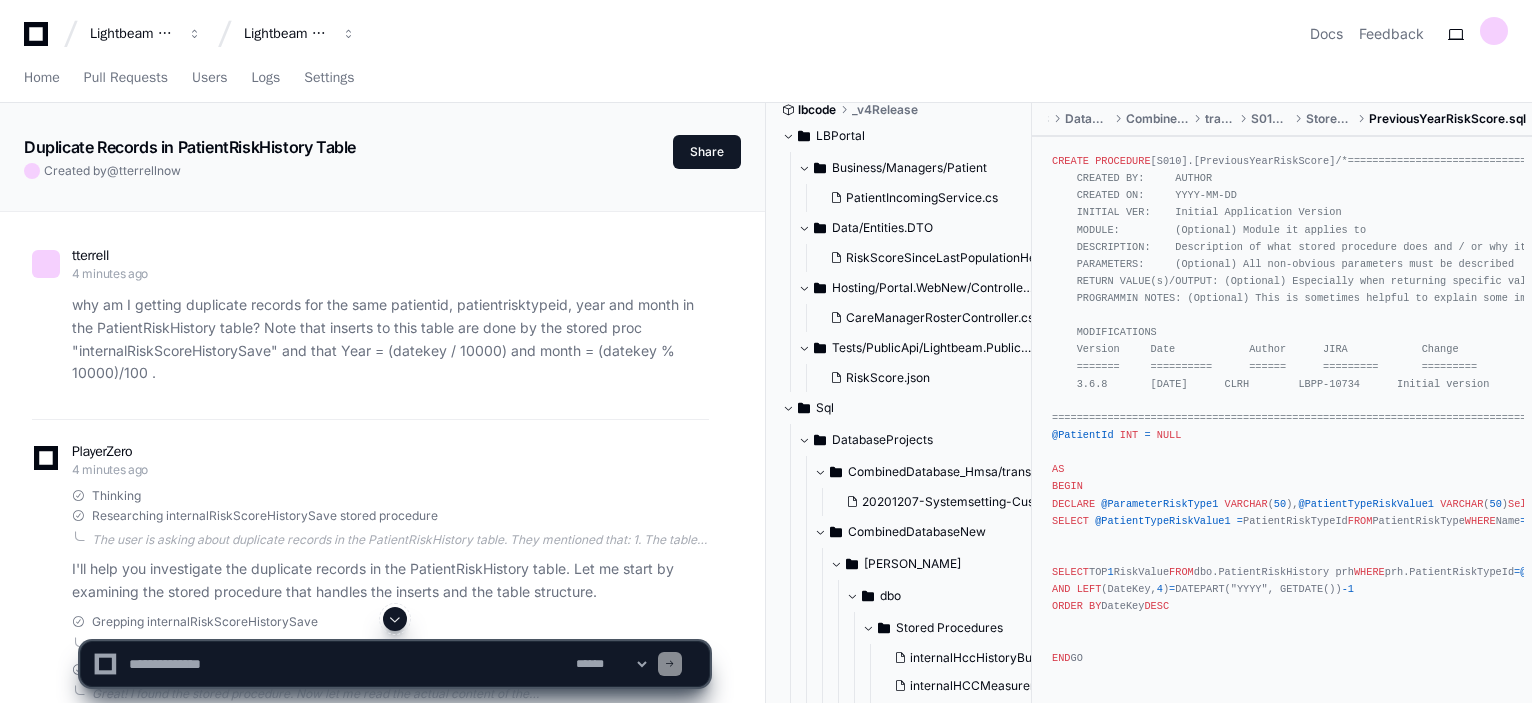 click 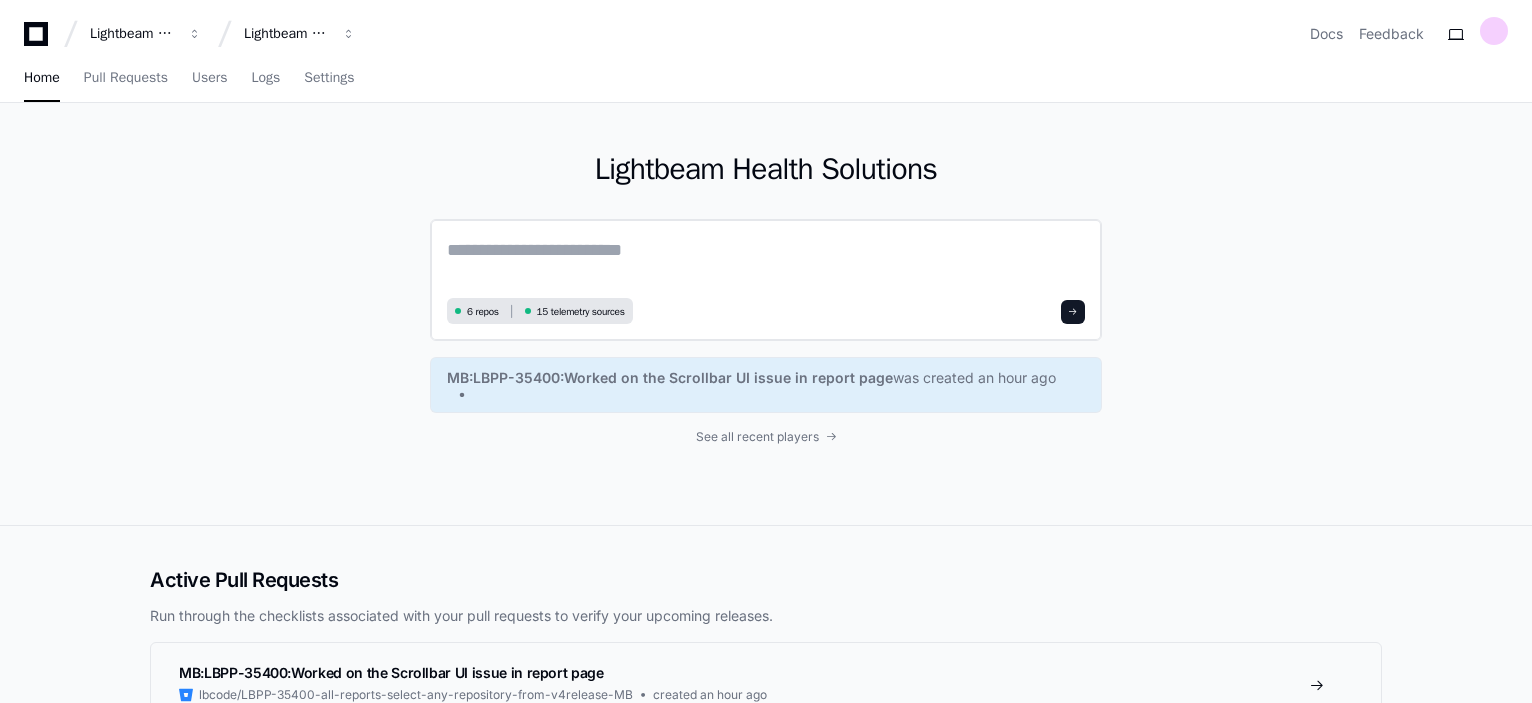 click 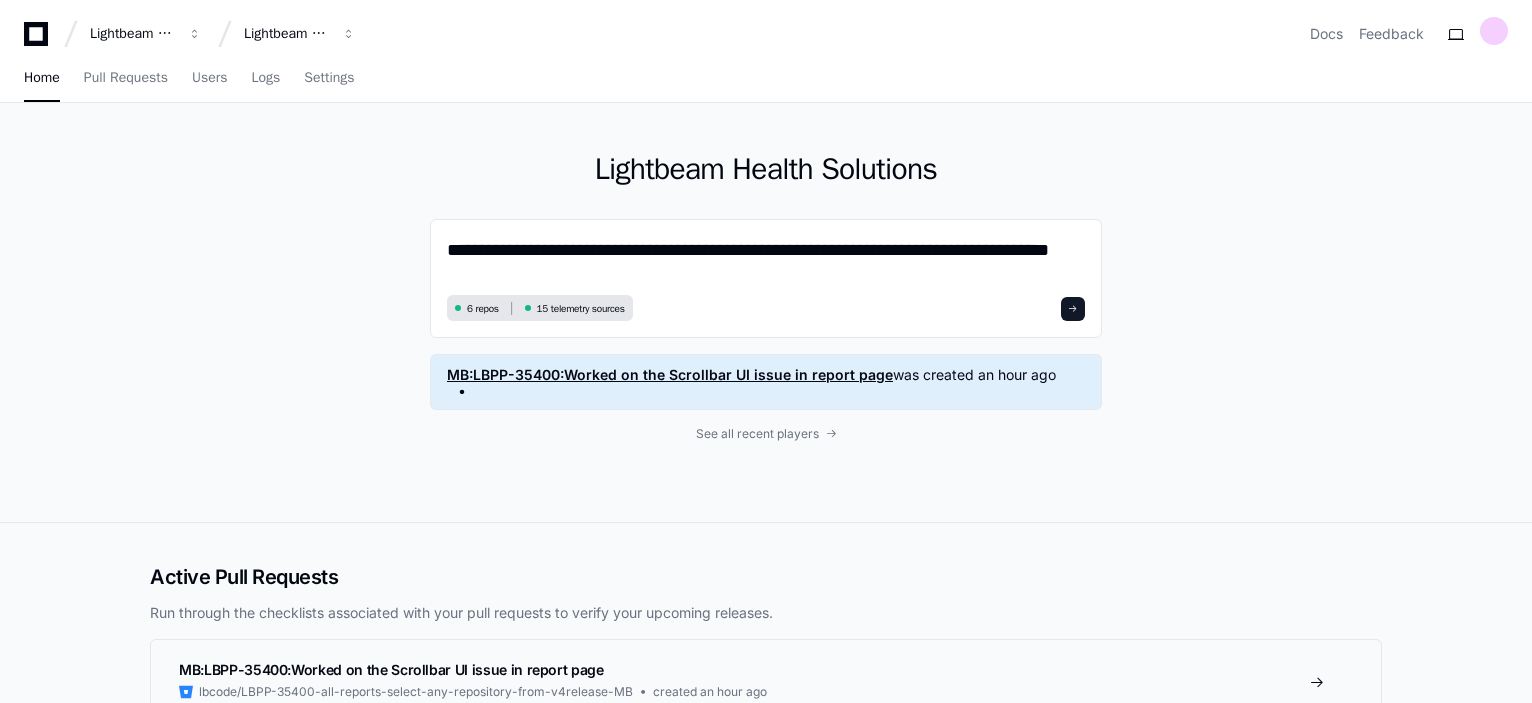 scroll, scrollTop: 0, scrollLeft: 0, axis: both 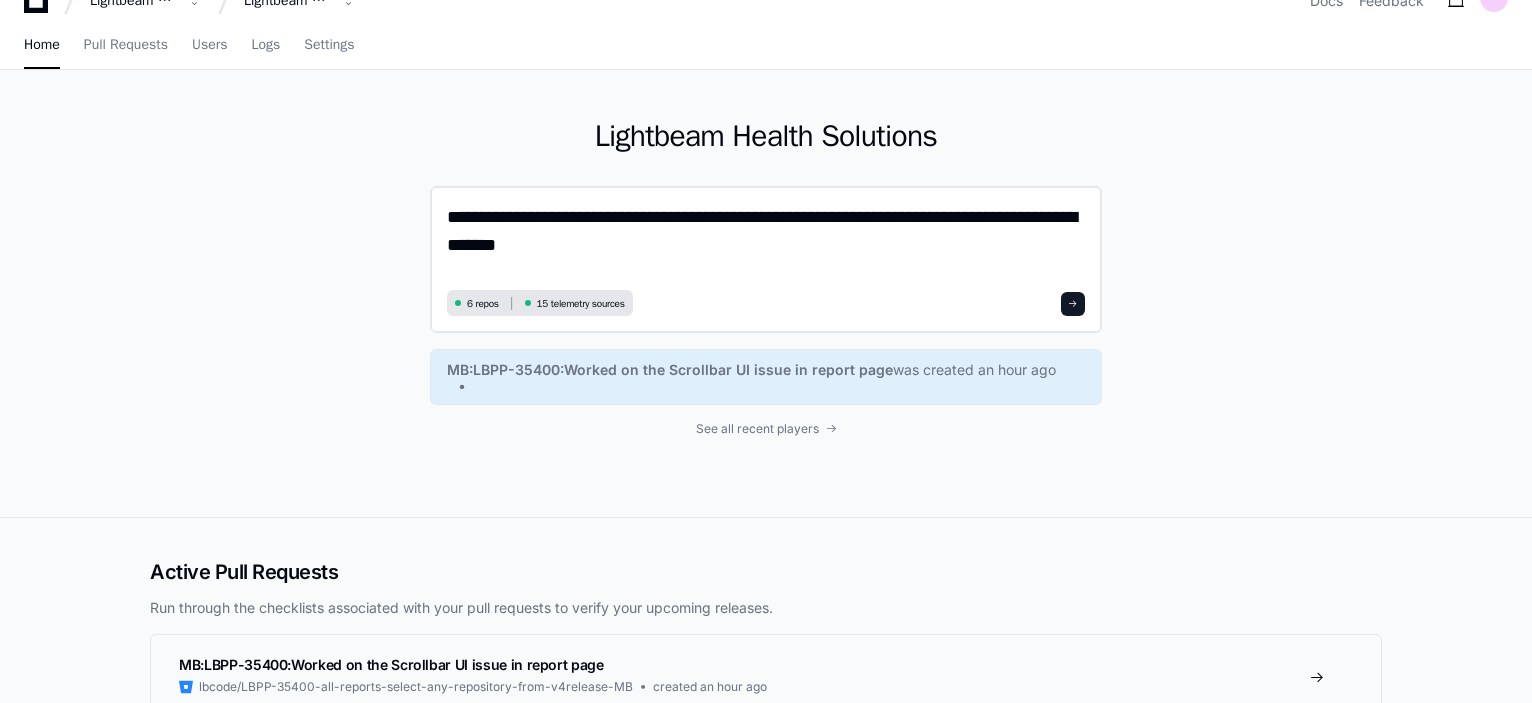click on "**********" 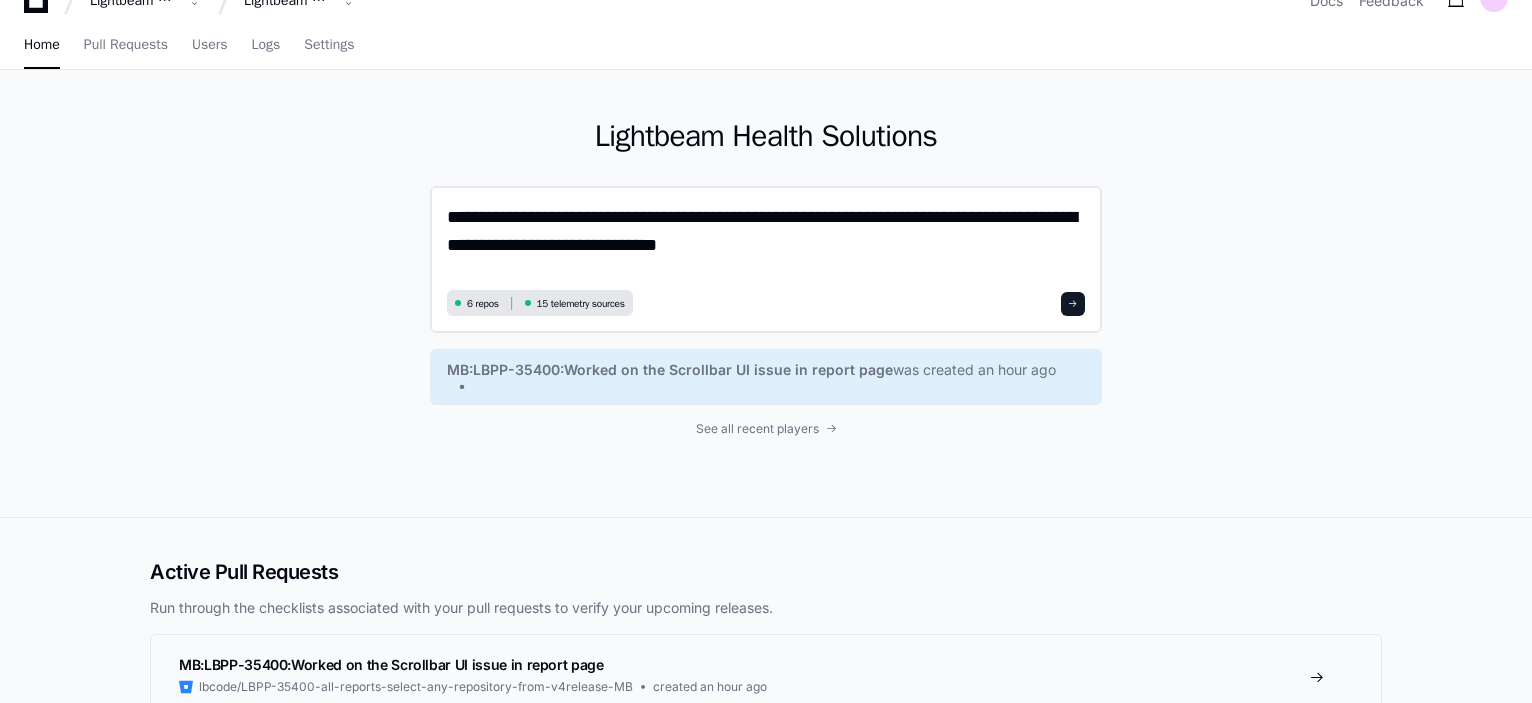 click on "**********" 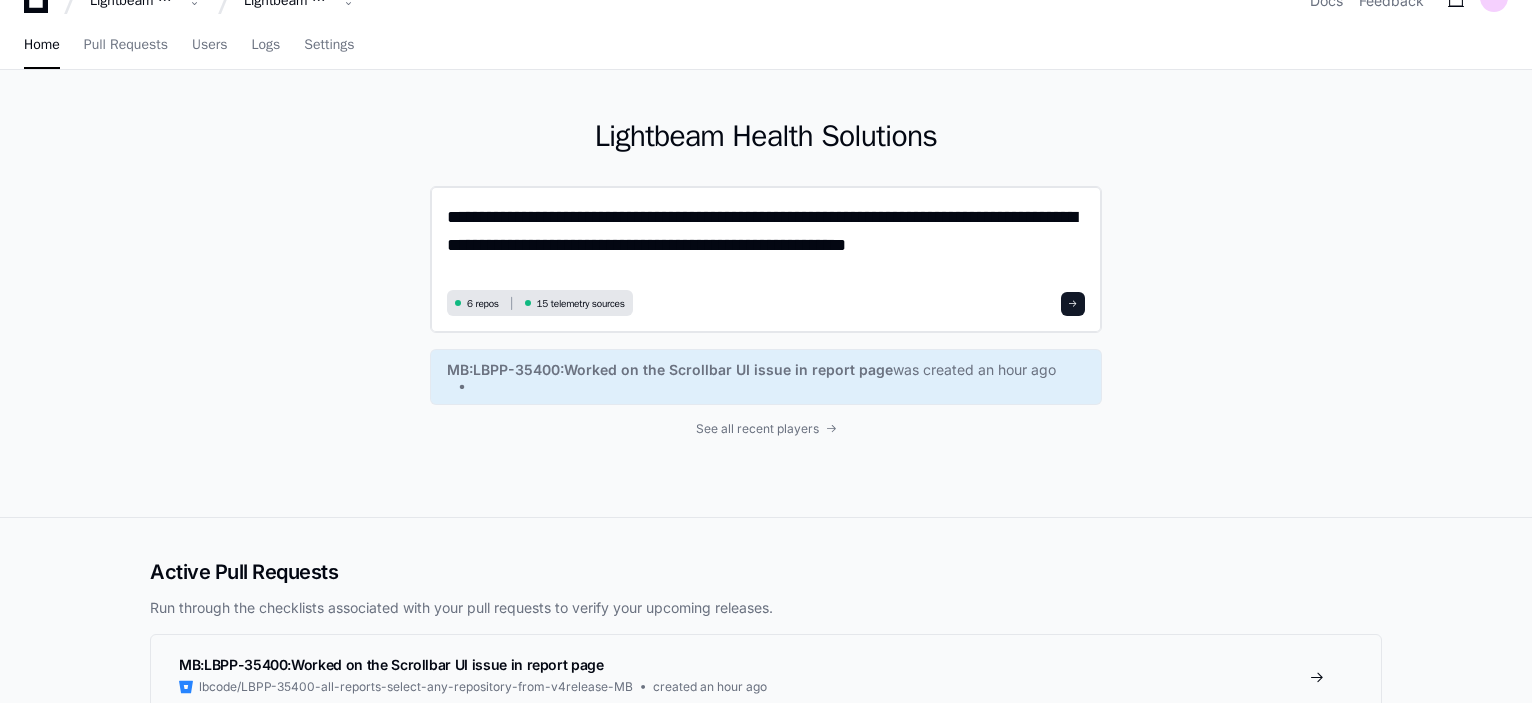 click on "**********" 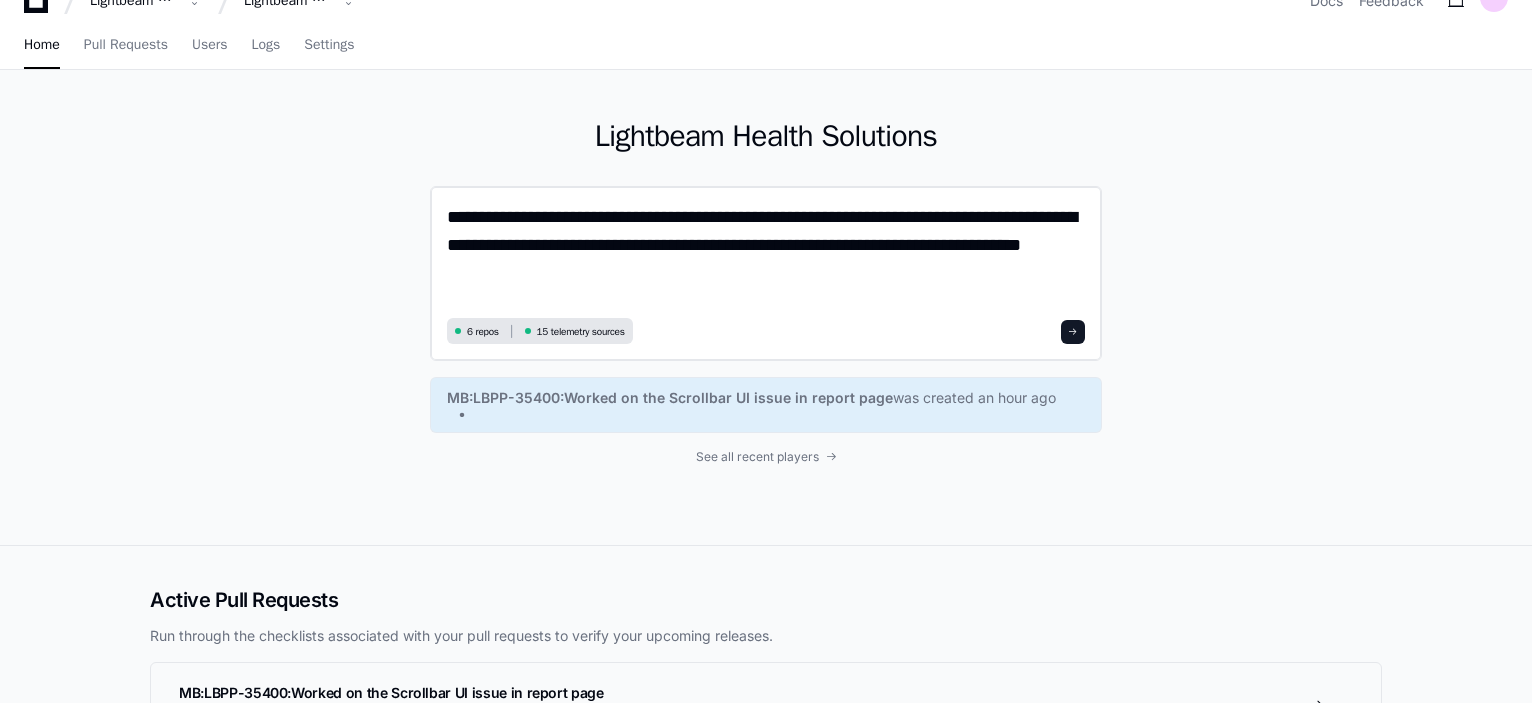 scroll, scrollTop: 0, scrollLeft: 0, axis: both 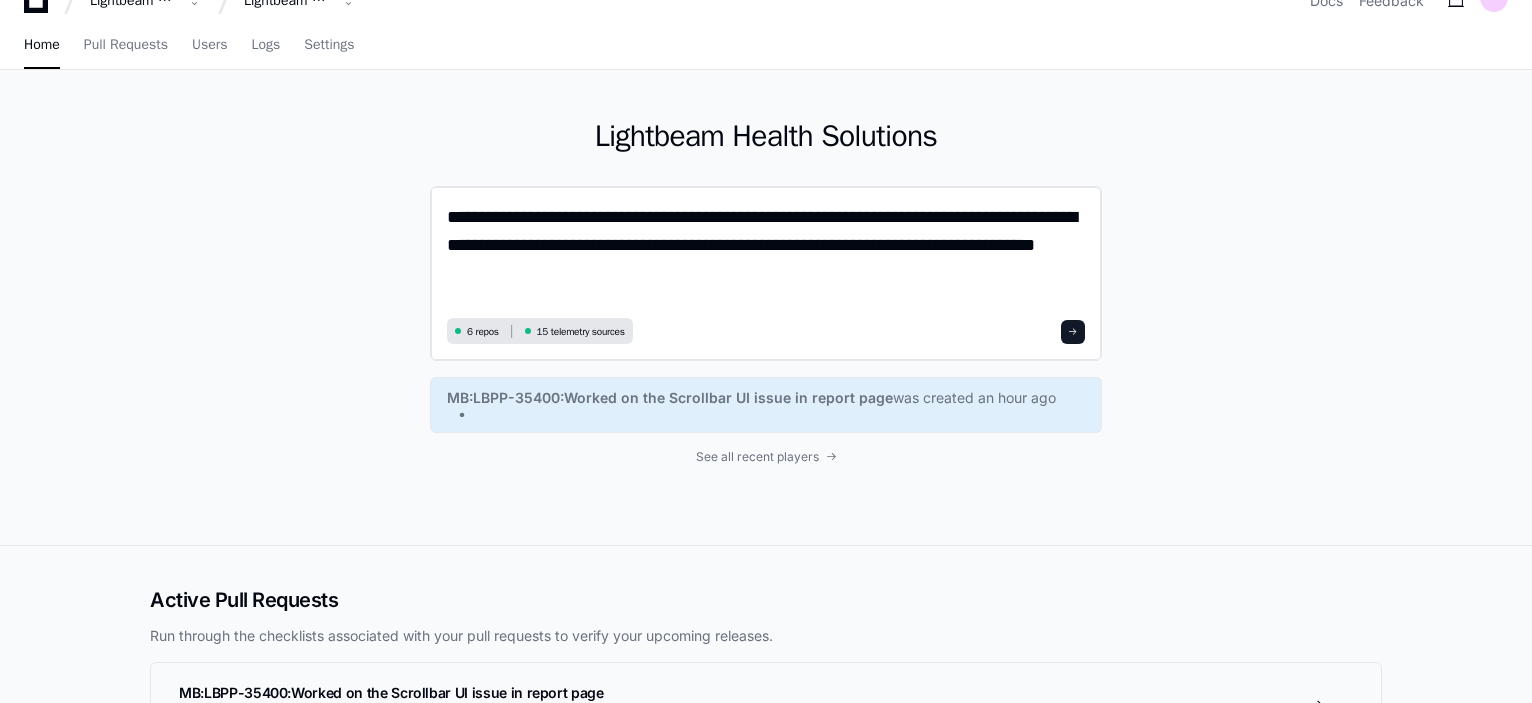 click on "**********" 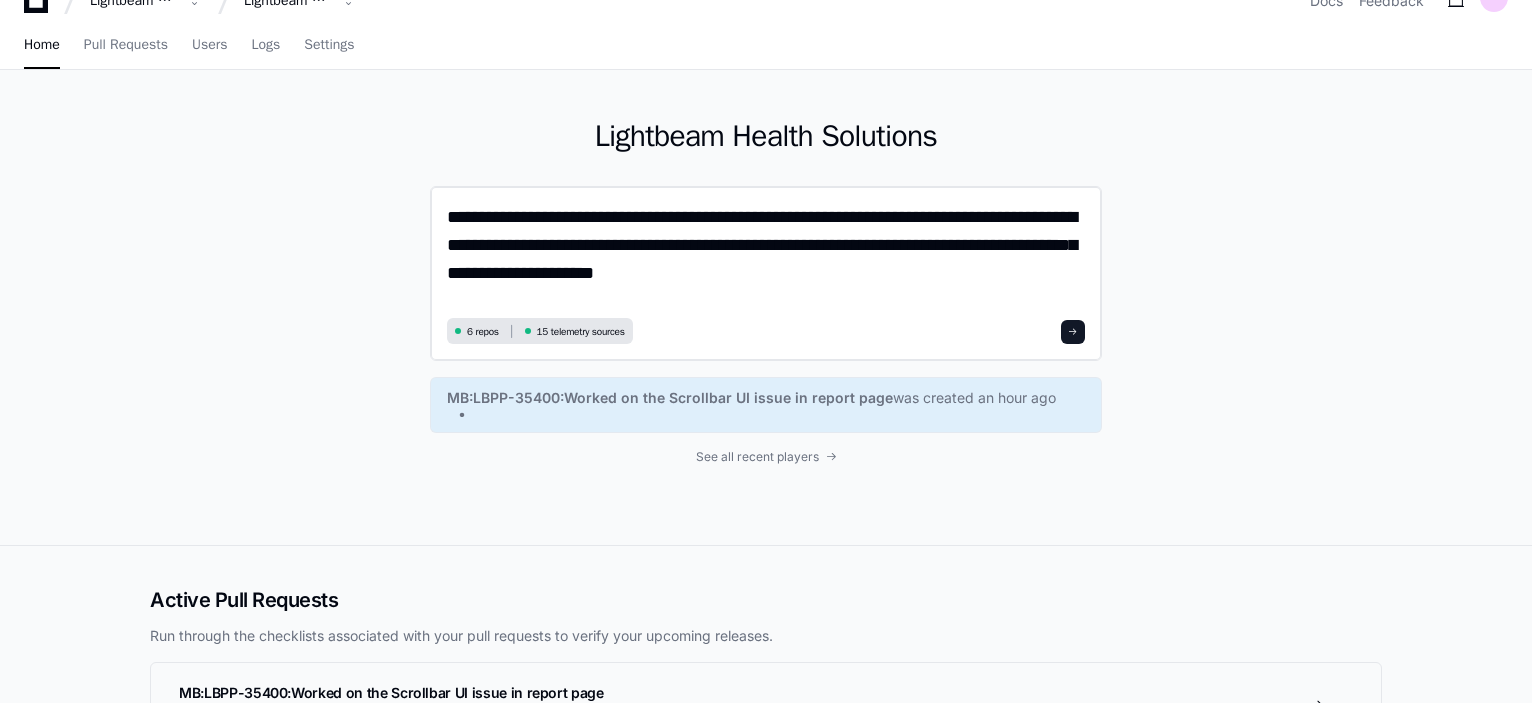 click on "**********" 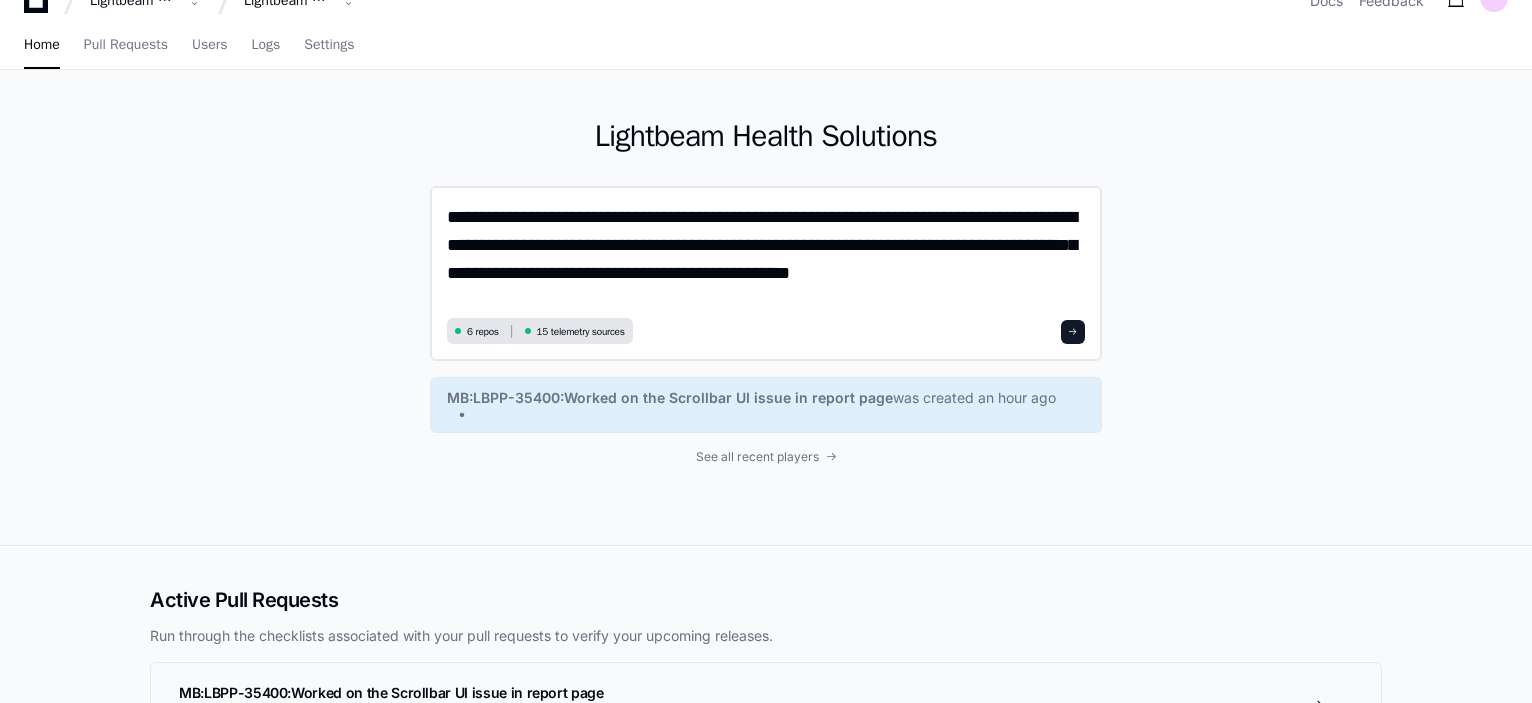 click on "**********" 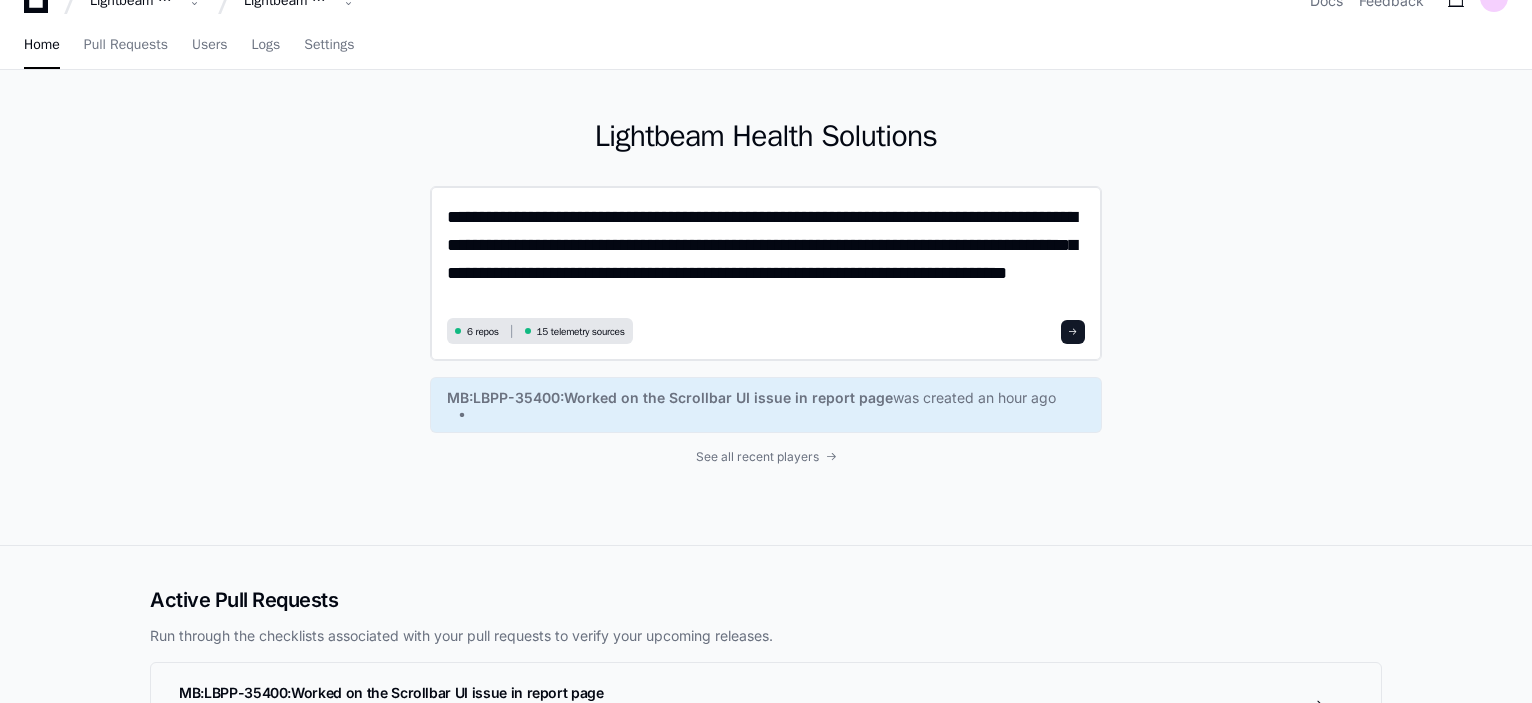 scroll, scrollTop: 0, scrollLeft: 0, axis: both 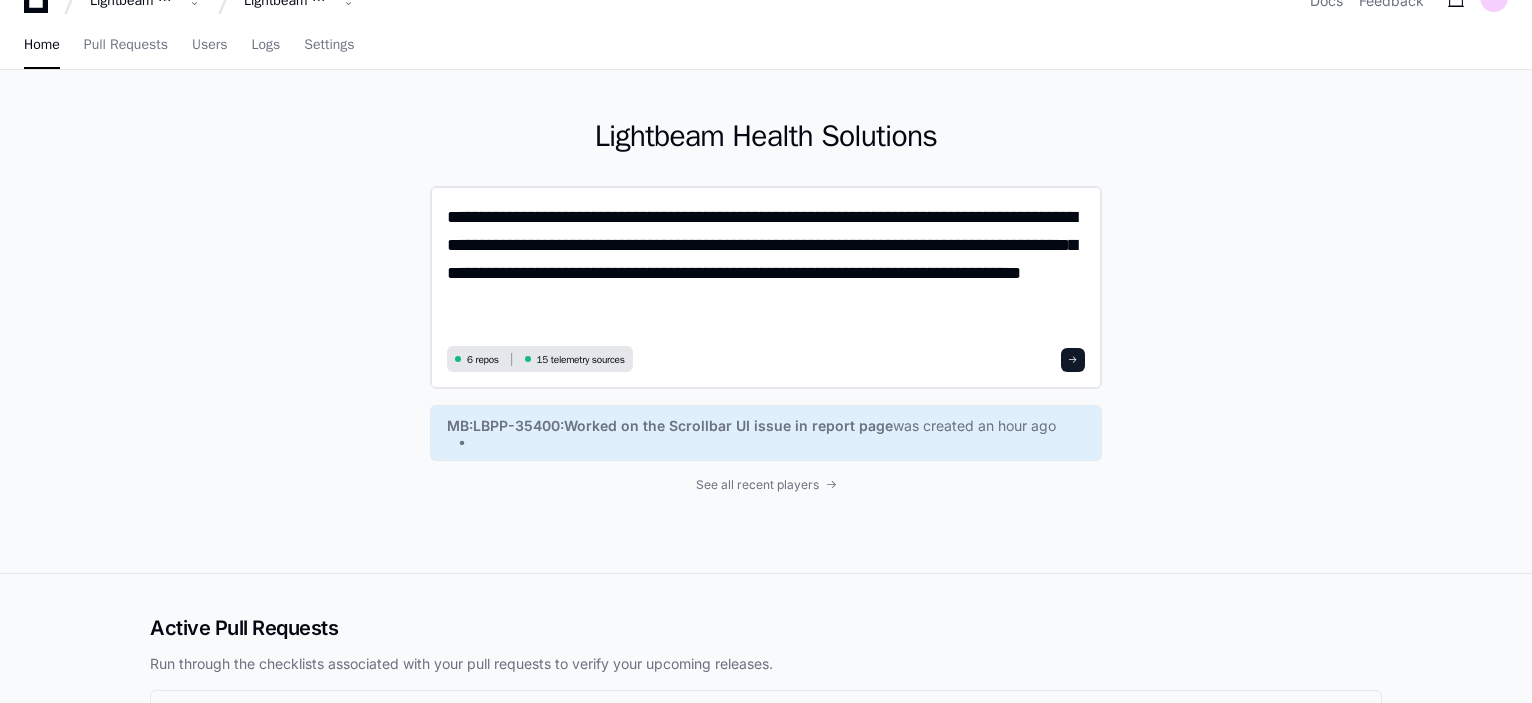 click on "**********" 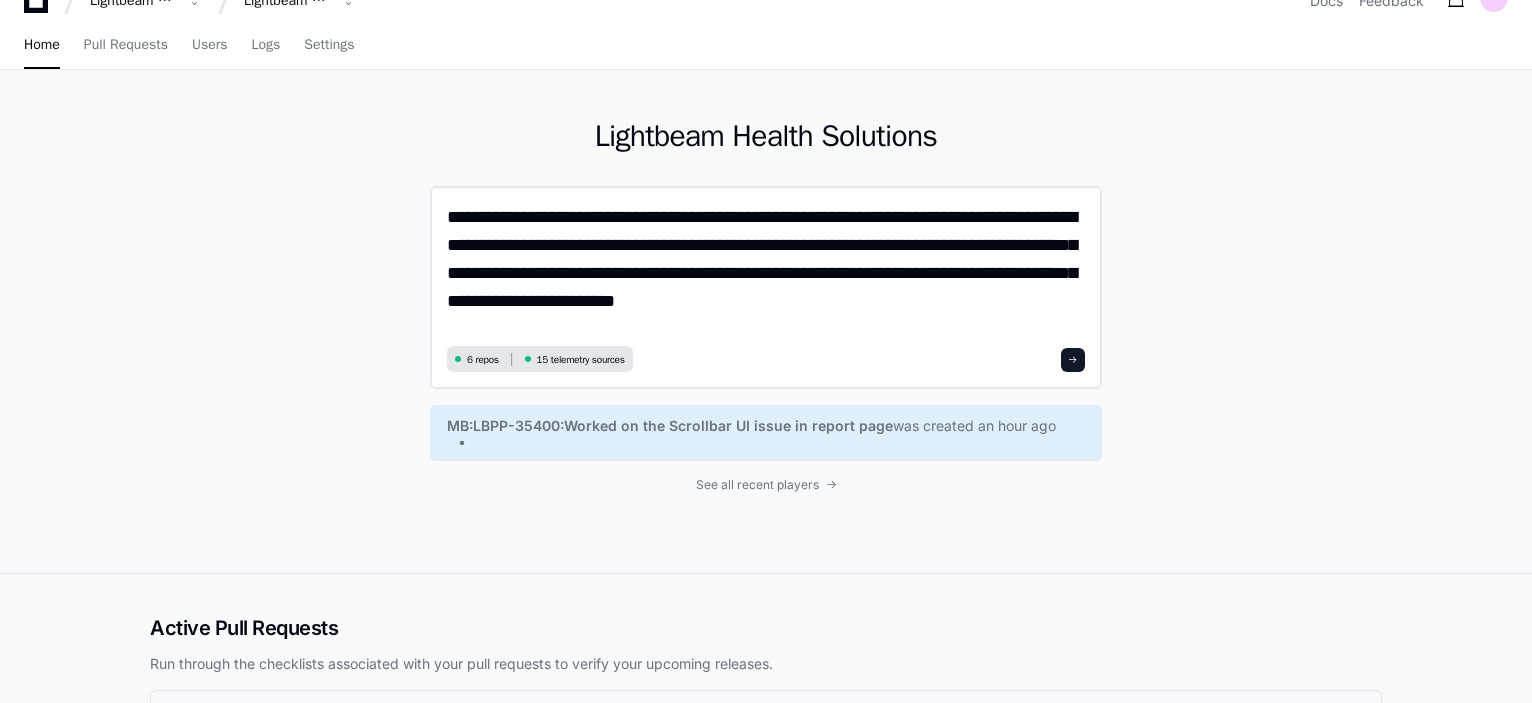 click on "**********" 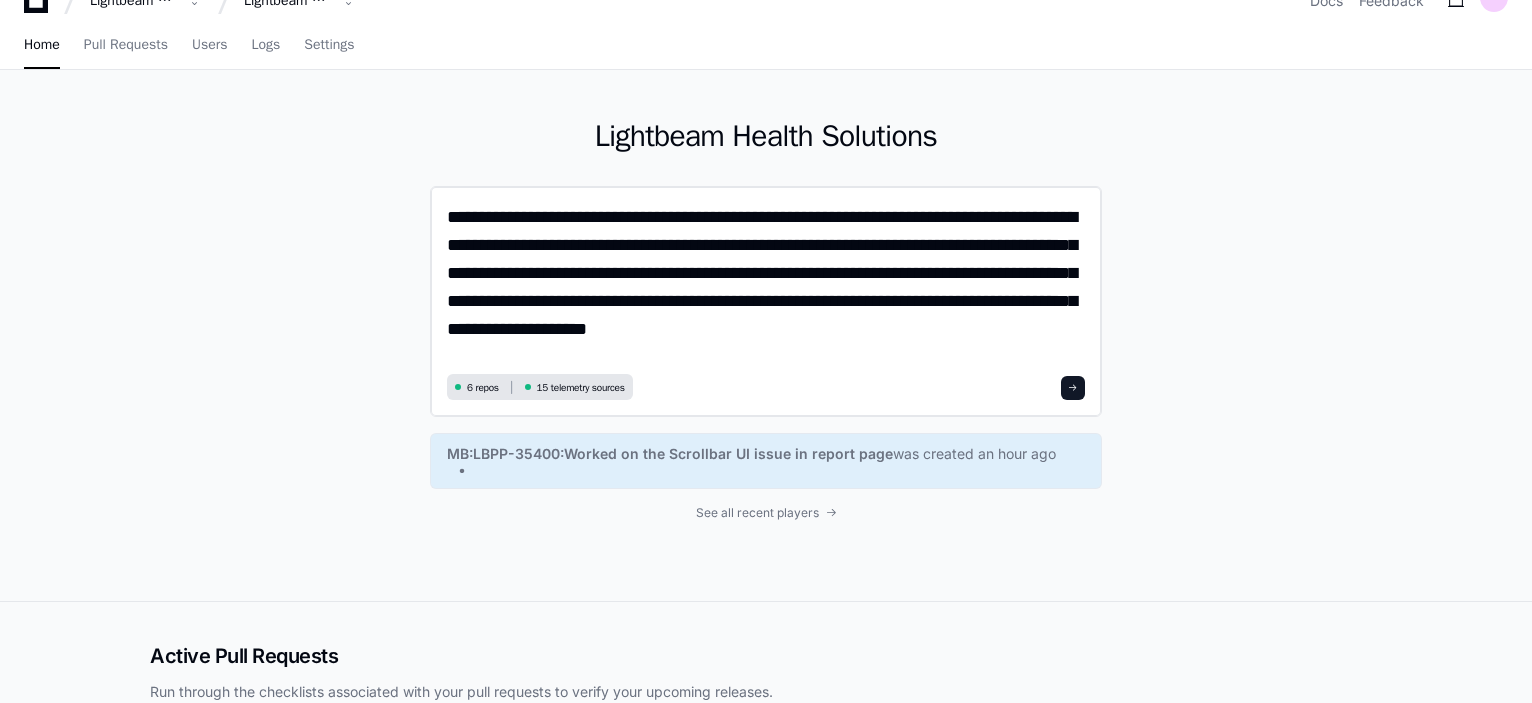 scroll, scrollTop: 0, scrollLeft: 0, axis: both 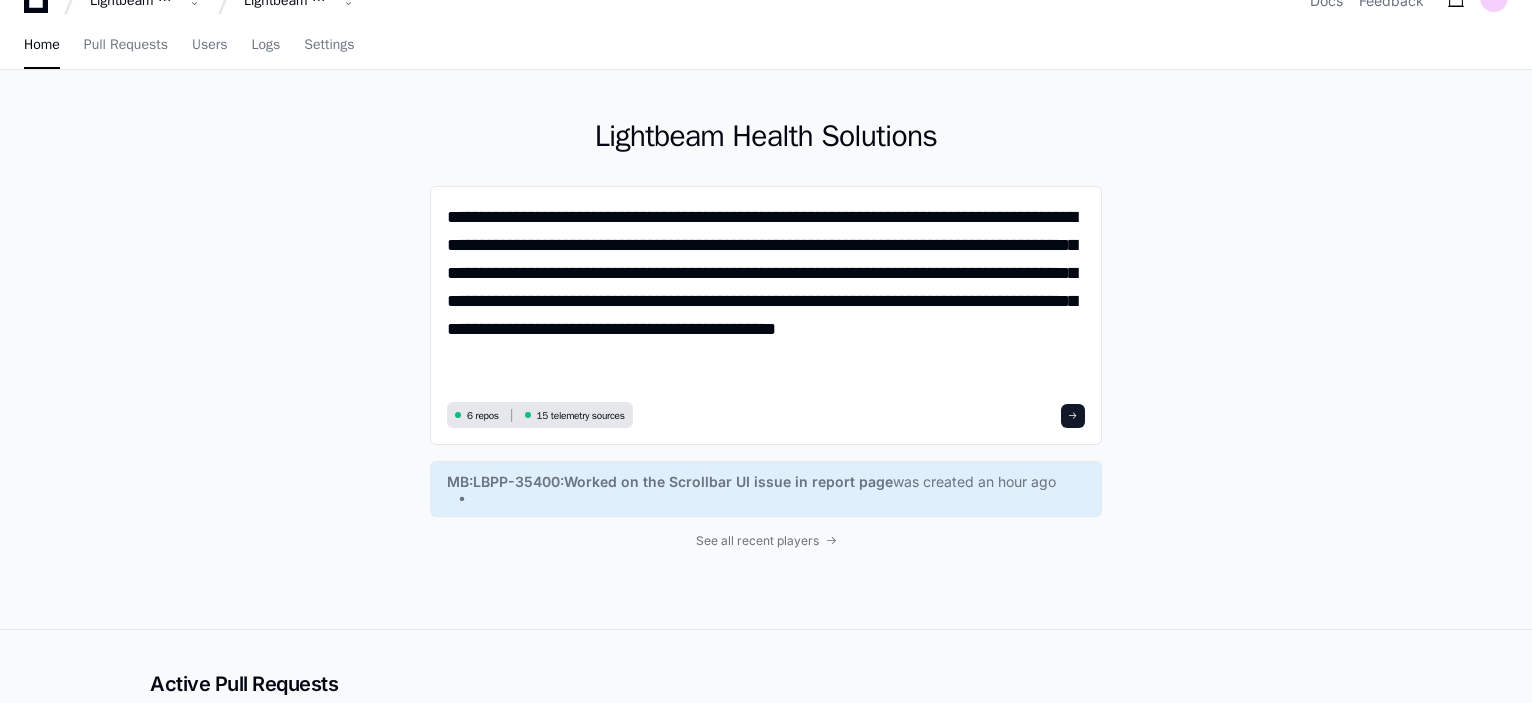 type on "**********" 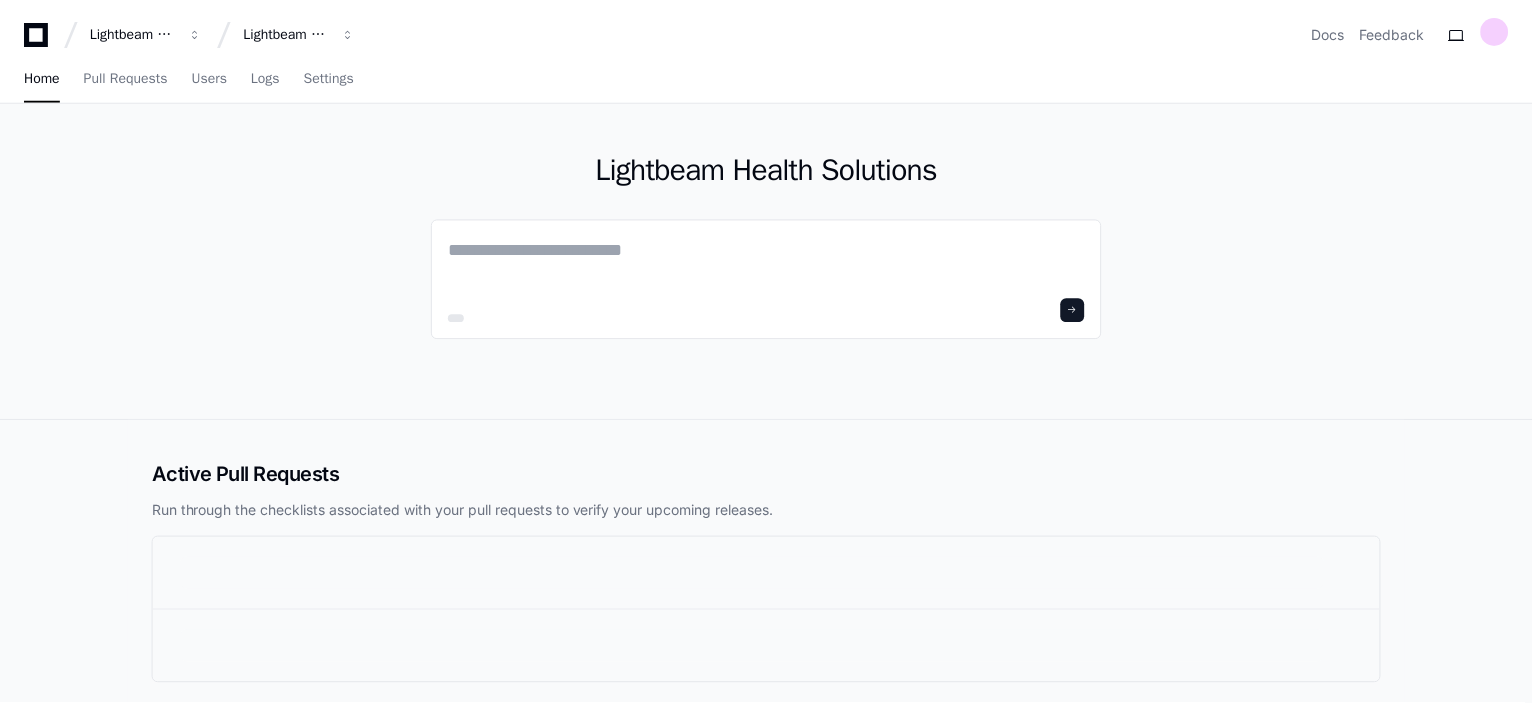 scroll, scrollTop: 0, scrollLeft: 0, axis: both 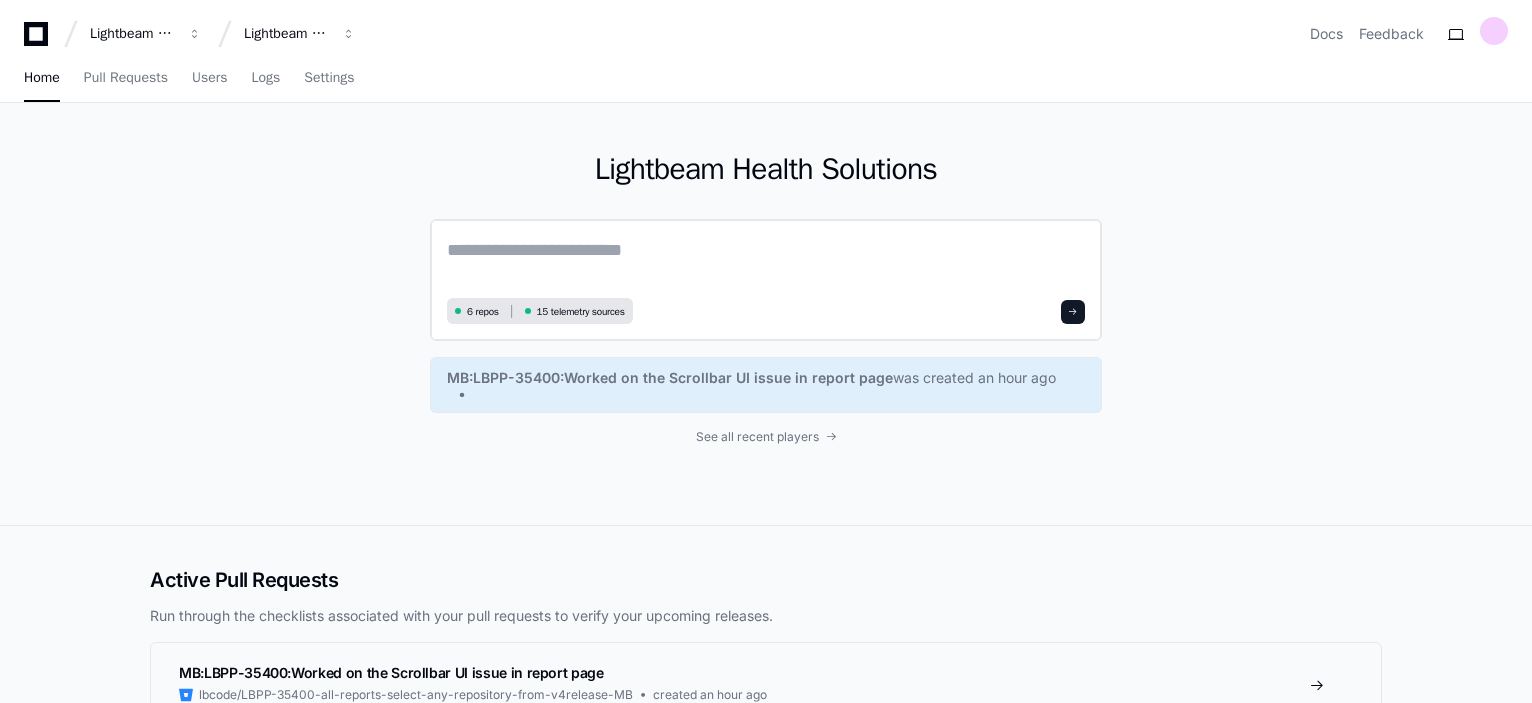 click 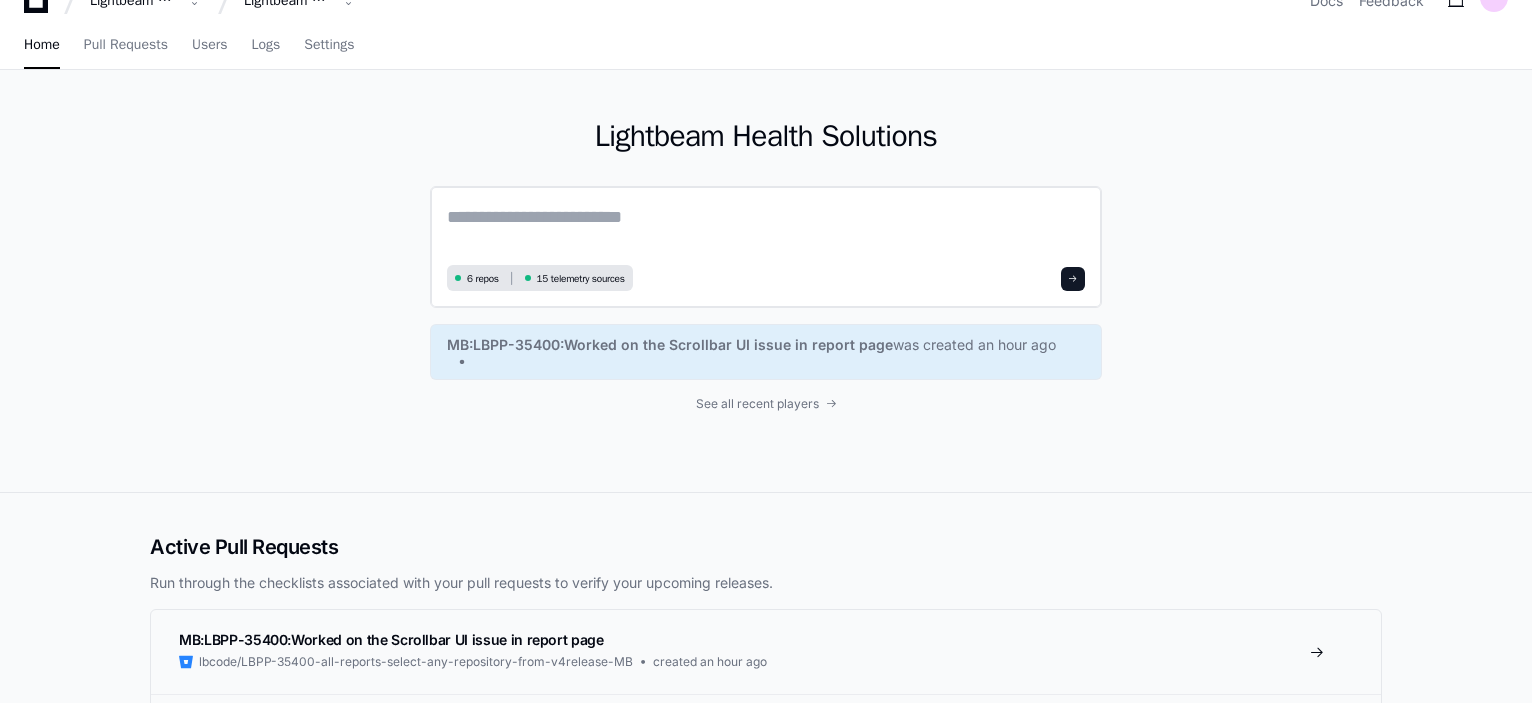 scroll, scrollTop: 0, scrollLeft: 0, axis: both 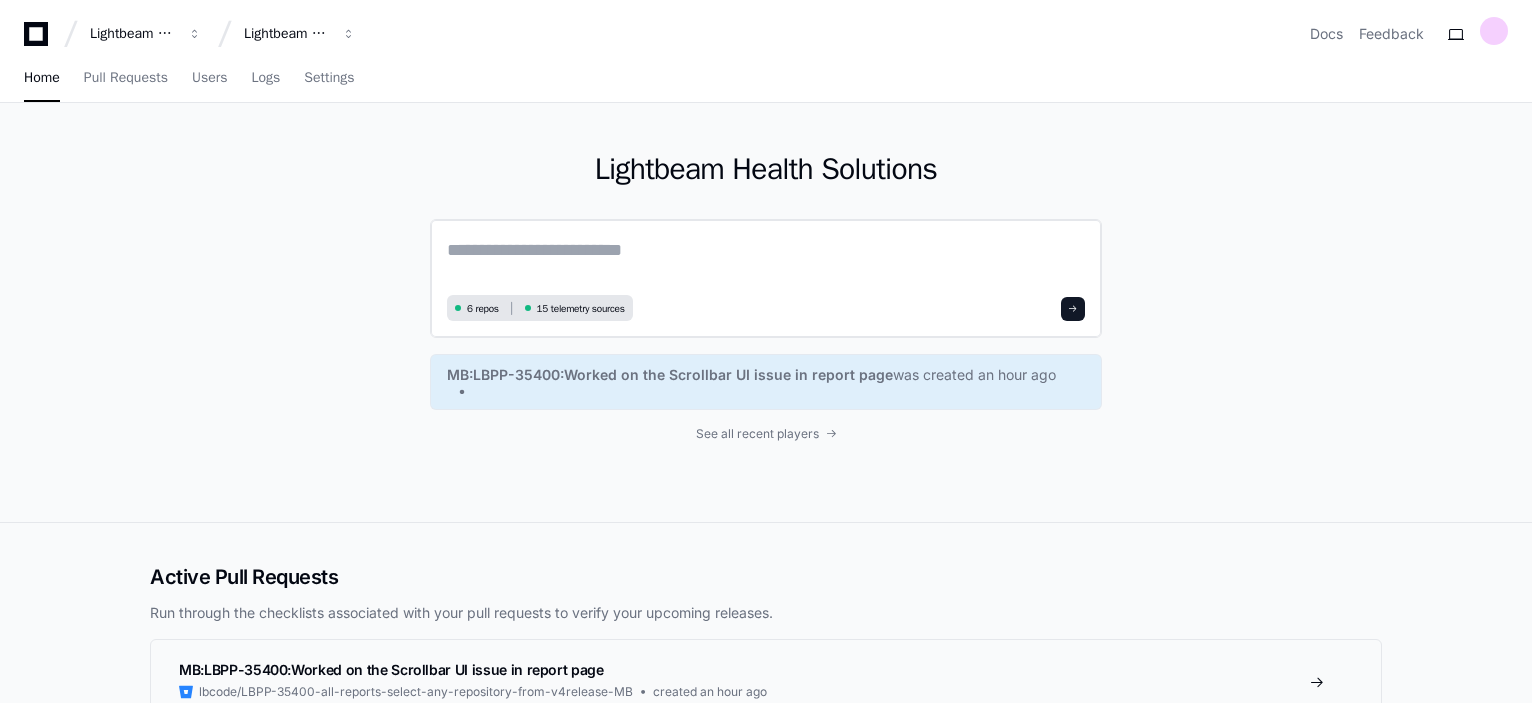 click 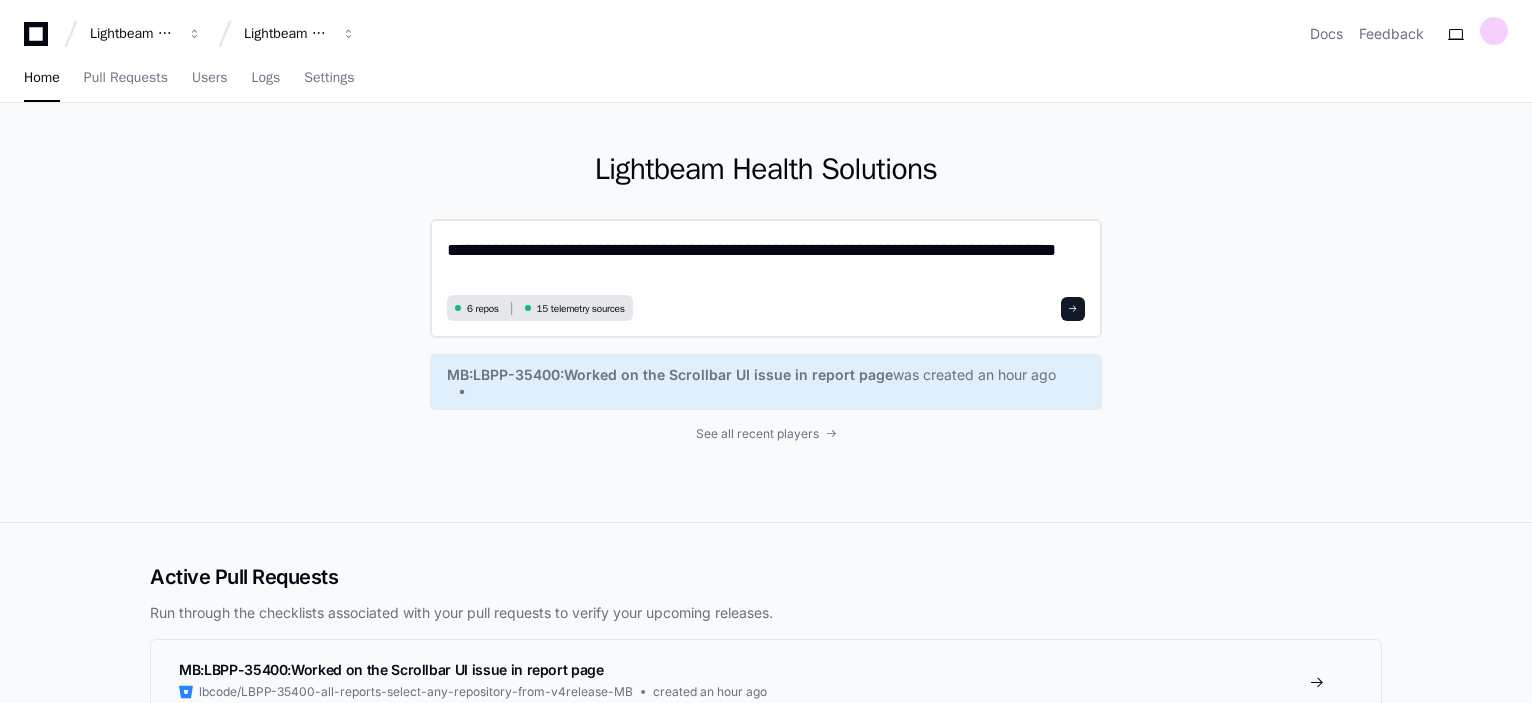 scroll, scrollTop: 0, scrollLeft: 0, axis: both 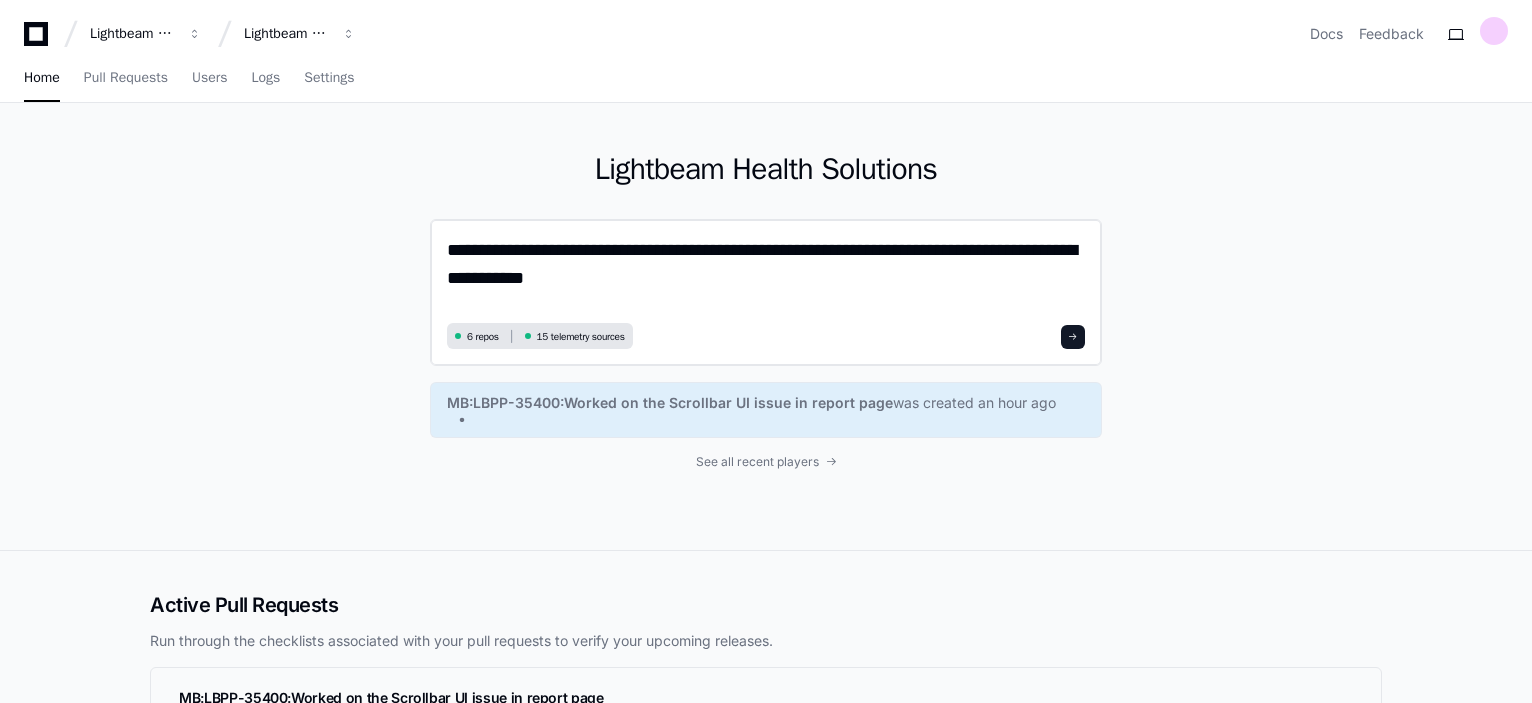 click on "**********" 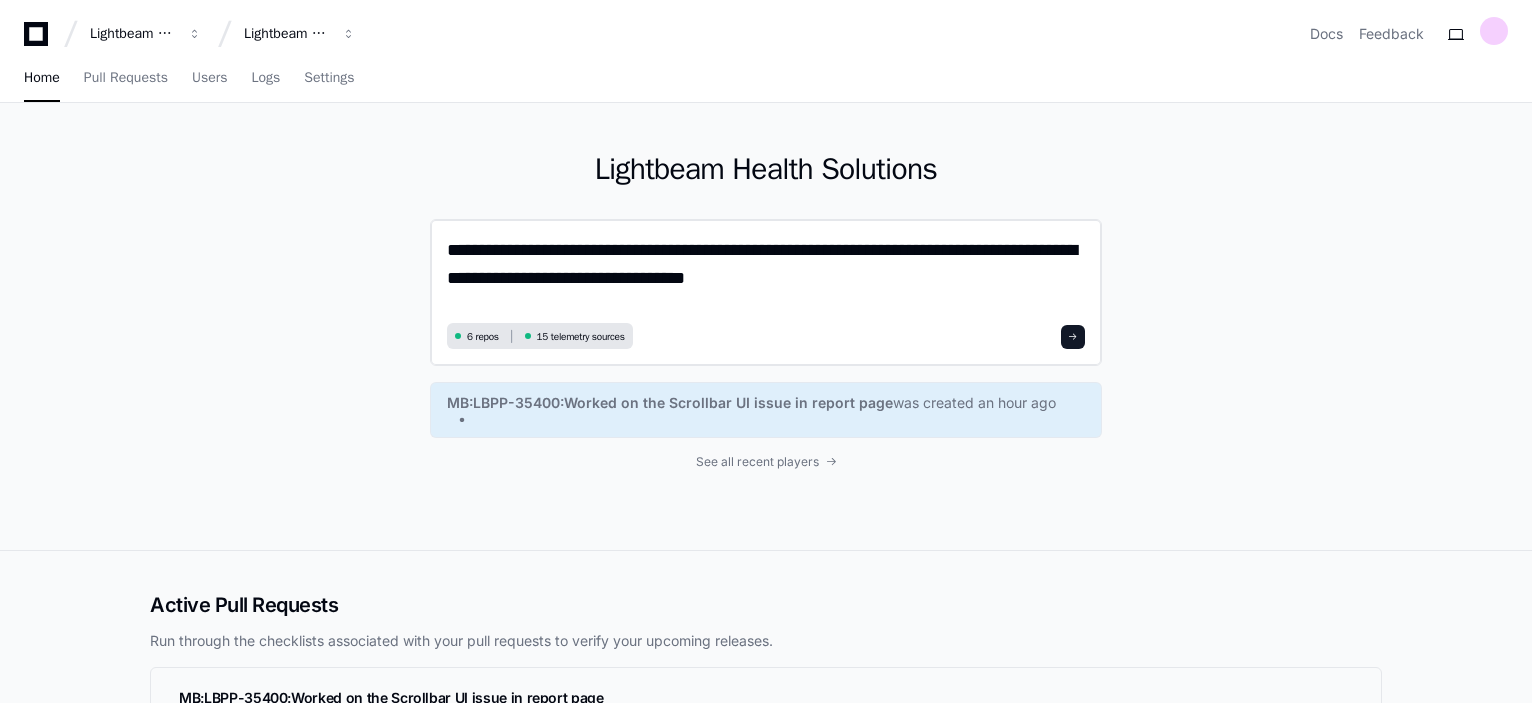 click on "**********" 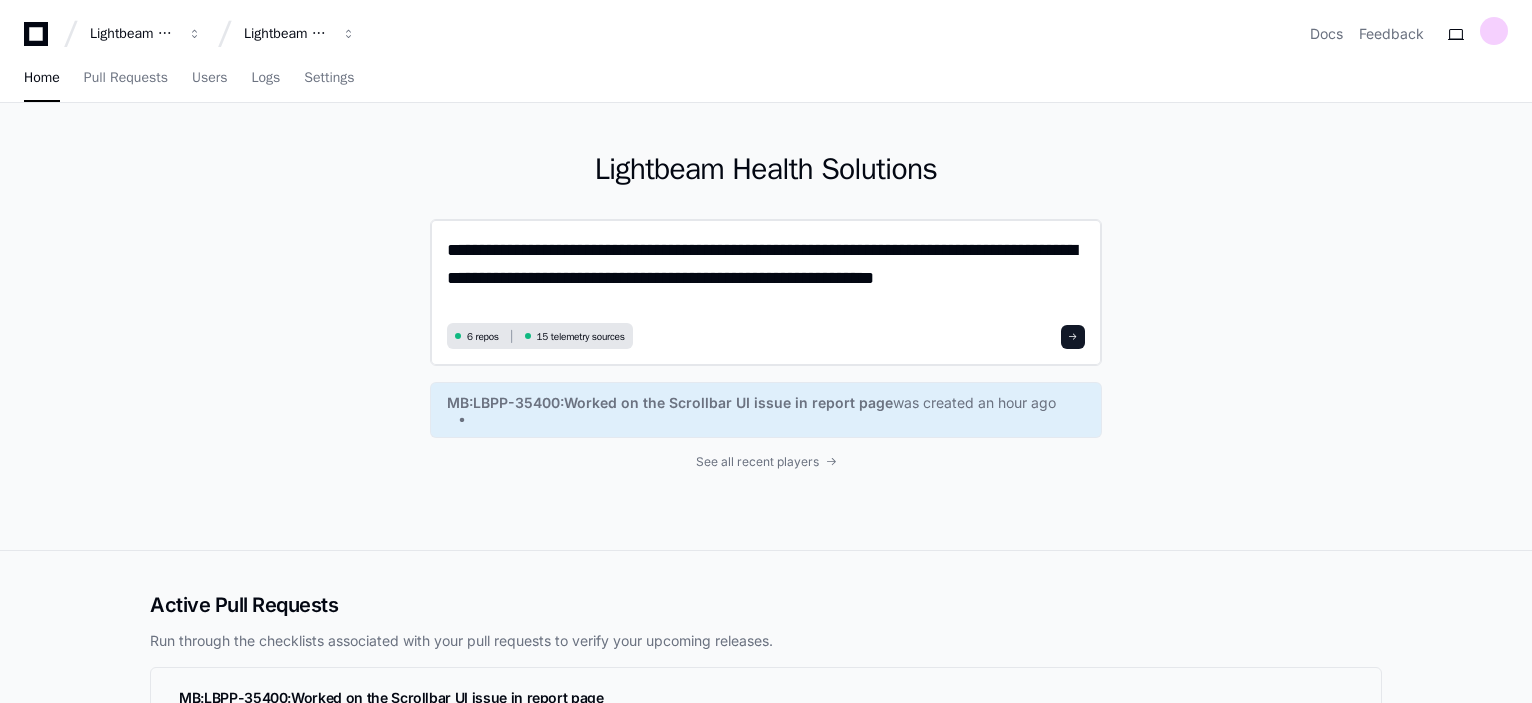 click on "**********" 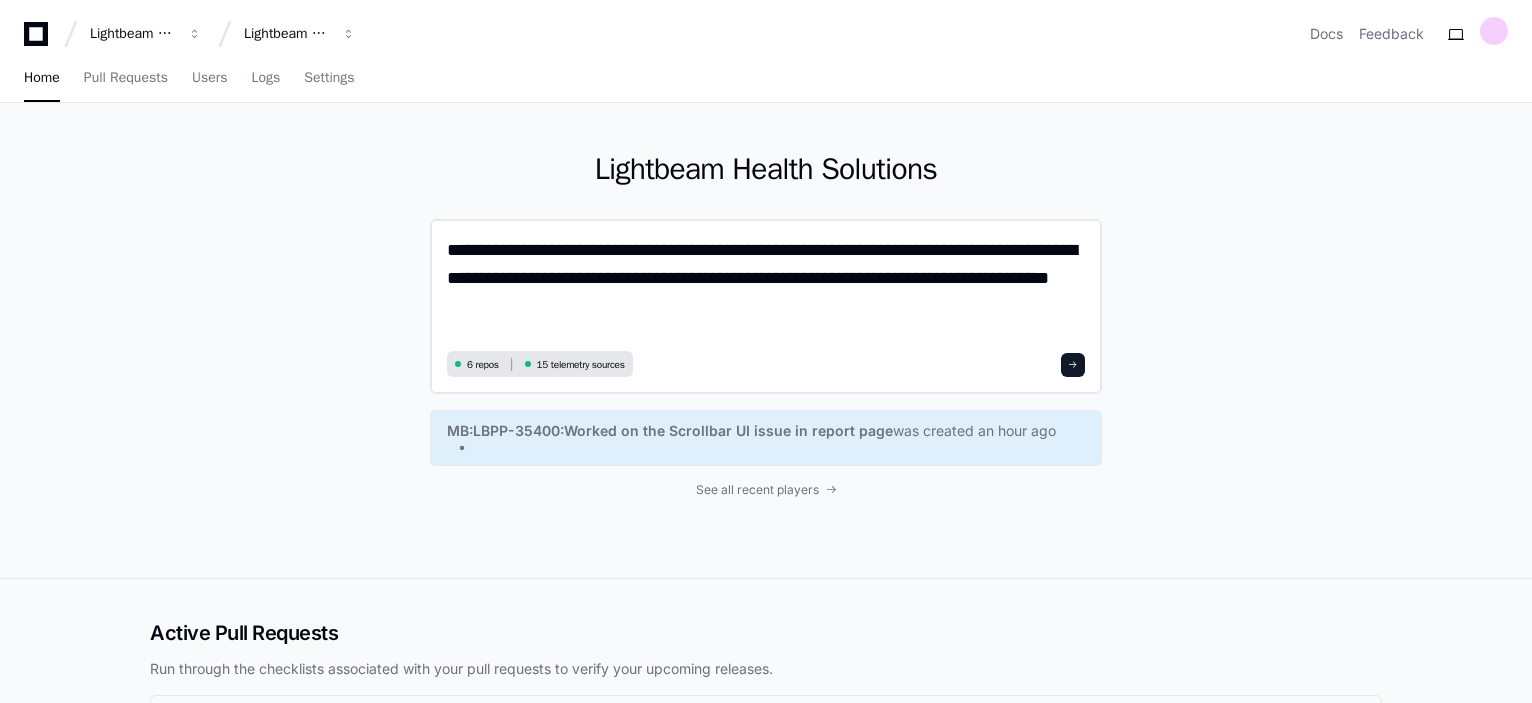 scroll, scrollTop: 0, scrollLeft: 0, axis: both 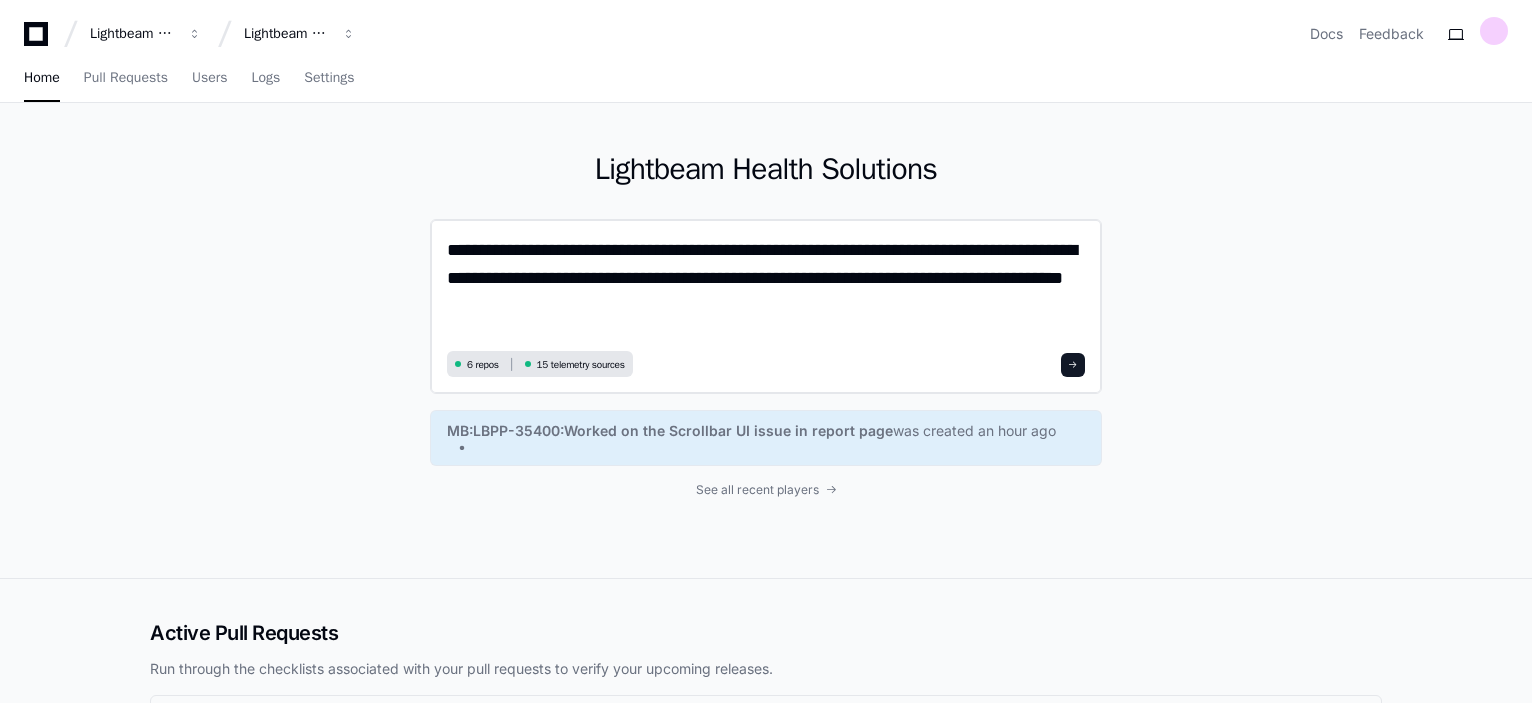 click on "**********" 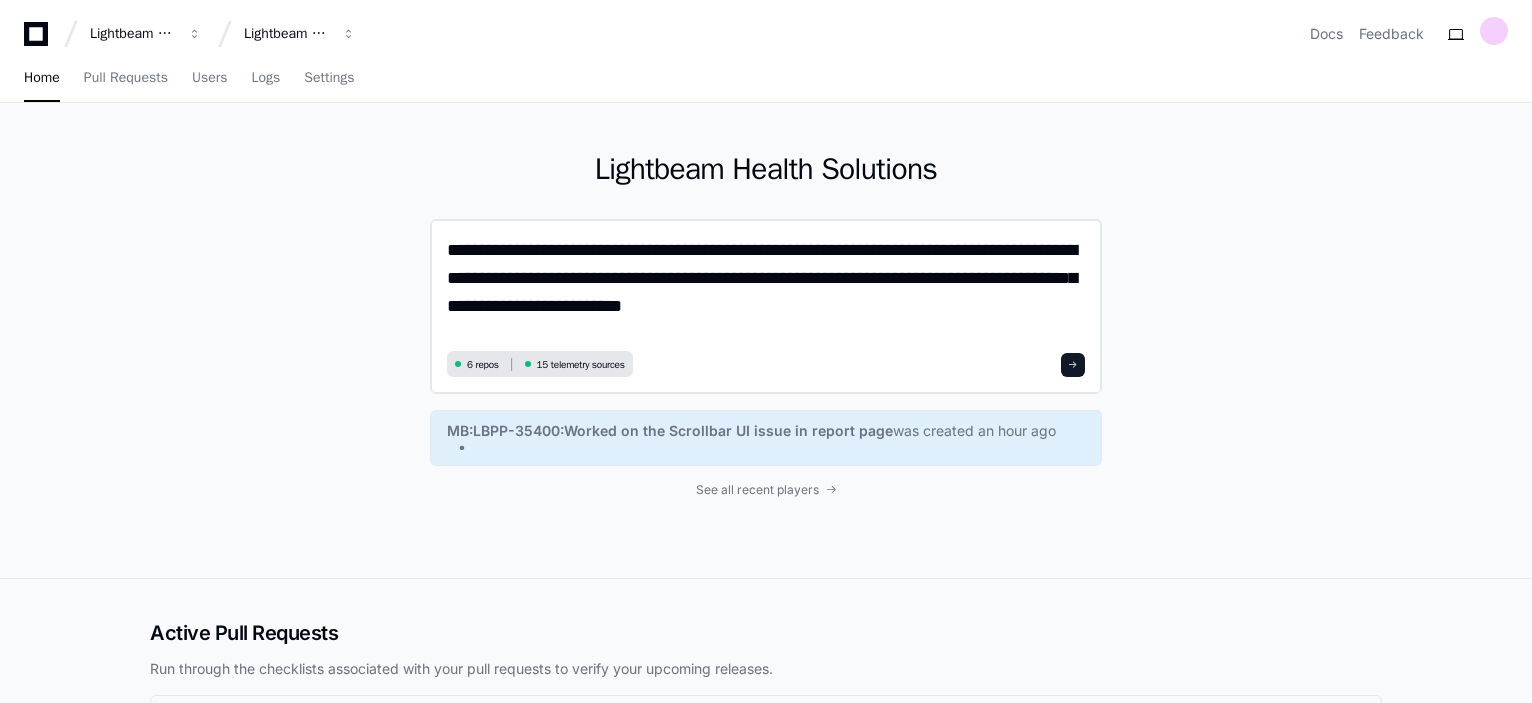 click on "**********" 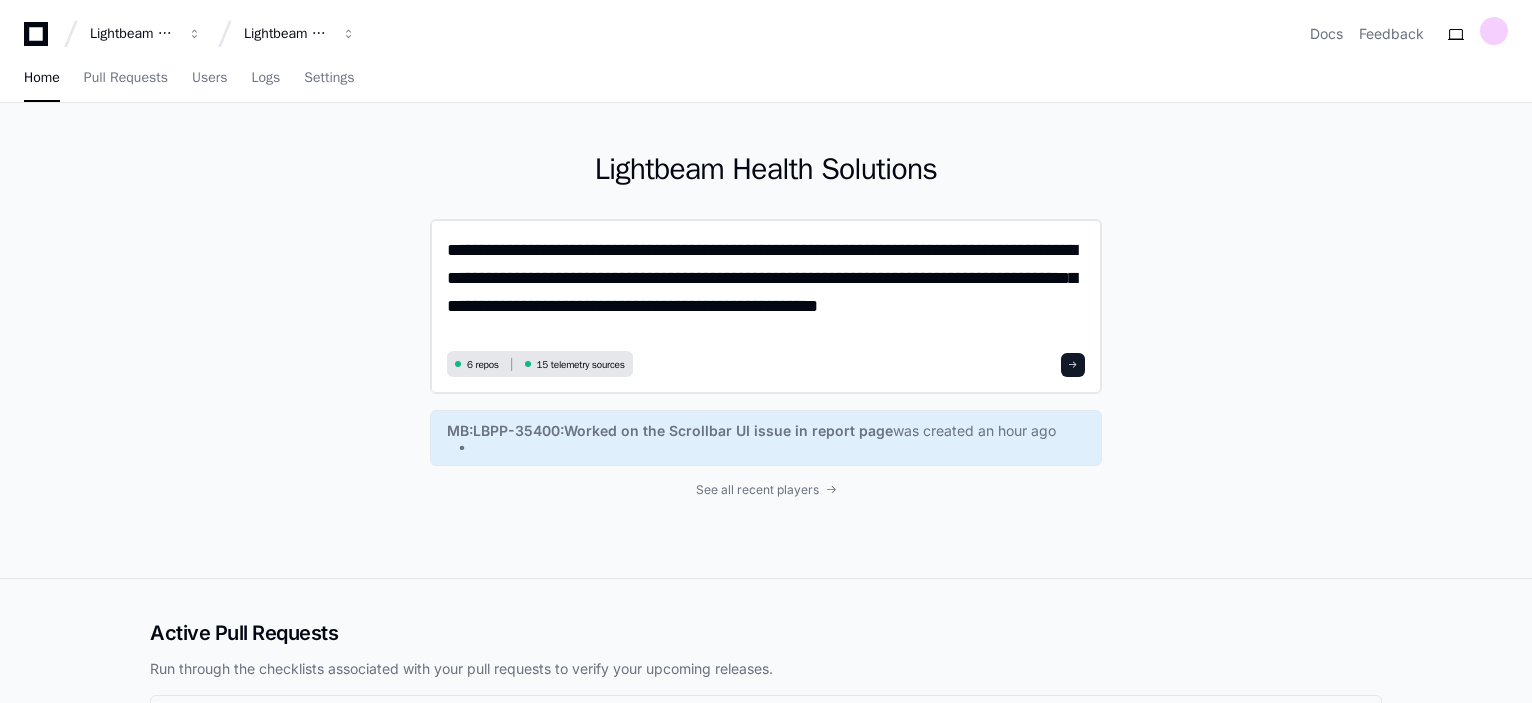 scroll, scrollTop: 33, scrollLeft: 0, axis: vertical 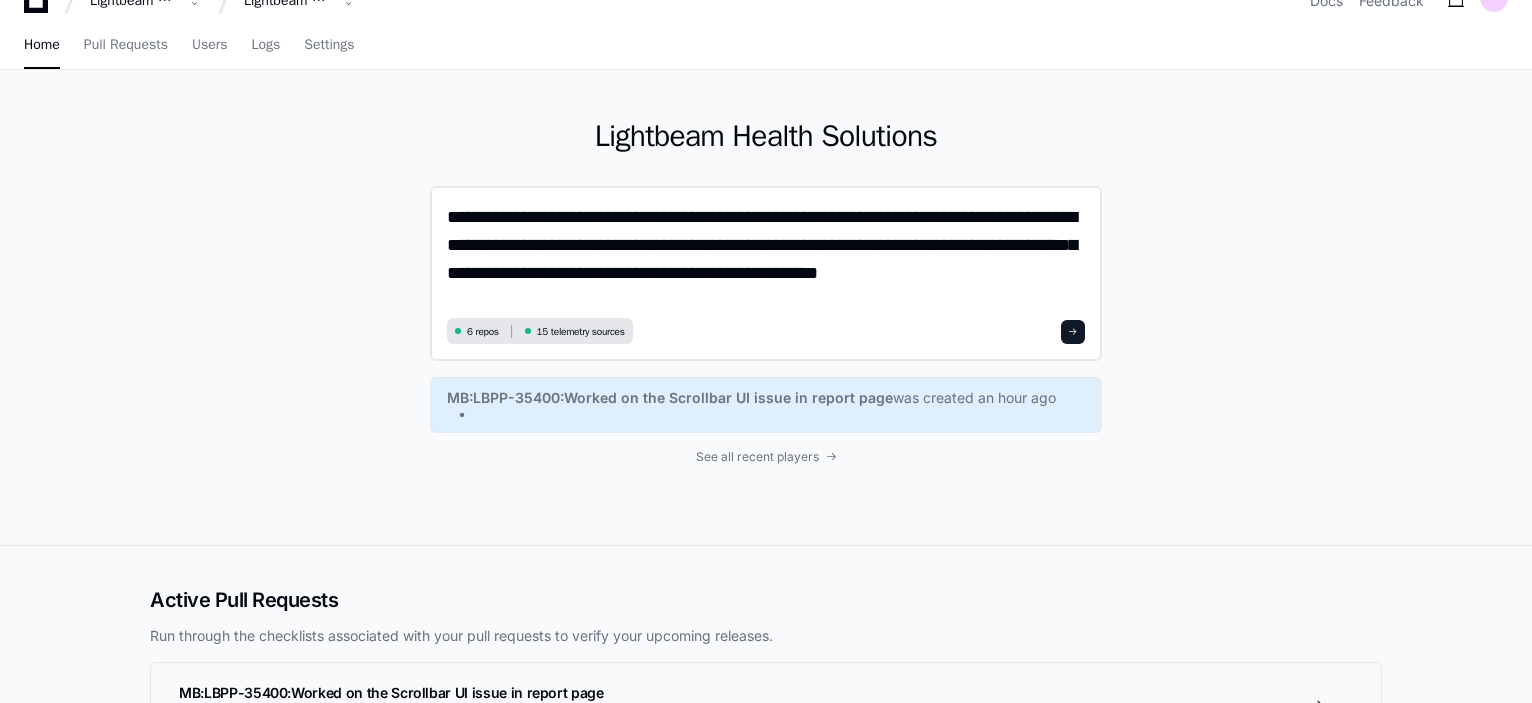 click on "**********" 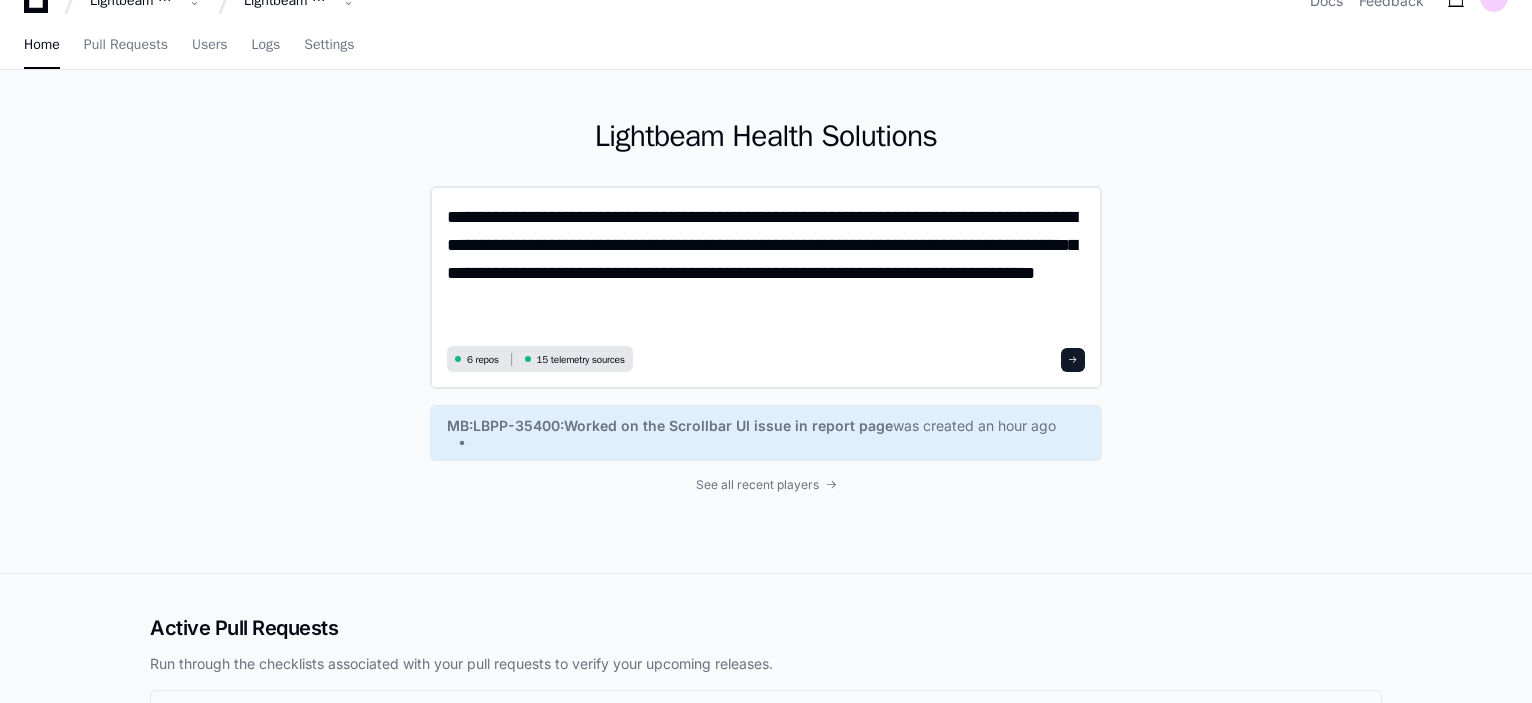 scroll, scrollTop: 0, scrollLeft: 0, axis: both 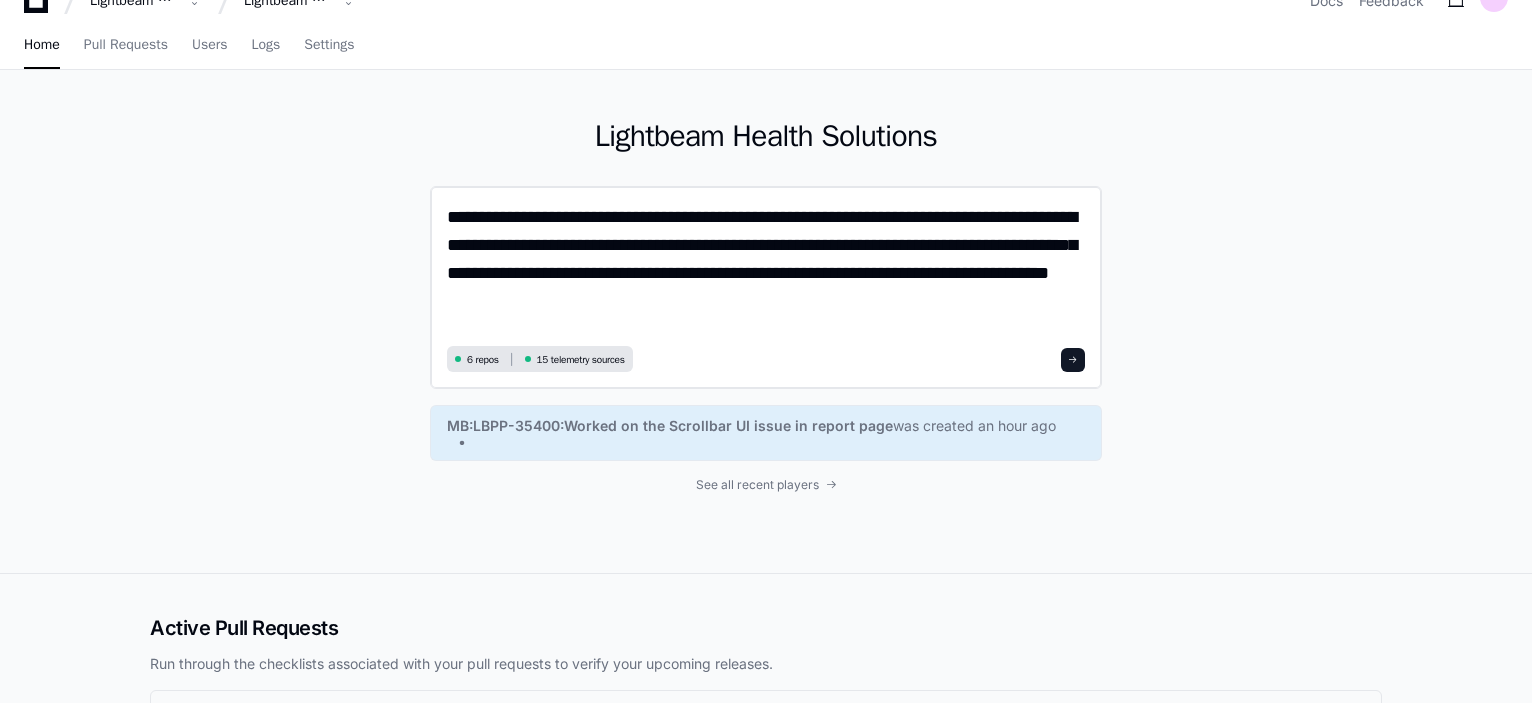 click on "**********" 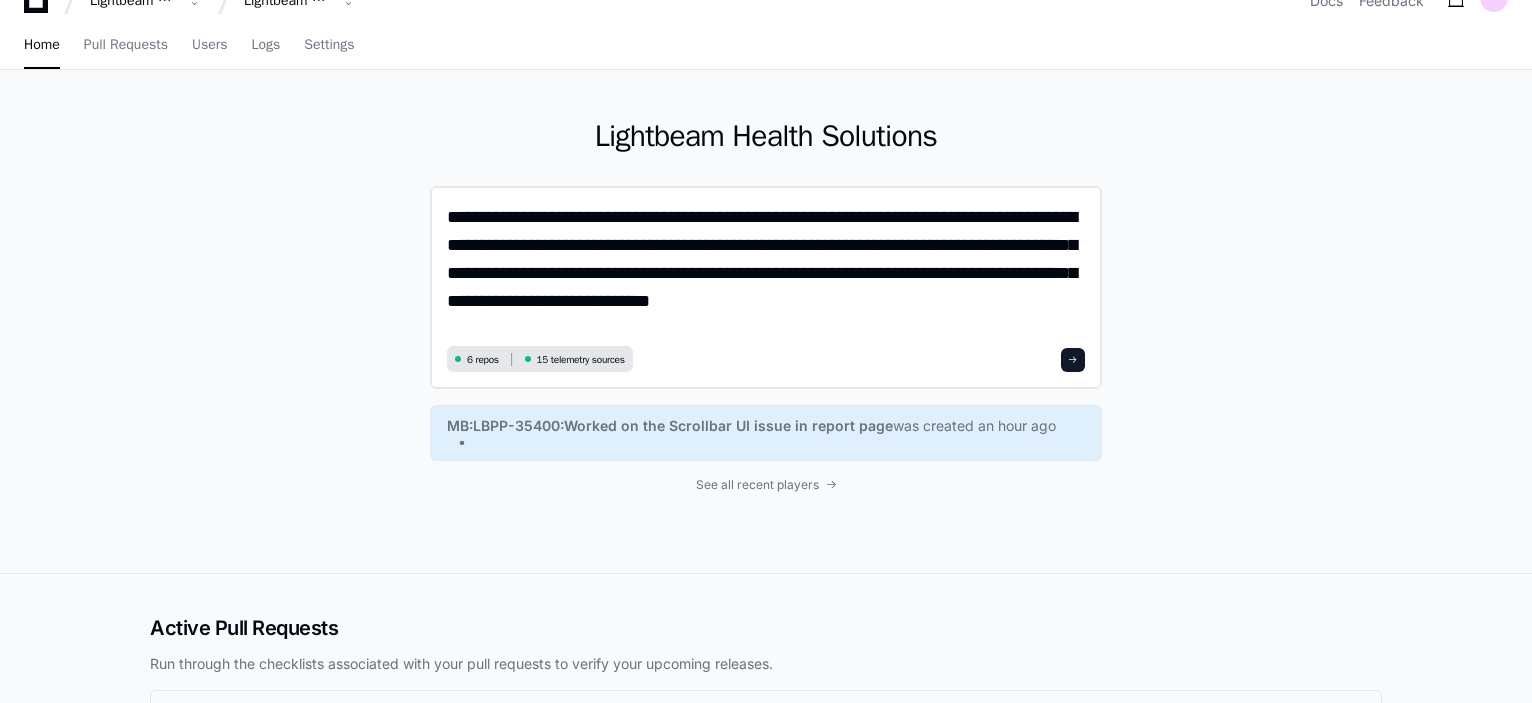 click on "**********" 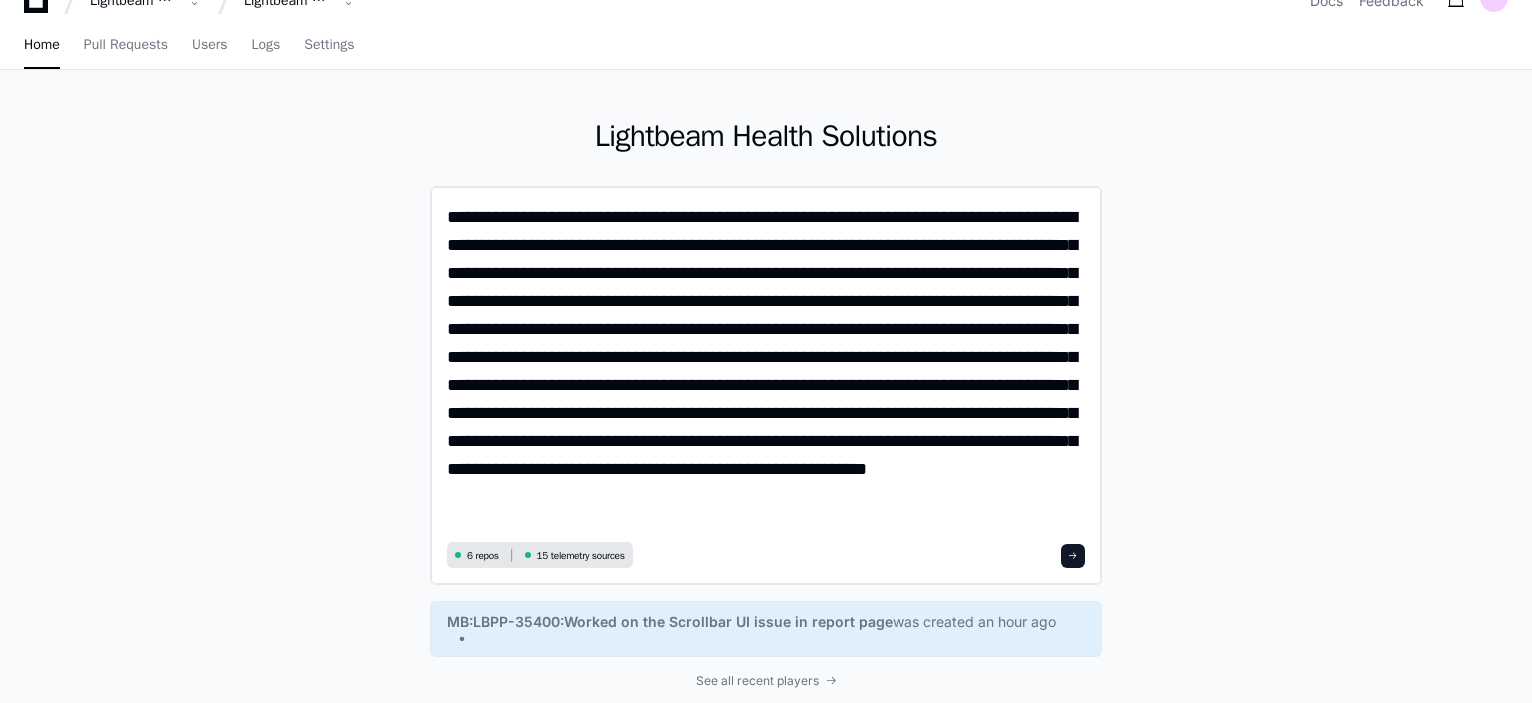 scroll, scrollTop: 0, scrollLeft: 0, axis: both 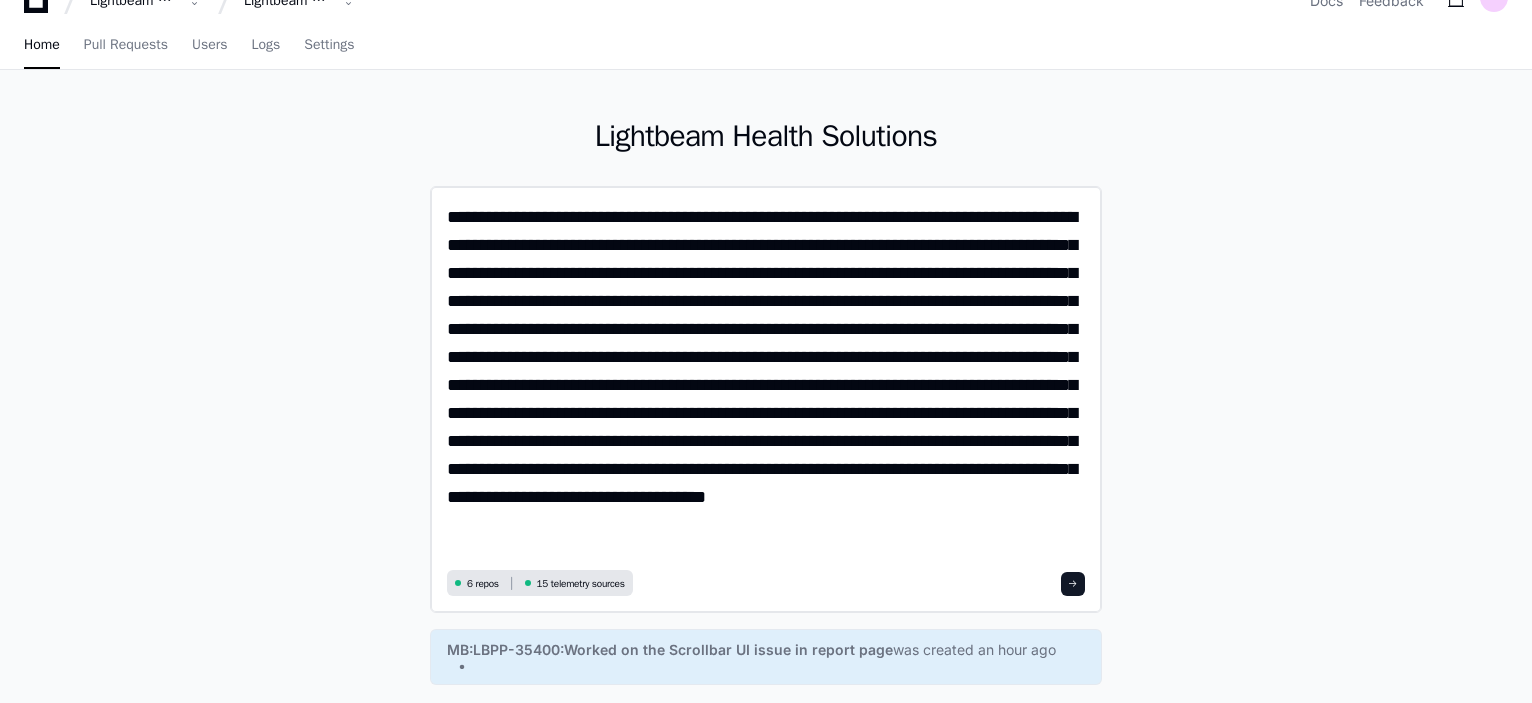 type on "**********" 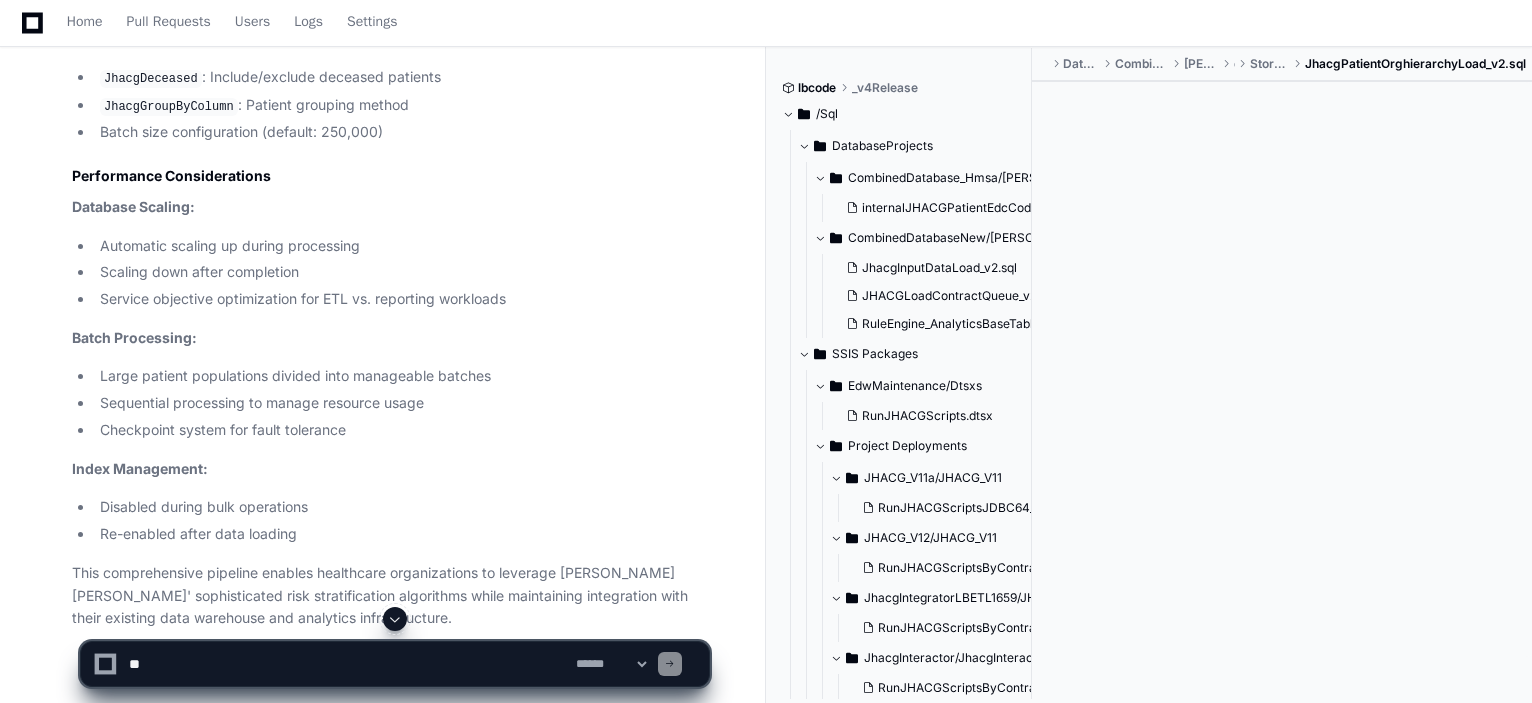 scroll, scrollTop: 7693, scrollLeft: 0, axis: vertical 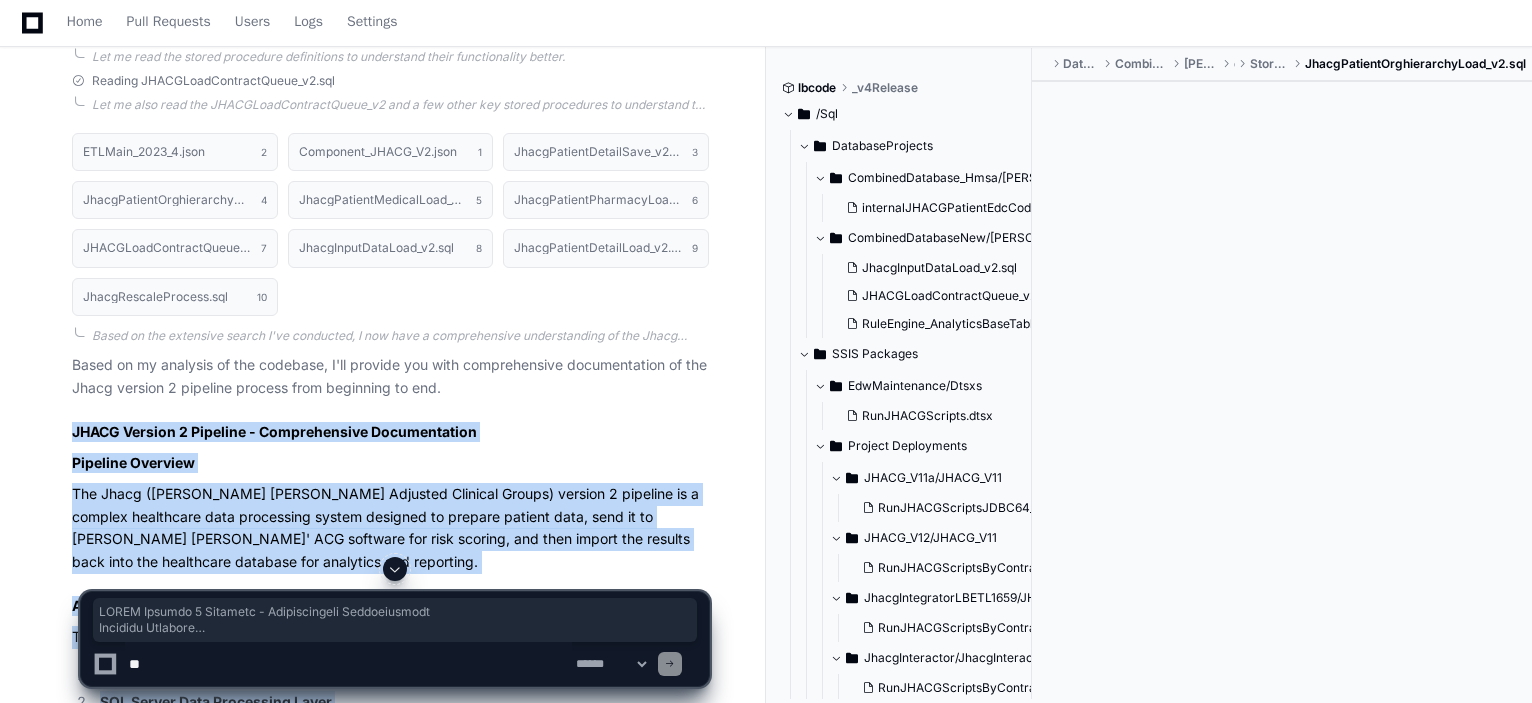 drag, startPoint x: 357, startPoint y: 535, endPoint x: 26, endPoint y: 424, distance: 349.11603 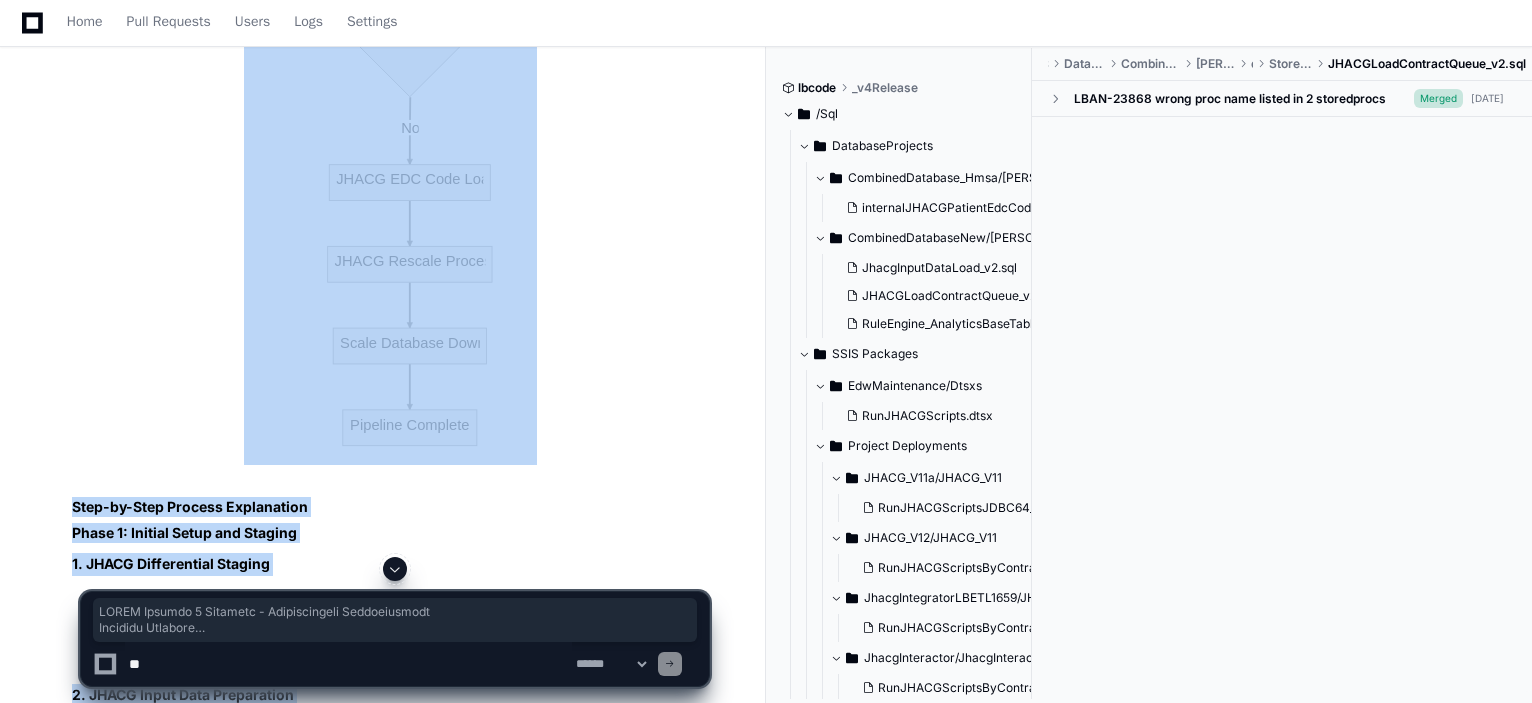scroll, scrollTop: 3561, scrollLeft: 0, axis: vertical 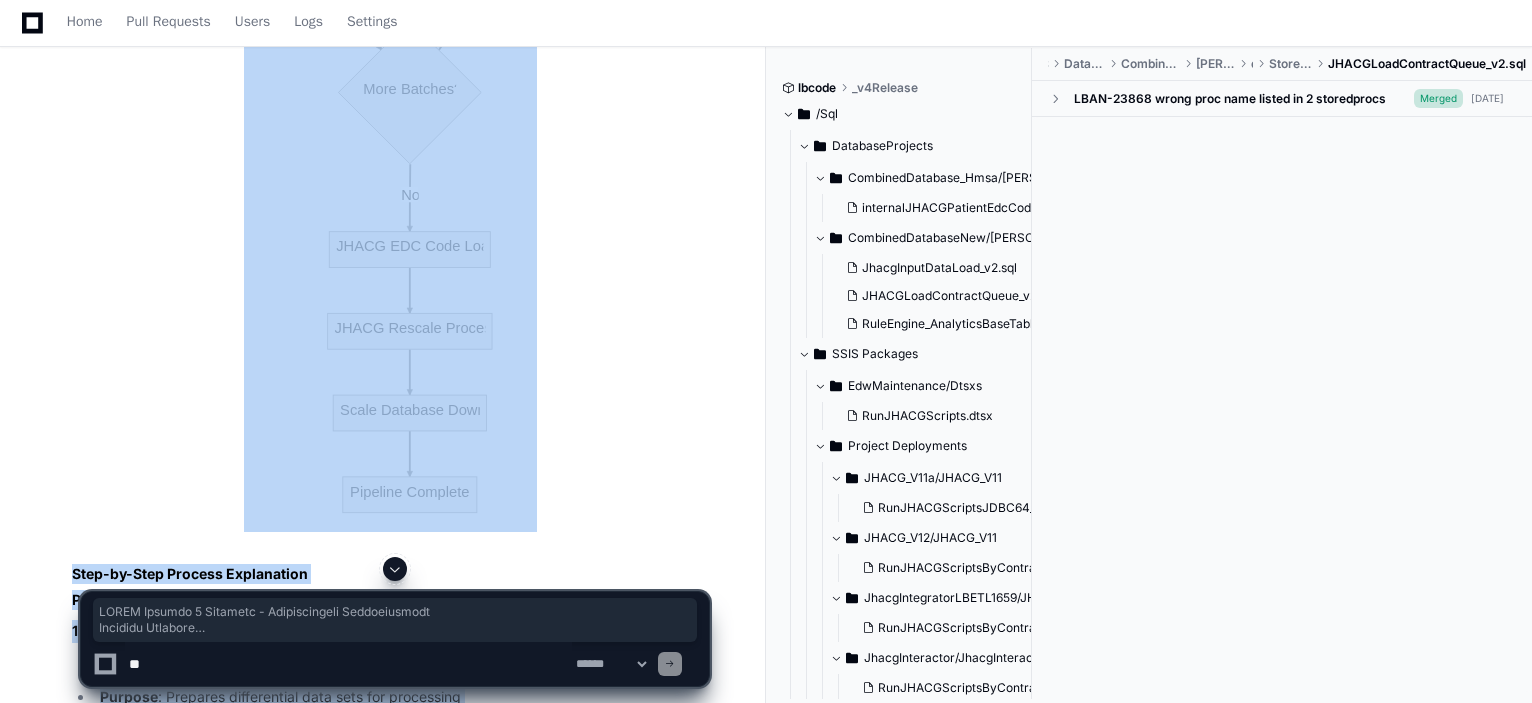drag, startPoint x: 534, startPoint y: 364, endPoint x: 499, endPoint y: 492, distance: 132.69891 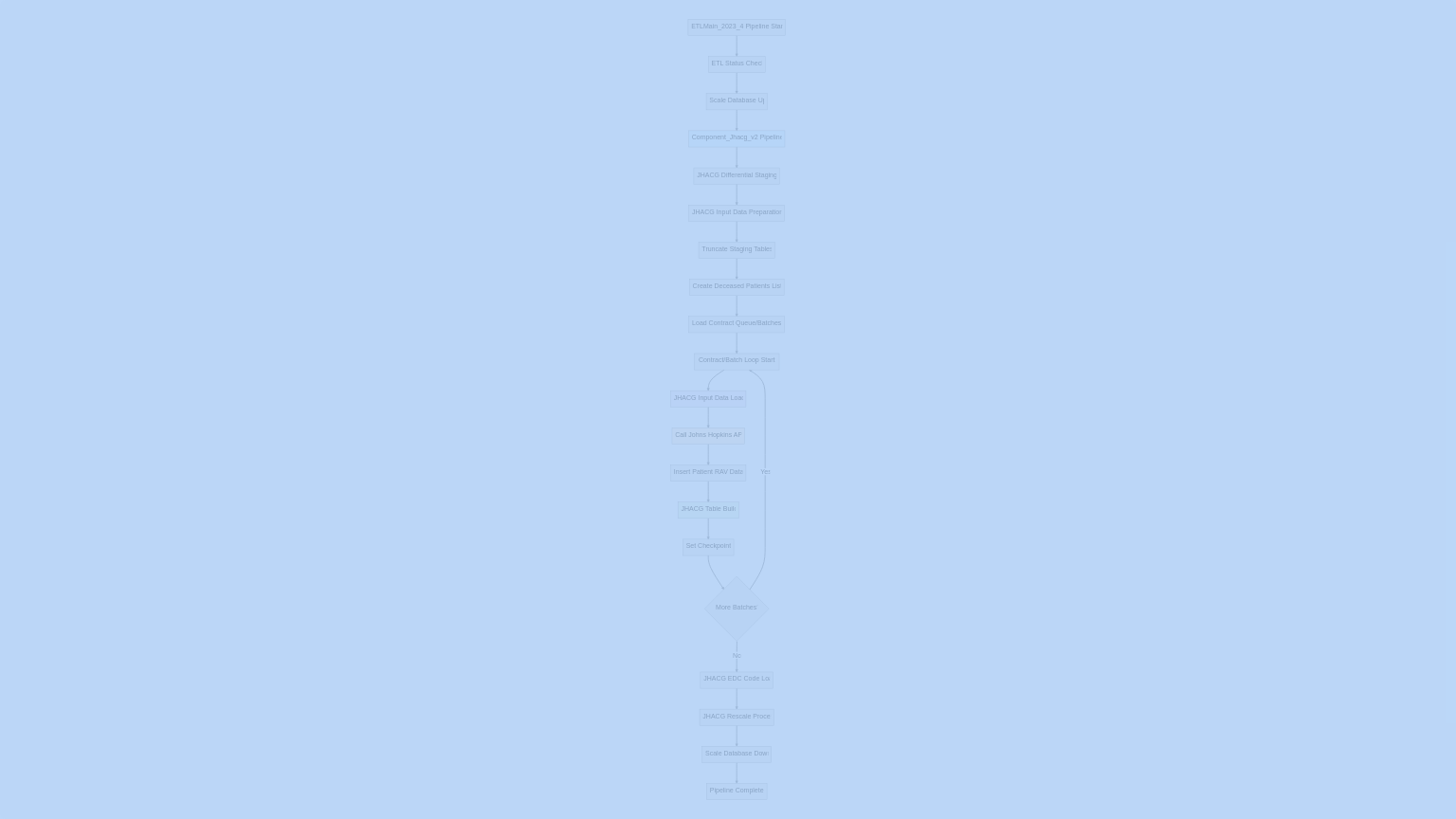 click 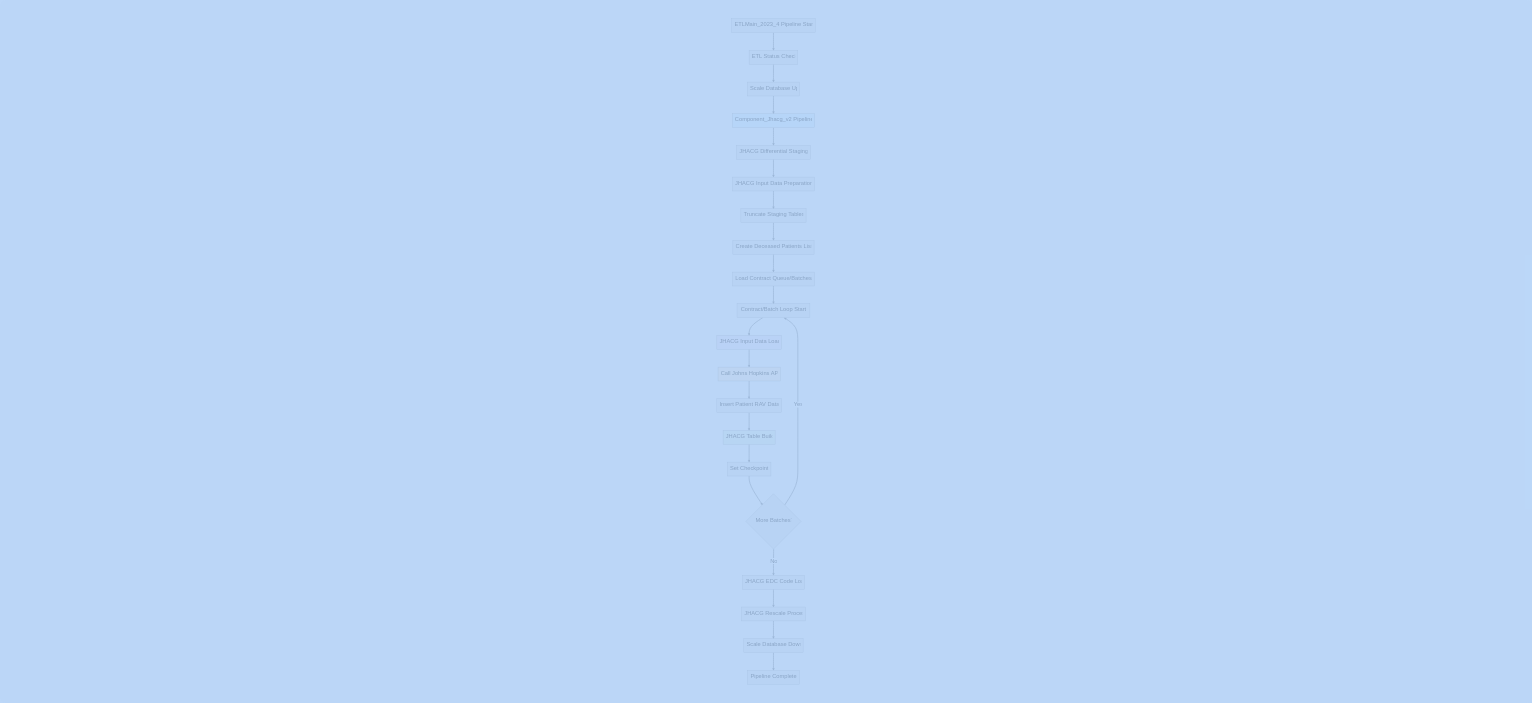 scroll, scrollTop: 2728, scrollLeft: 0, axis: vertical 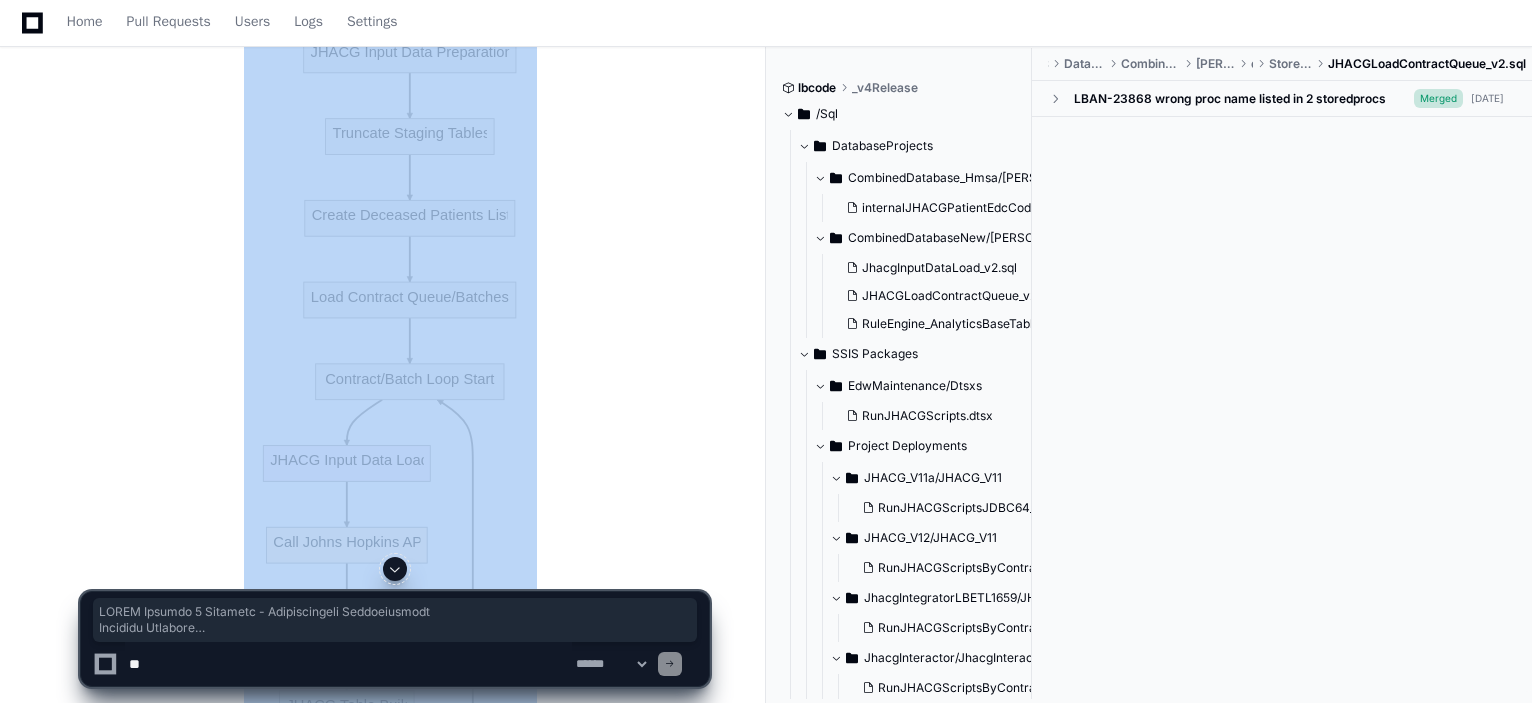 click 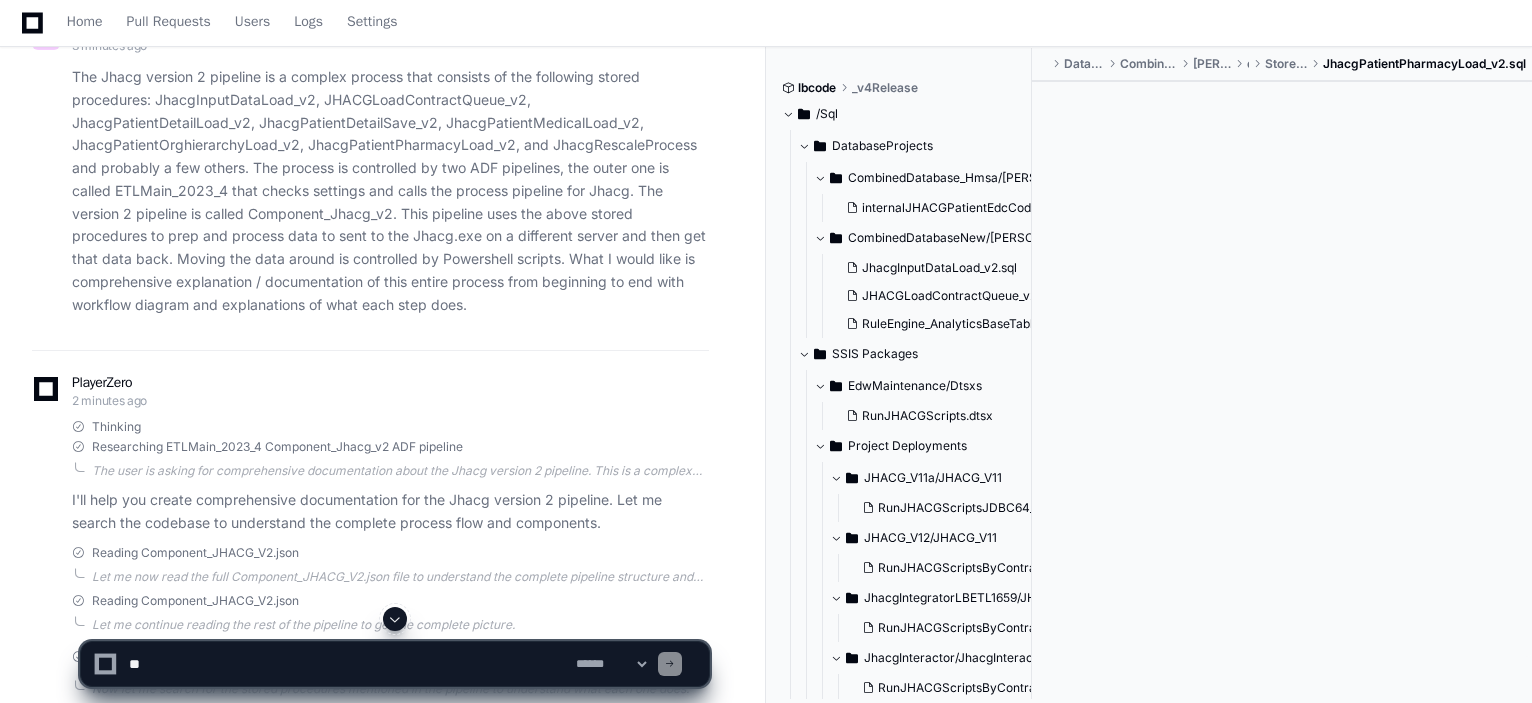 scroll, scrollTop: 161, scrollLeft: 0, axis: vertical 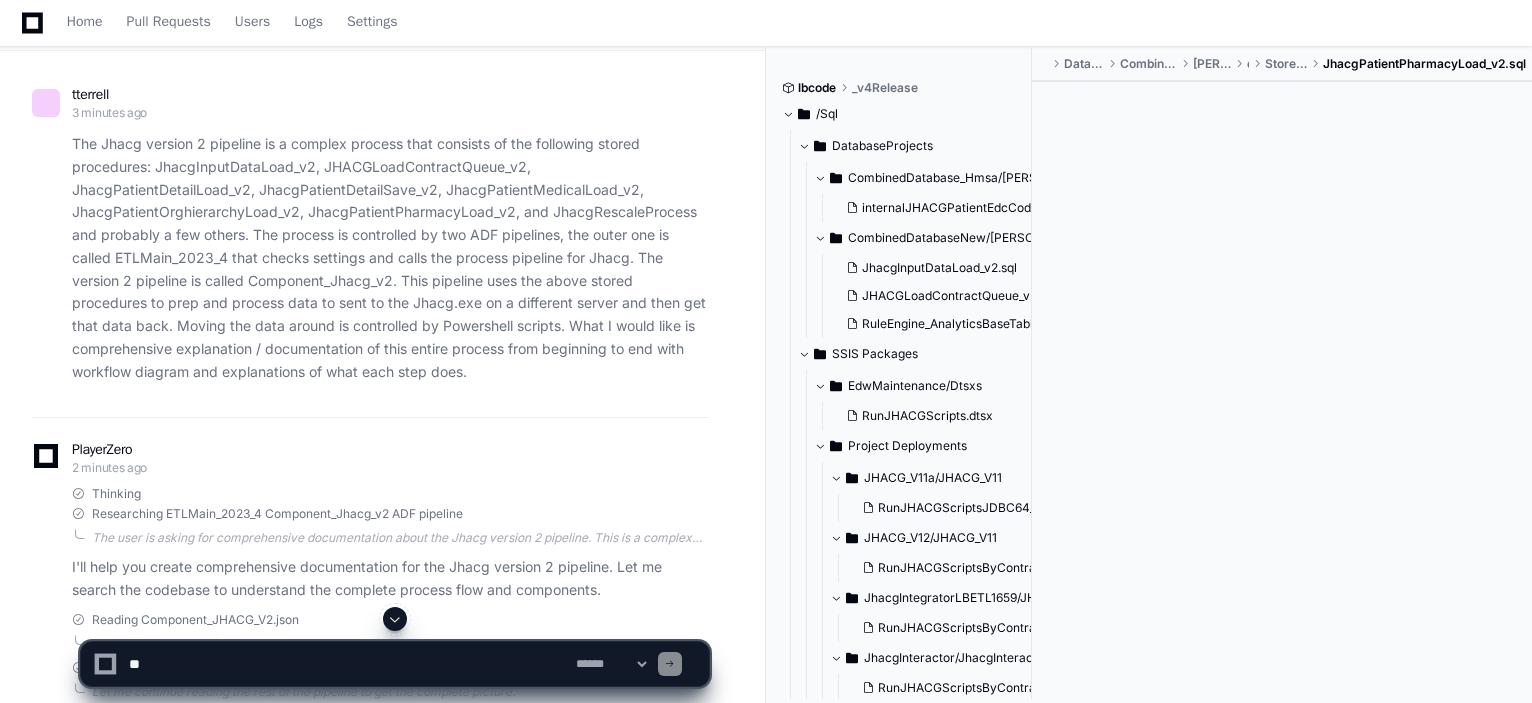 click on "tterrell 3 minutes ago The Jhacg version 2 pipeline is a complex process that consists of the following stored procedures:  JhacgInputDataLoad_v2, JHACGLoadContractQueue_v2, JhacgPatientDetailLoad_v2, JhacgPatientDetailSave_v2, JhacgPatientMedicalLoad_v2, JhacgPatientOrghierarchyLoad_v2, JhacgPatientPharmacyLoad_v2, and JhacgRescaleProcess and probably a few others.   The process is controlled by two ADF pipelines, the outer one is called ETLMain_2023_4 that checks settings and calls the process pipeline for Jhacg.   The version 2 pipeline is called Component_Jhacg_v2.   This pipeline uses the above stored procedures to prep and process data to sent to the Jhacg.exe on a different server and then get that data back.   Moving the data around is controlled by Powershell scripts.   What I would like is comprehensive explanation / documentation of this entire process from beginning to end with workflow diagram and explanations of what each step does.
PlayerZero
2 1" 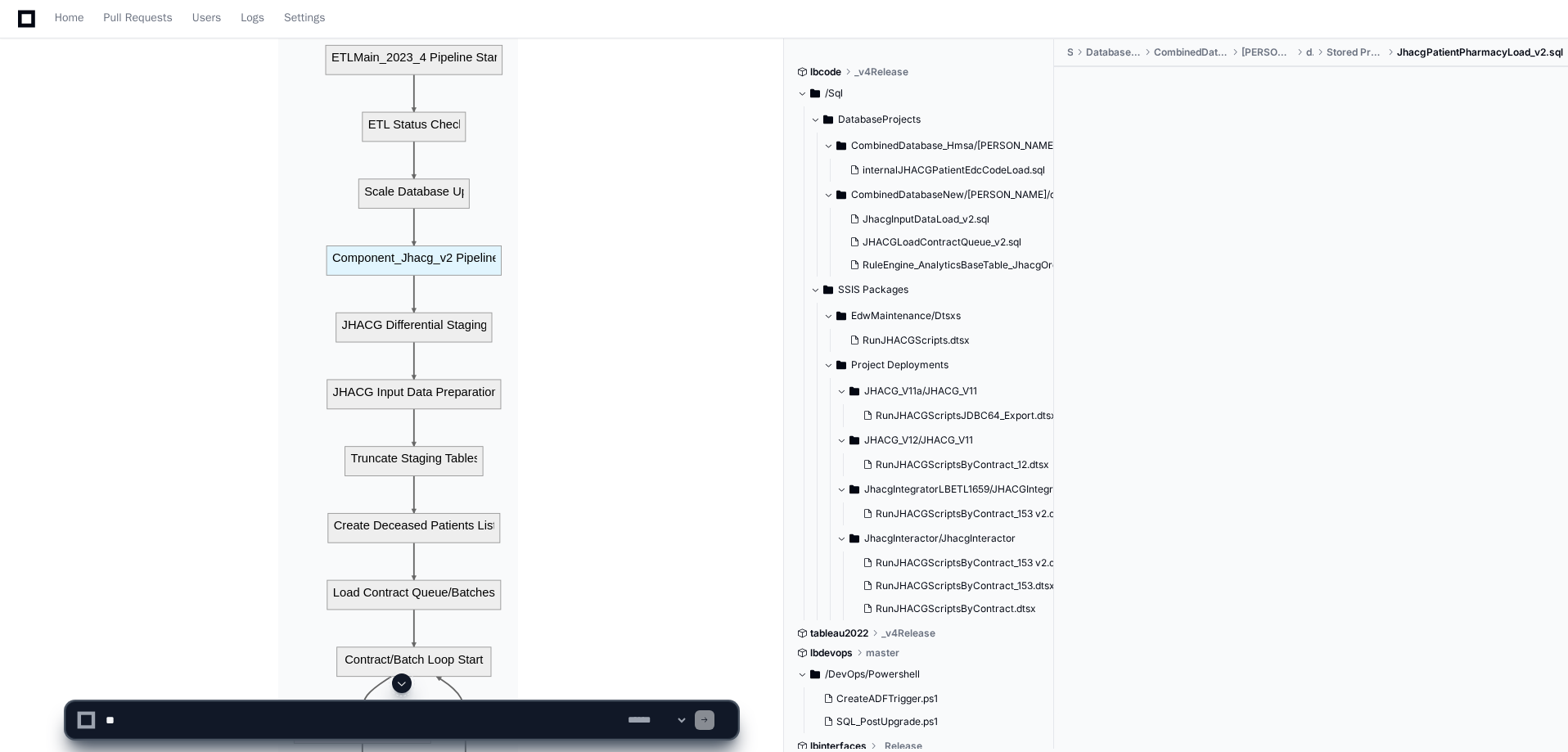 scroll, scrollTop: 1768, scrollLeft: 0, axis: vertical 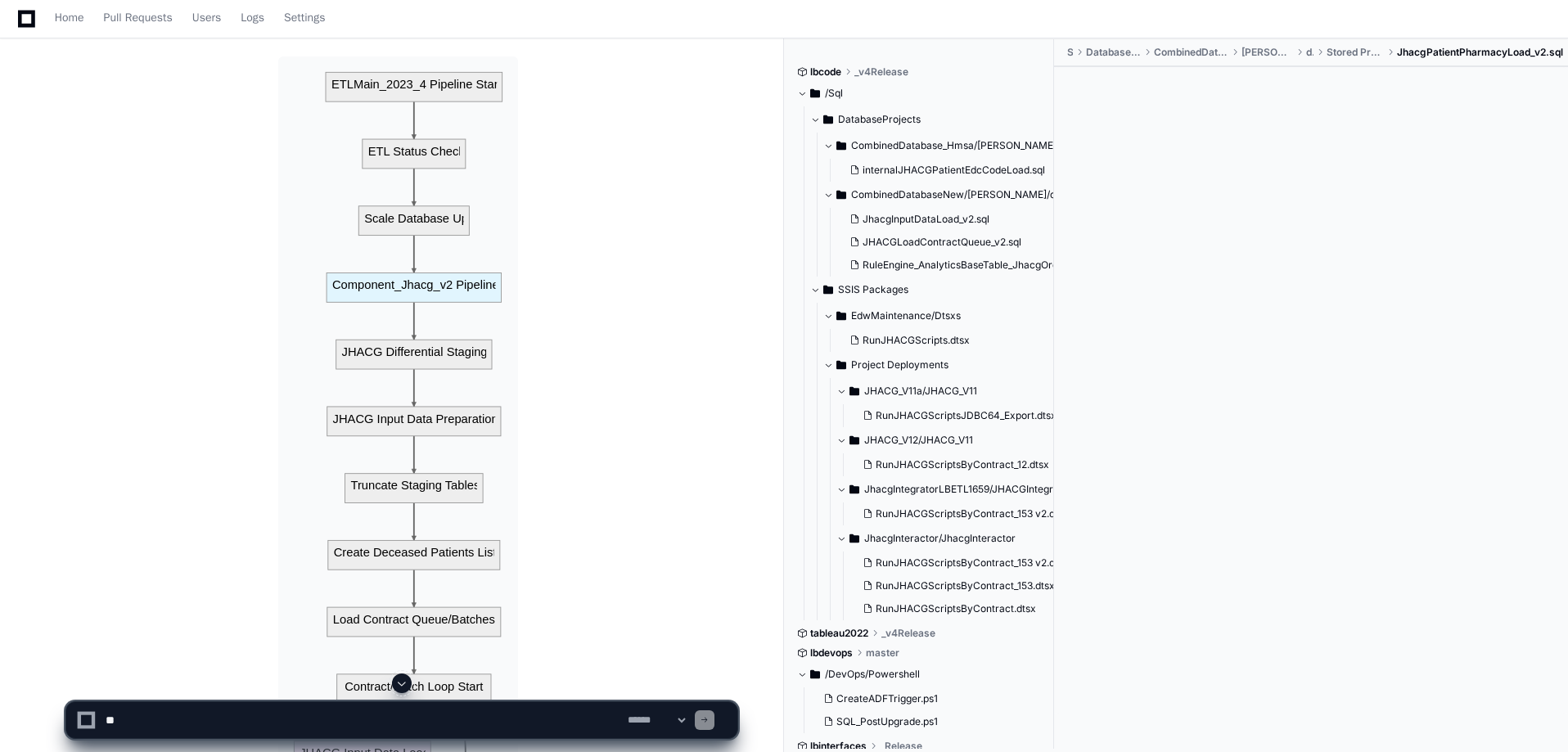 click on "Based on my analysis of the codebase, I'll provide you with comprehensive documentation of the Jhacg version 2 pipeline process from beginning to end.
JHACG Version 2 Pipeline - Comprehensive Documentation
Pipeline Overview
The Jhacg ([PERSON_NAME] [PERSON_NAME] Adjusted Clinical Groups) version 2 pipeline is a complex healthcare data processing system designed to prepare patient data, send it to [PERSON_NAME] [PERSON_NAME]' ACG software for risk scoring, and then import the results back into the healthcare database for analytics and reporting.
Architecture Components
The pipeline consists of three main layers:
Azure Data Factory (ADF) Orchestration Layer
SQL Server Data Processing Layer
External [PERSON_NAME] [PERSON_NAME] Integration Layer
Main Pipeline Structure
1. Outer Control Pipeline: ETLMain_2023_4
The outer pipeline  ETLMain_2023_4 2  acts as the main orchestrator that:
Checks ETL status and settings
Scales database resources up/down as needed
Controls execution based on parameters like  DailyJHACG
1" 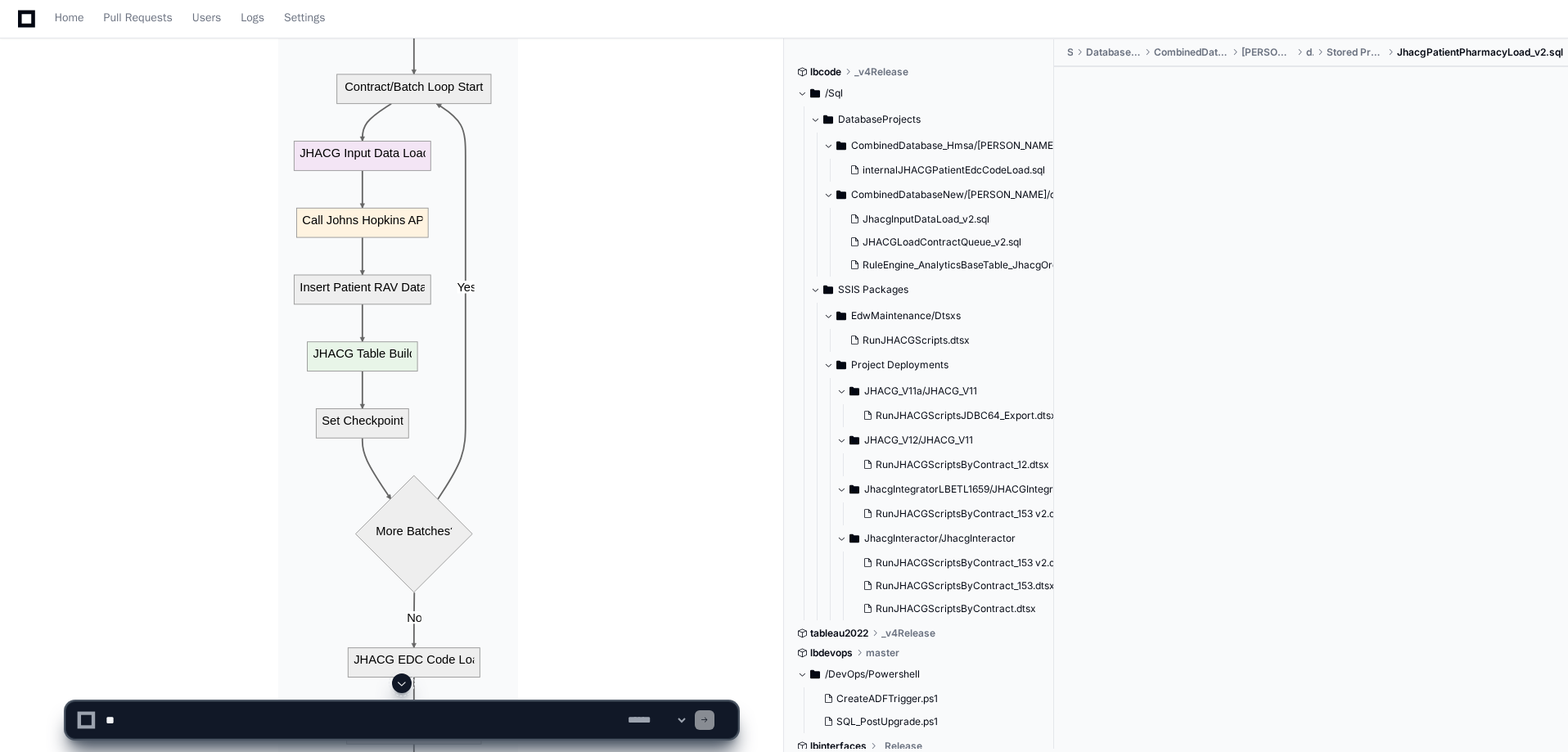 scroll, scrollTop: 2396, scrollLeft: 0, axis: vertical 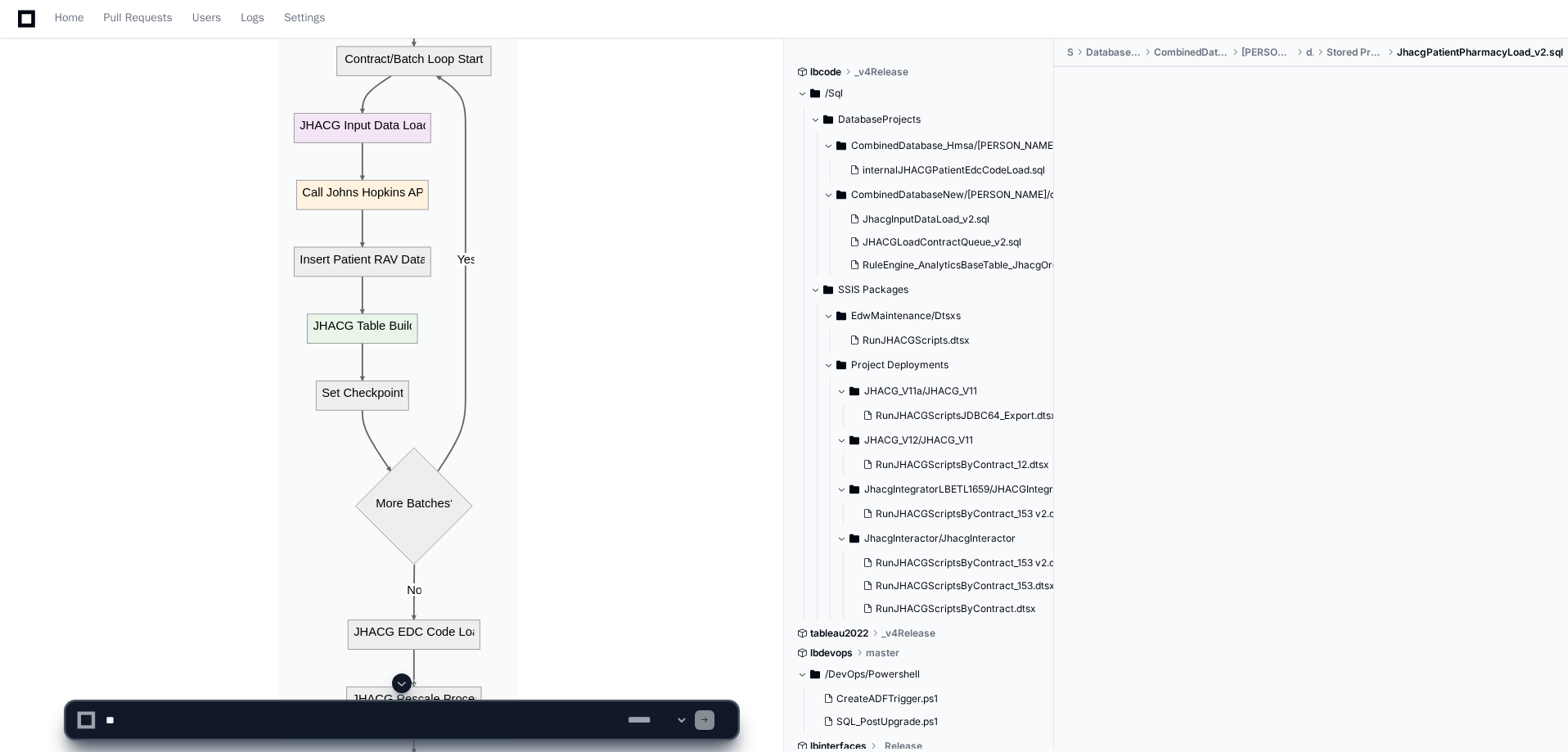 click on "Based on my analysis of the codebase, I'll provide you with comprehensive documentation of the Jhacg version 2 pipeline process from beginning to end.
JHACG Version 2 Pipeline - Comprehensive Documentation
Pipeline Overview
The Jhacg ([PERSON_NAME] [PERSON_NAME] Adjusted Clinical Groups) version 2 pipeline is a complex healthcare data processing system designed to prepare patient data, send it to [PERSON_NAME] [PERSON_NAME]' ACG software for risk scoring, and then import the results back into the healthcare database for analytics and reporting.
Architecture Components
The pipeline consists of three main layers:
Azure Data Factory (ADF) Orchestration Layer
SQL Server Data Processing Layer
External [PERSON_NAME] [PERSON_NAME] Integration Layer
Main Pipeline Structure
1. Outer Control Pipeline: ETLMain_2023_4
The outer pipeline  ETLMain_2023_4 2  acts as the main orchestrator that:
Checks ETL status and settings
Scales database resources up/down as needed
Controls execution based on parameters like  DailyJHACG
1" 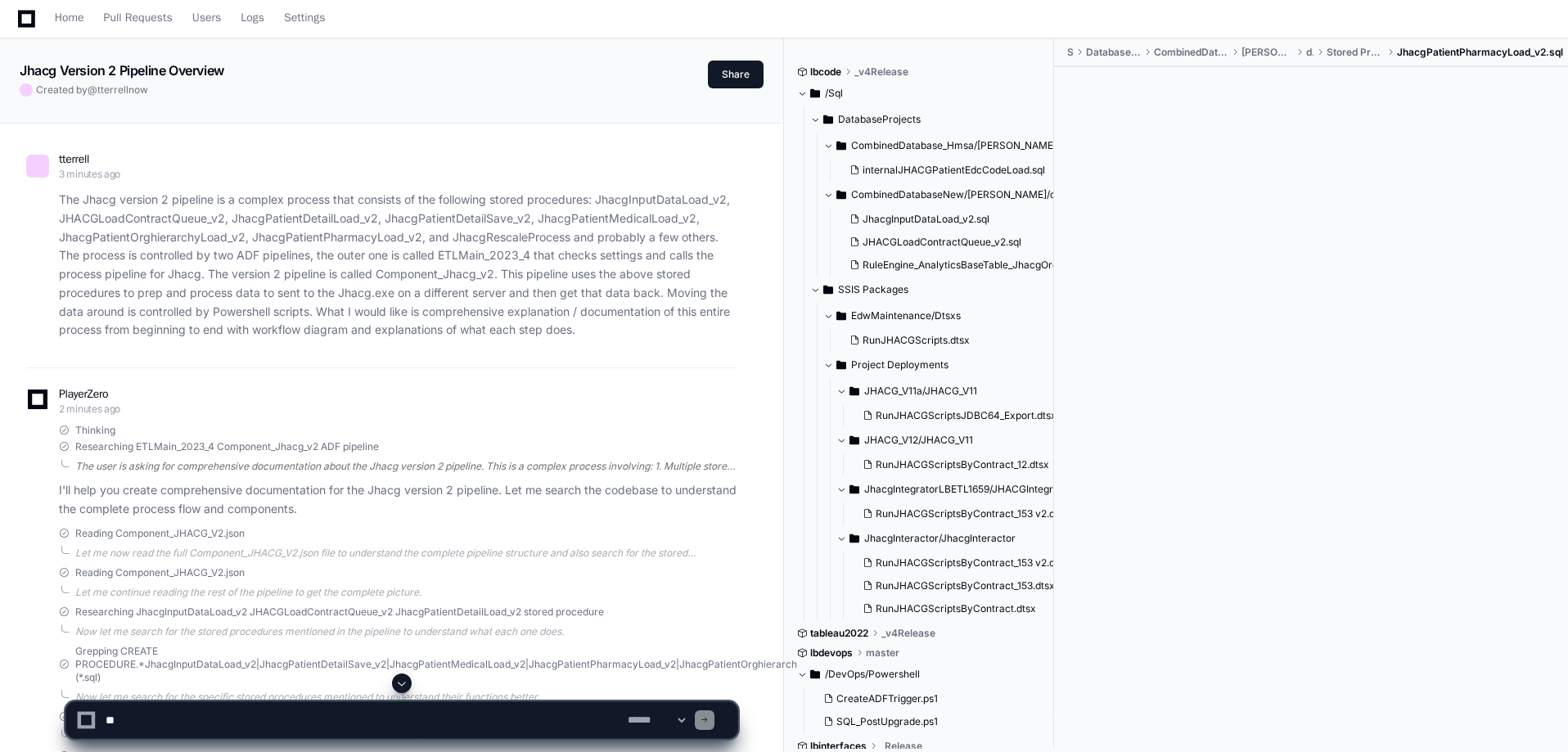 scroll, scrollTop: 0, scrollLeft: 0, axis: both 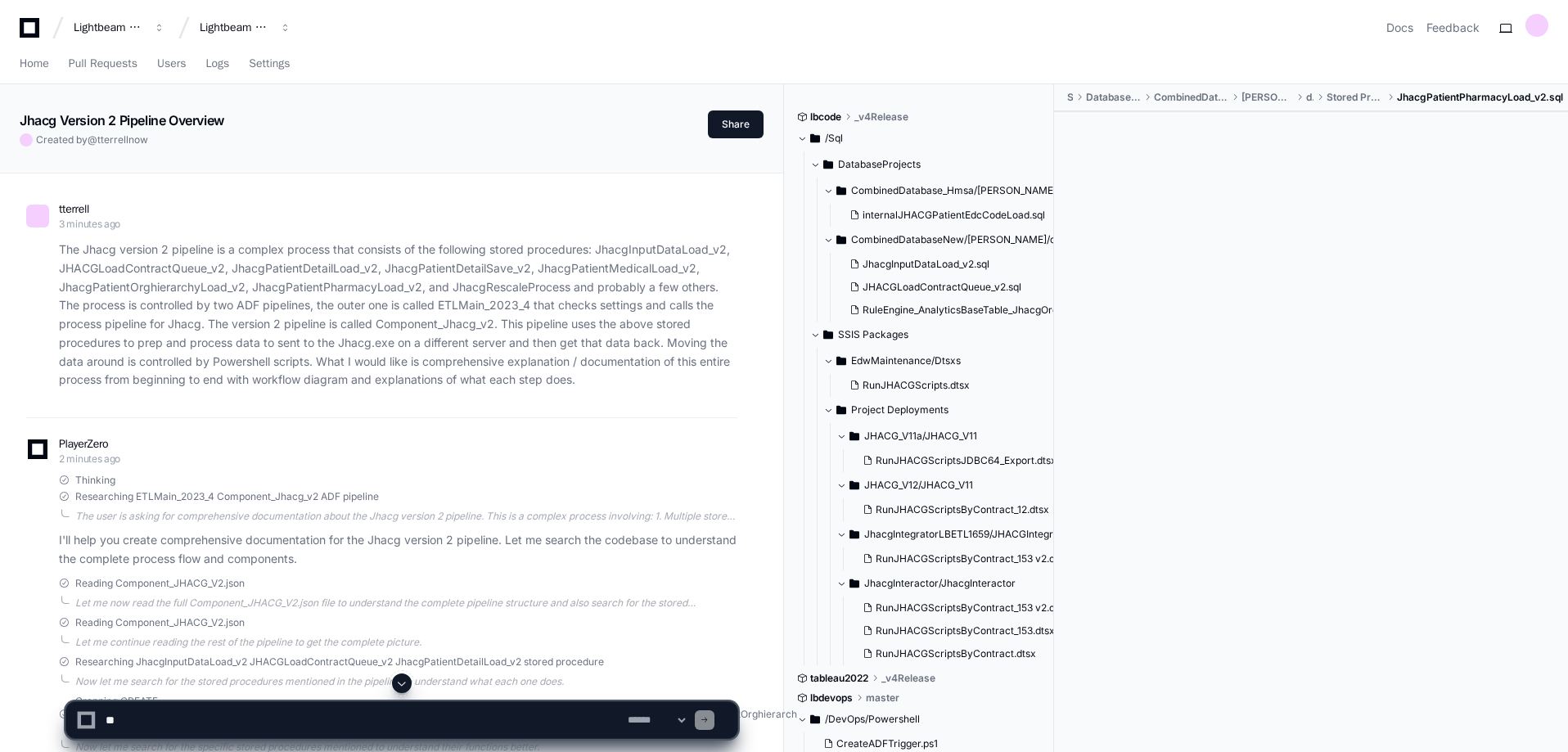 click 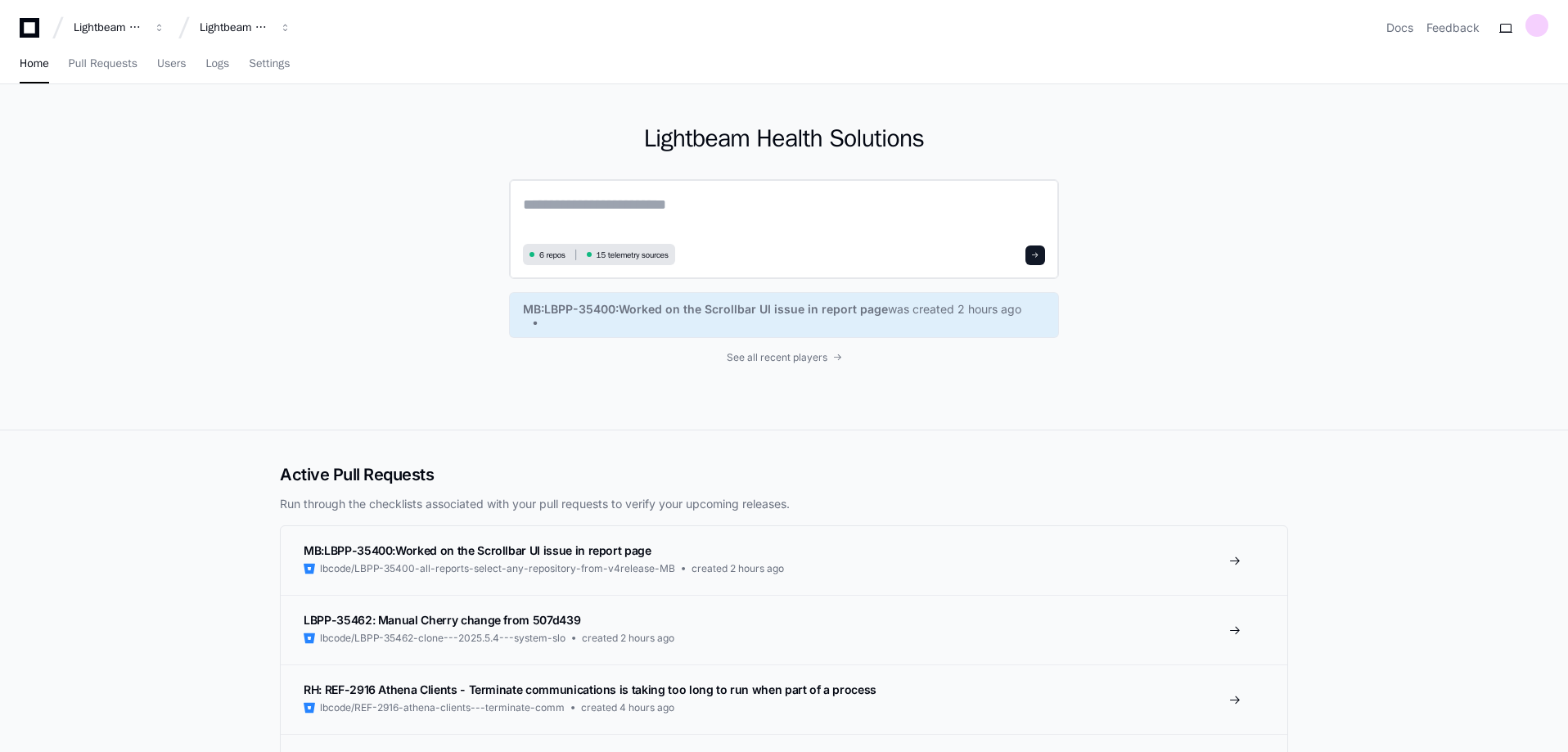 click 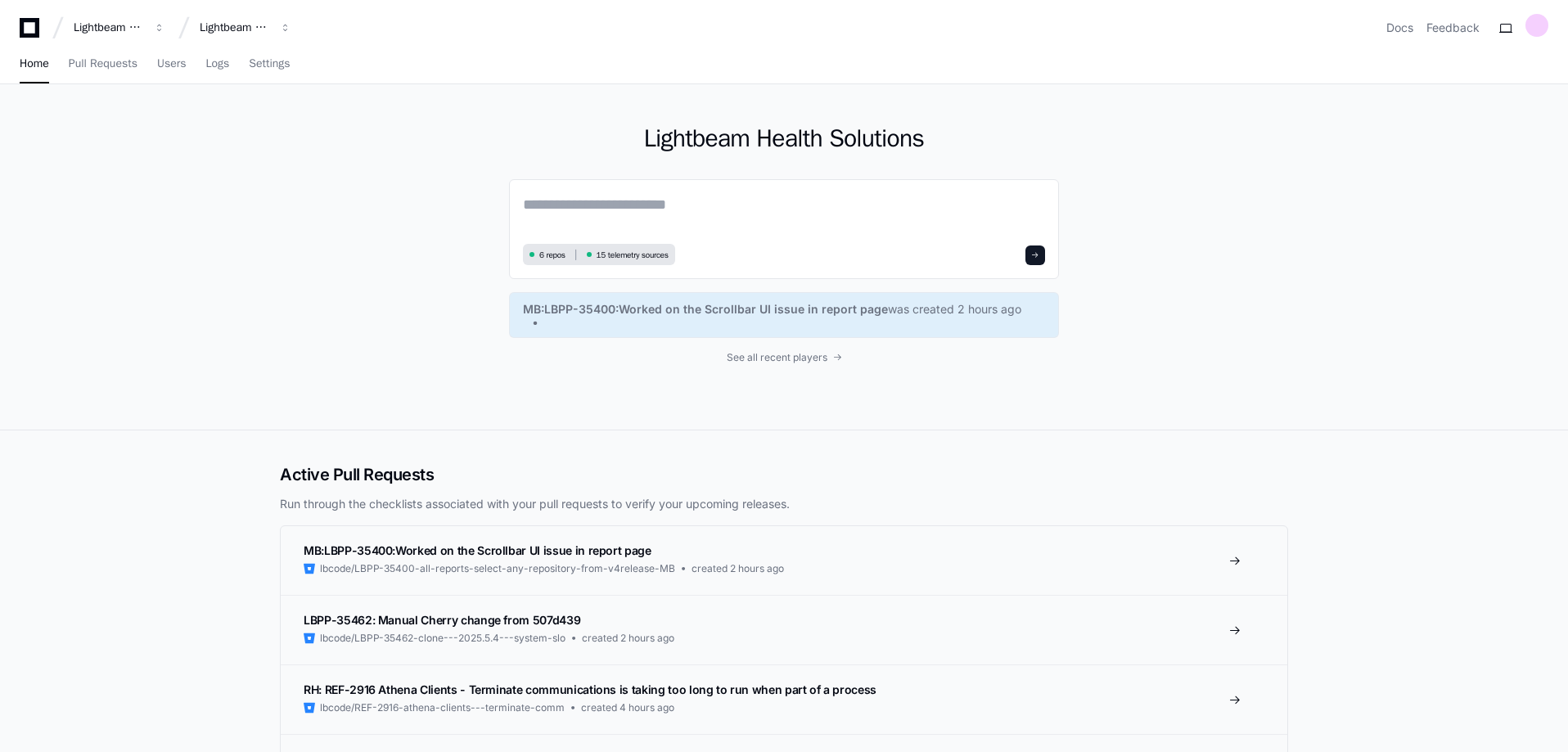 scroll, scrollTop: 27, scrollLeft: 0, axis: vertical 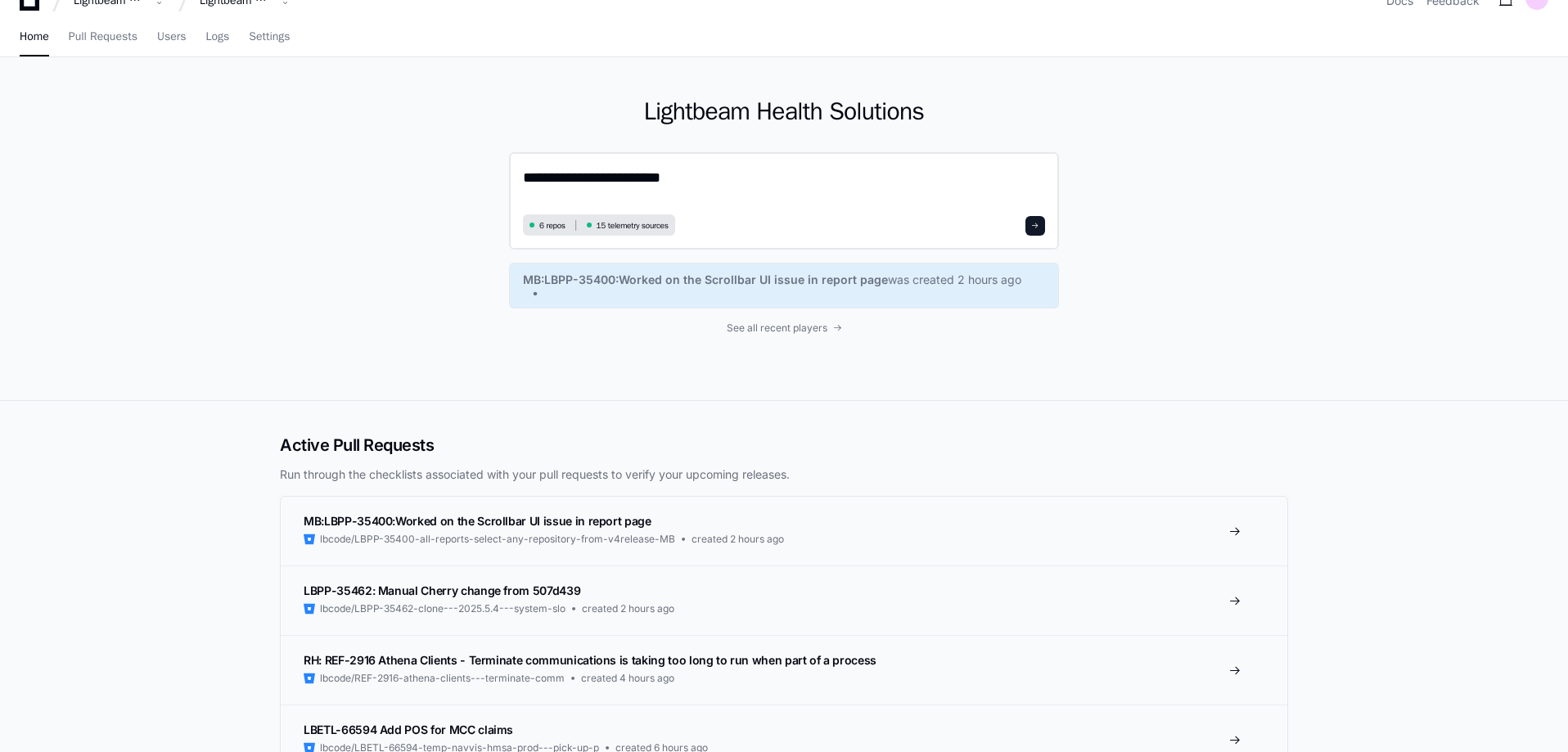 paste on "**********" 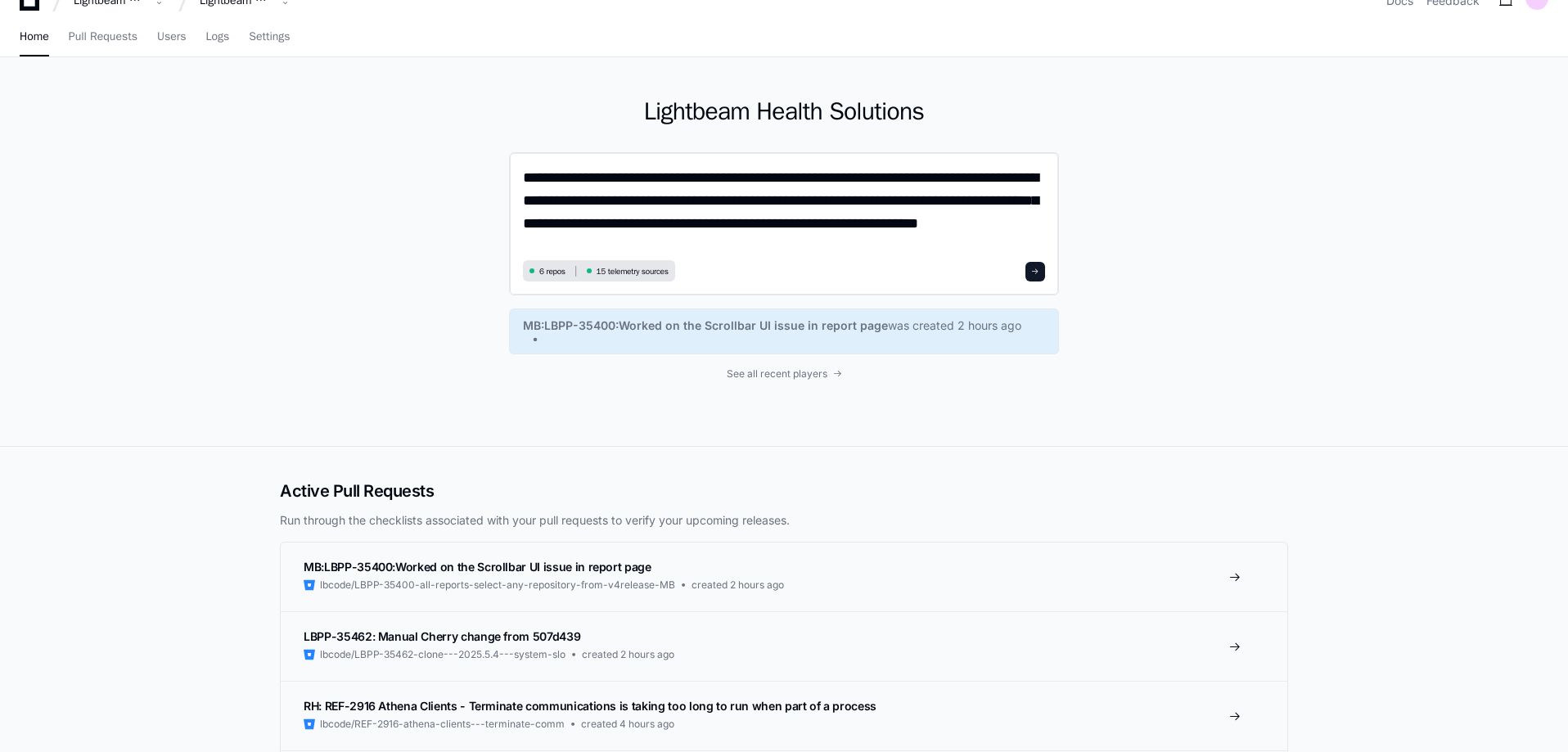 scroll, scrollTop: 0, scrollLeft: 0, axis: both 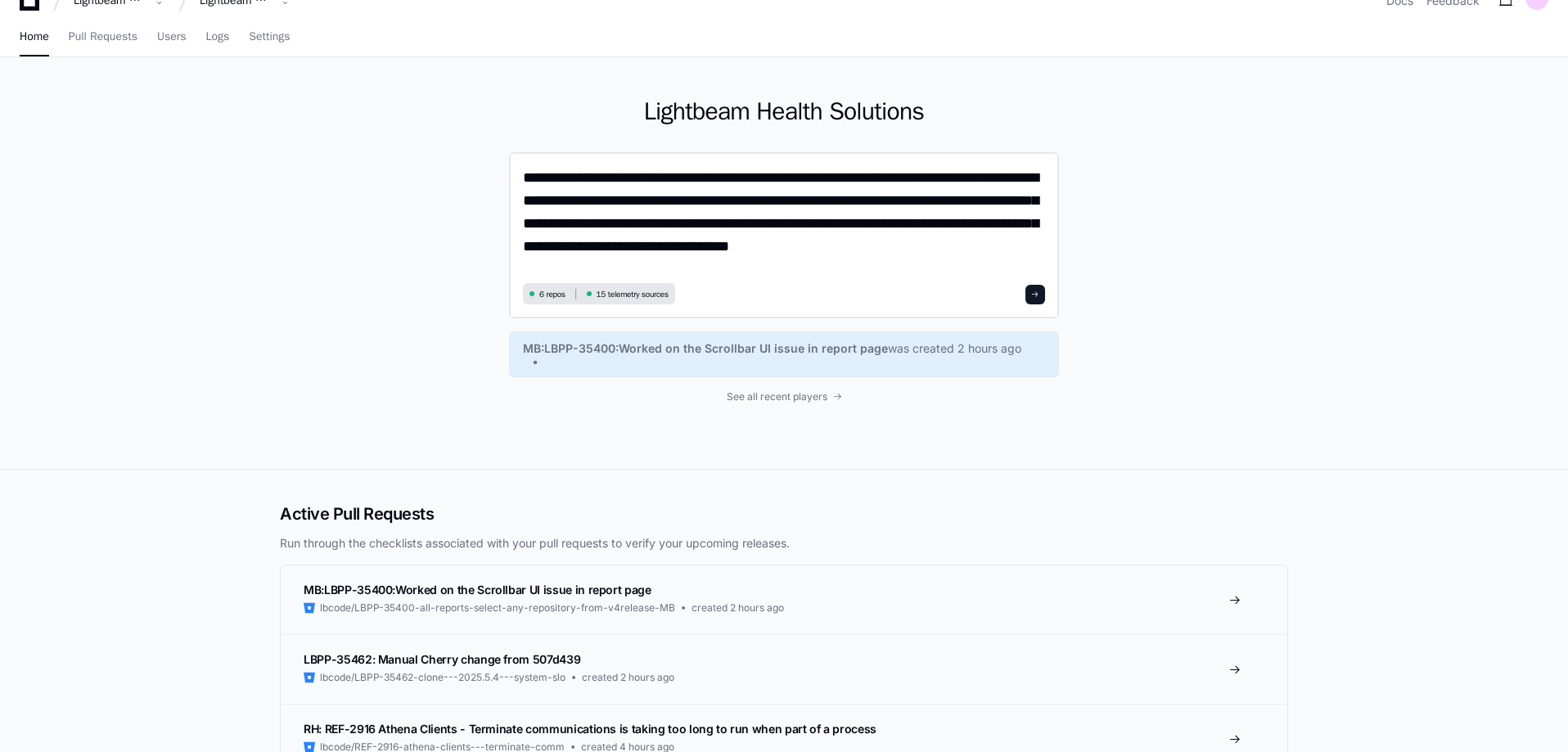 type on "**********" 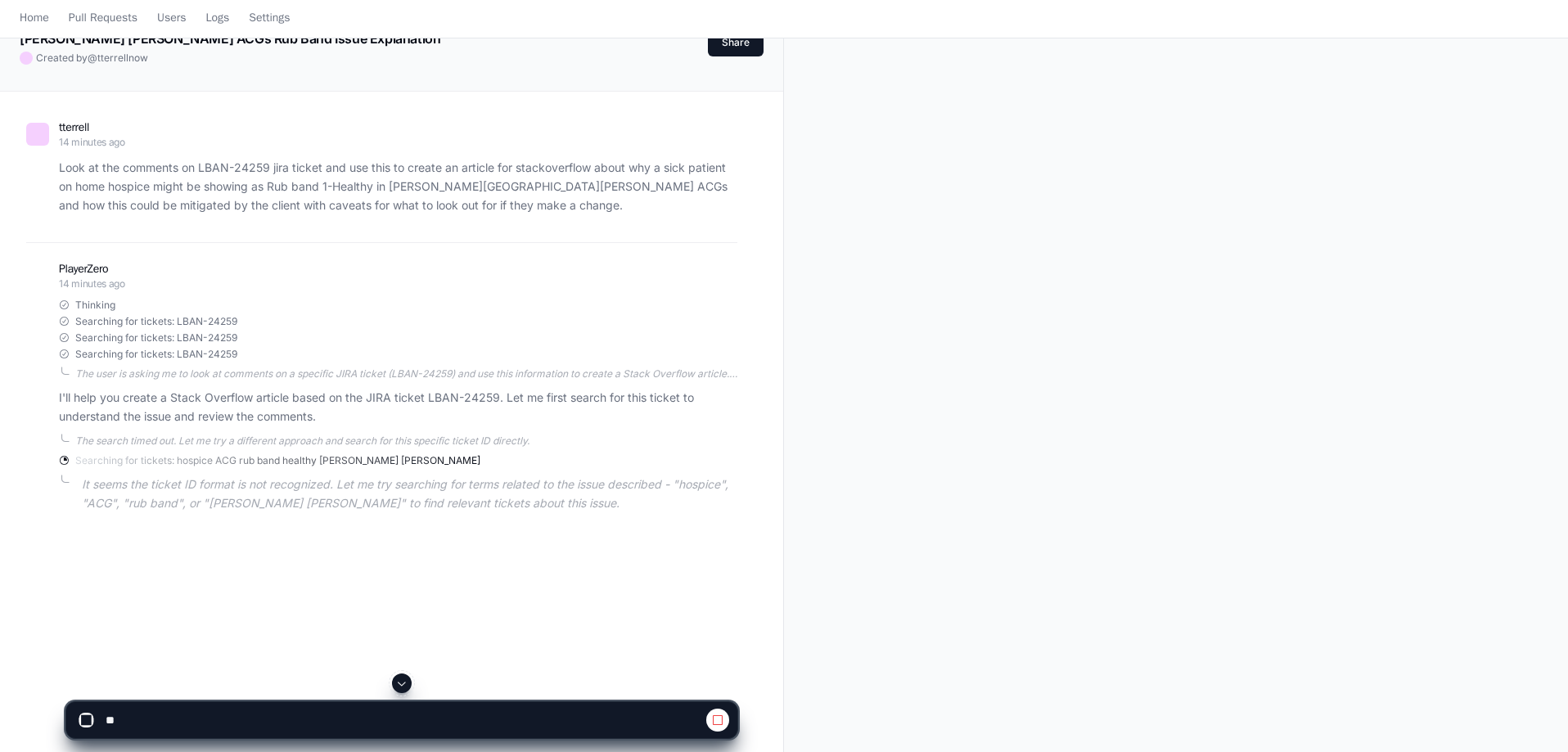 scroll, scrollTop: 109, scrollLeft: 0, axis: vertical 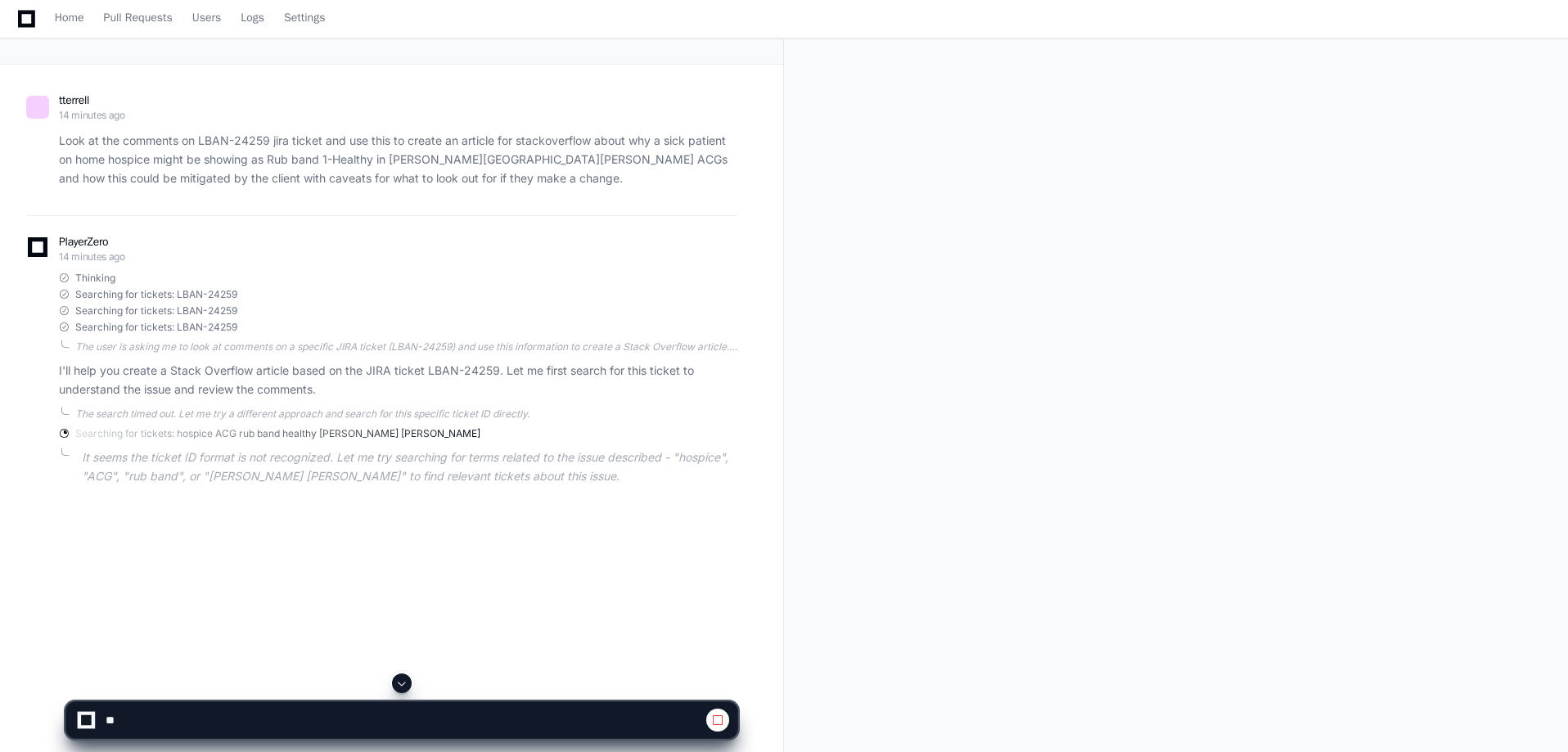 click 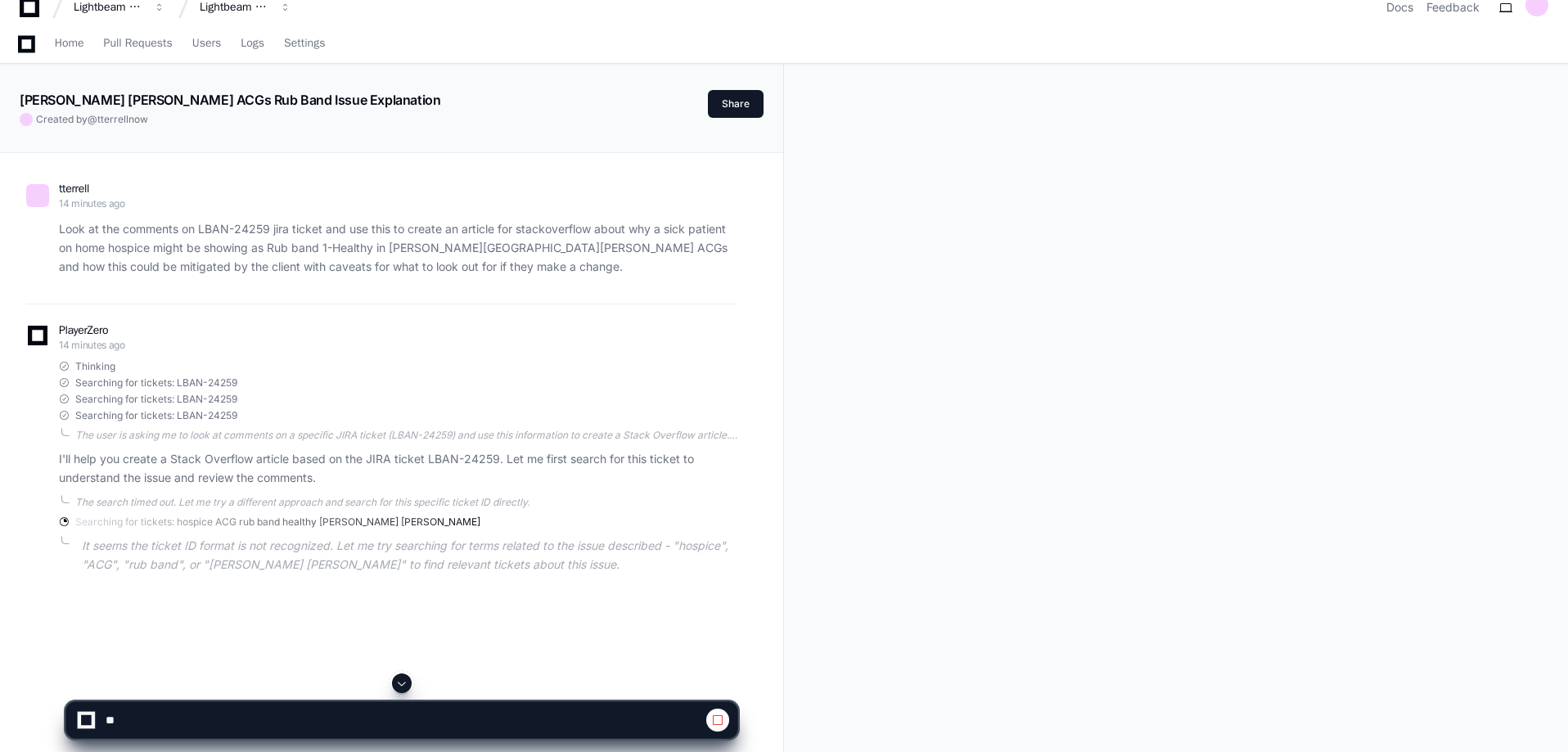 scroll, scrollTop: 129, scrollLeft: 0, axis: vertical 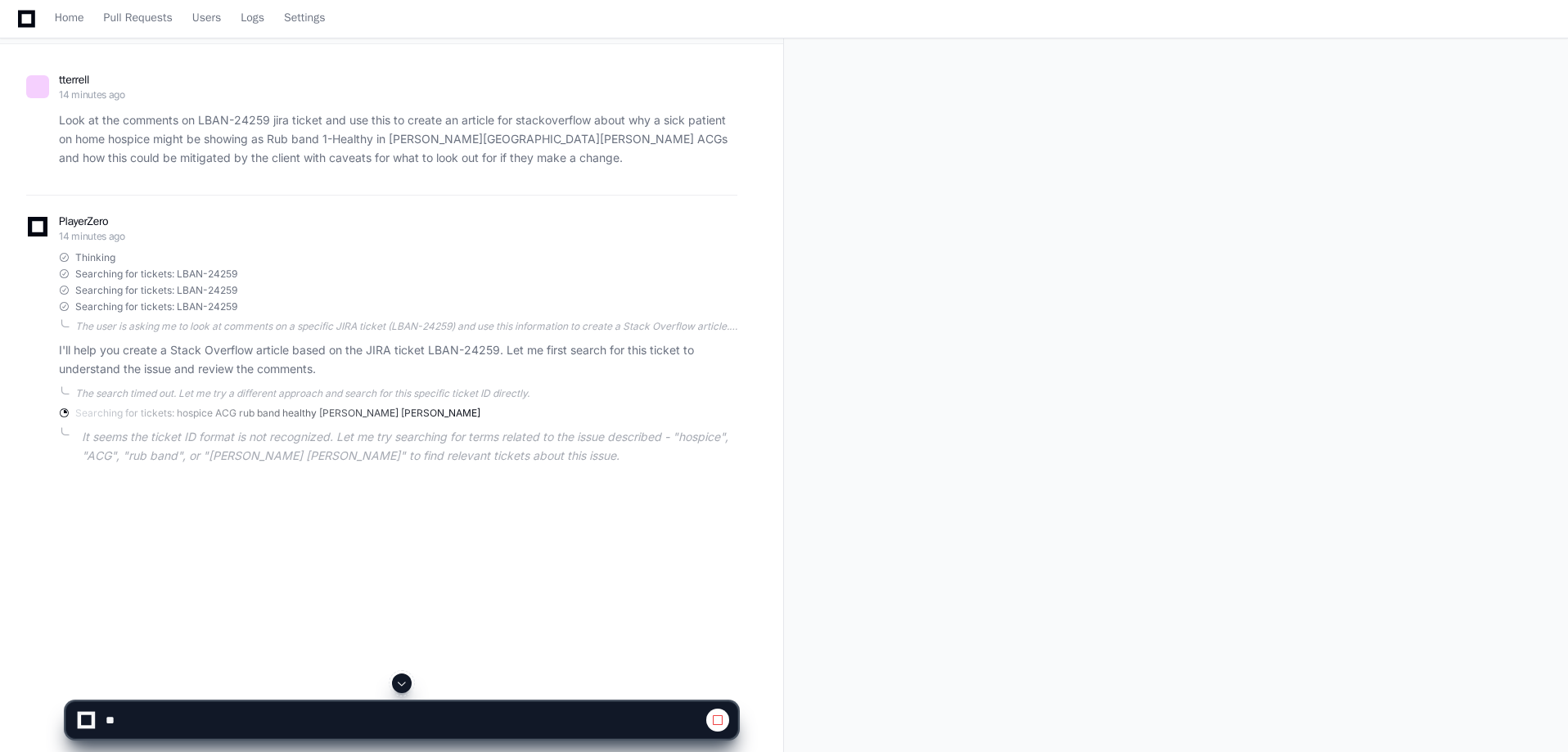 click 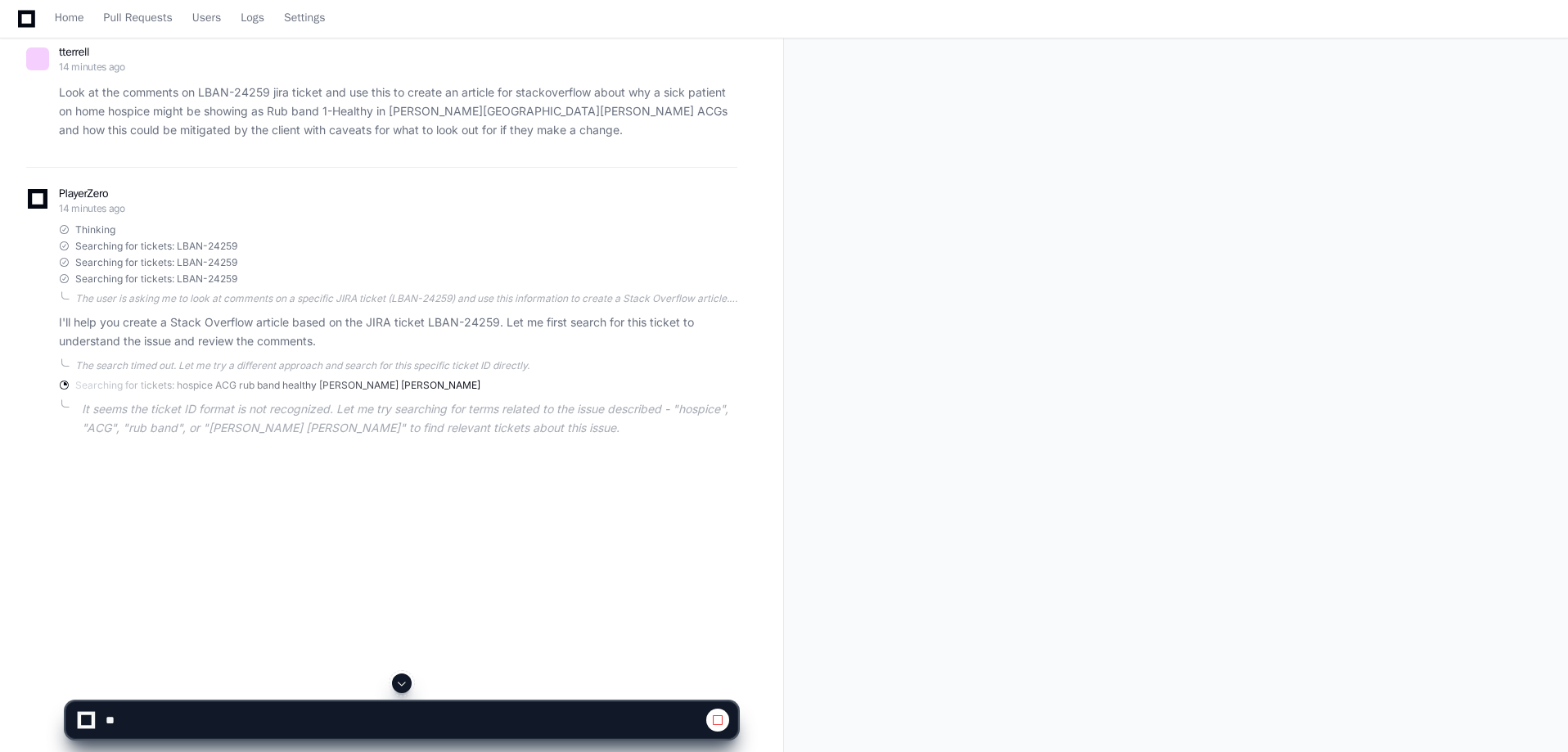 scroll, scrollTop: 129, scrollLeft: 0, axis: vertical 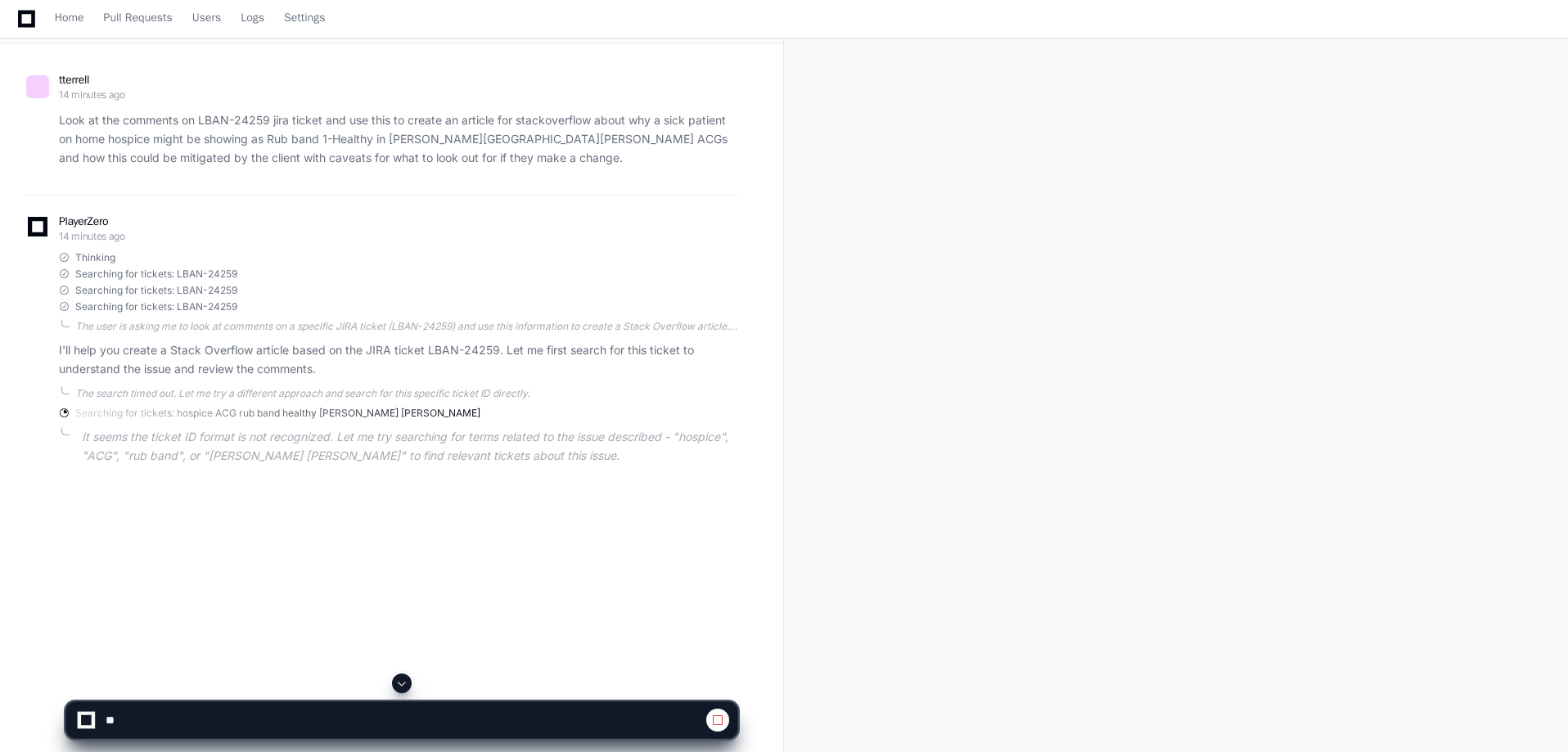 click 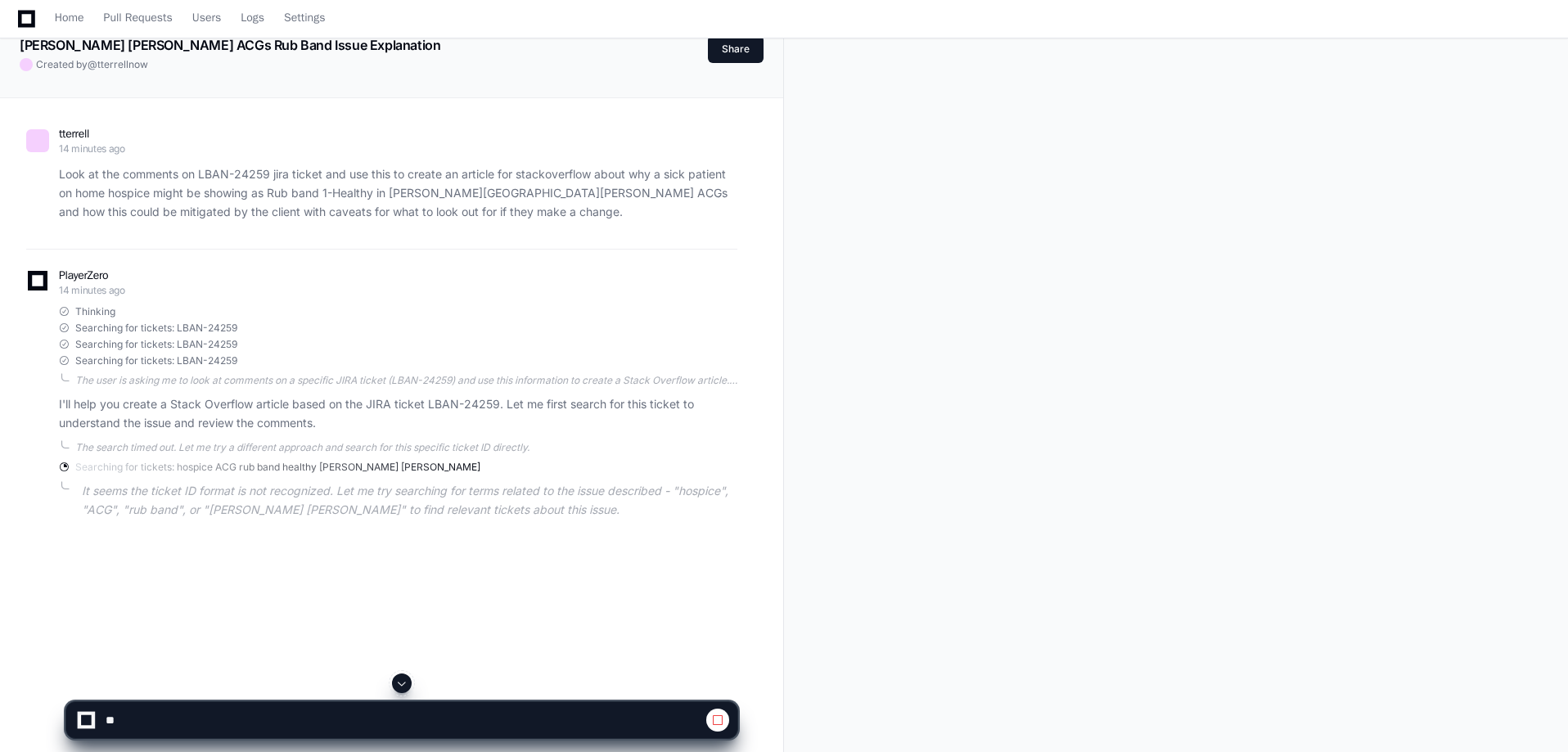 scroll, scrollTop: 0, scrollLeft: 0, axis: both 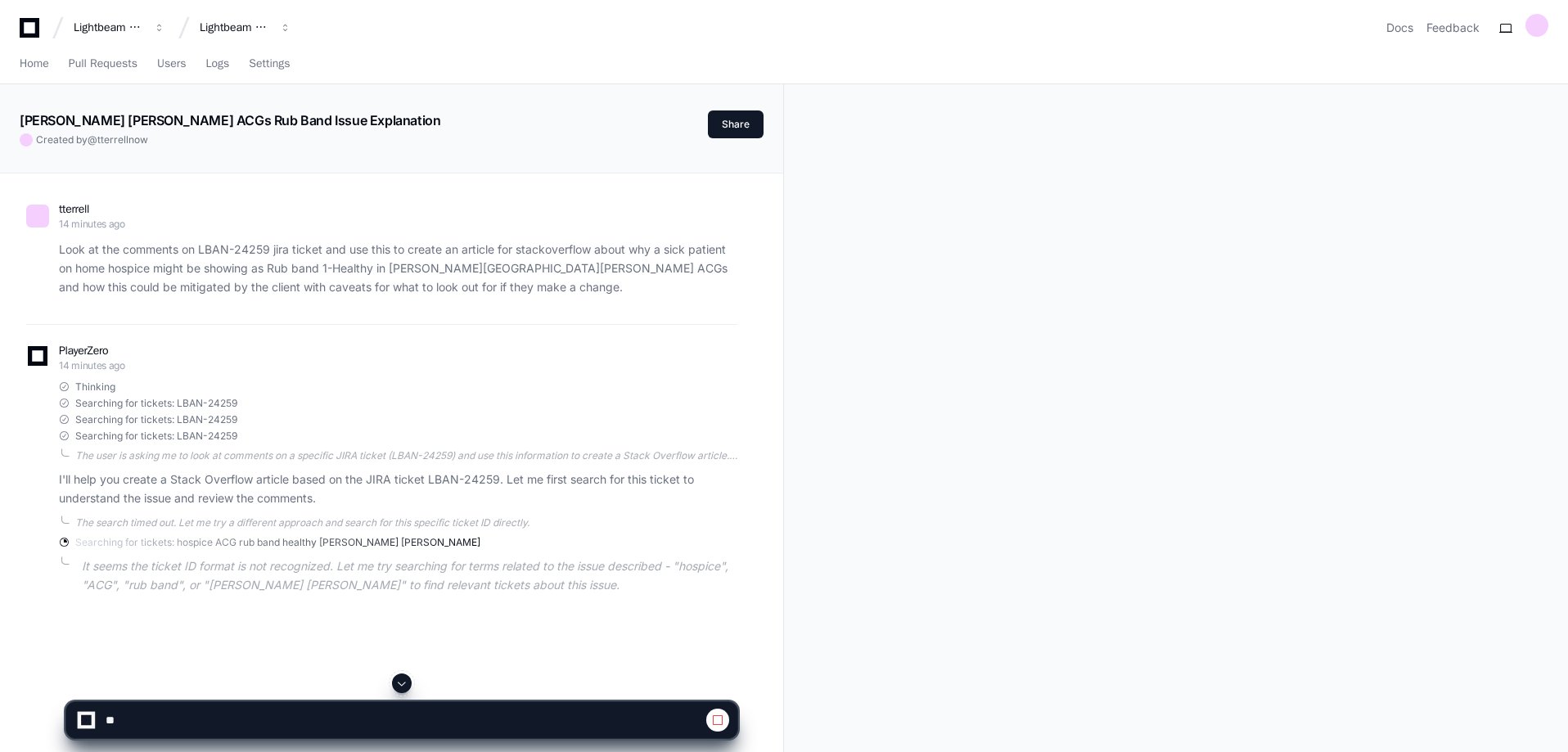 click 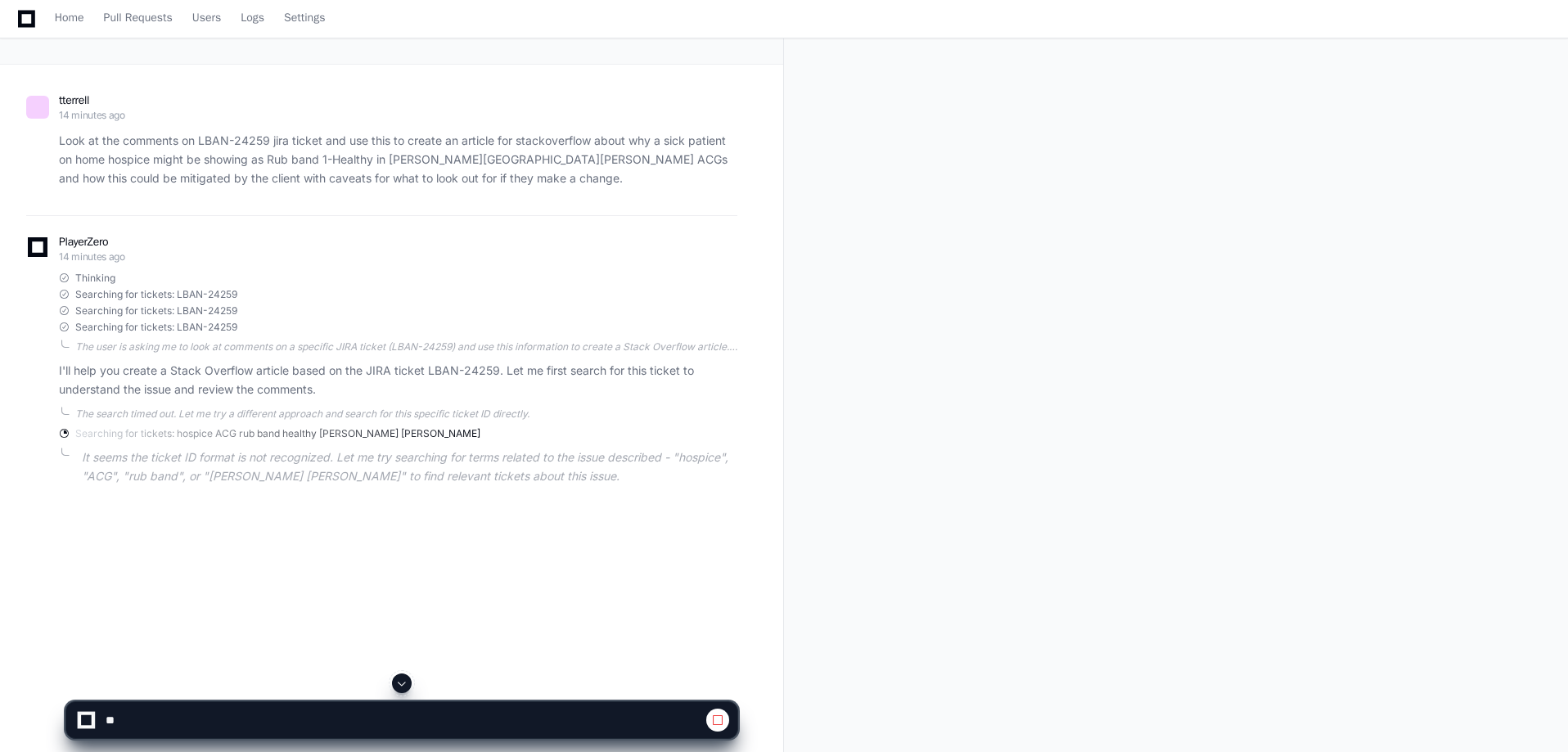scroll, scrollTop: 0, scrollLeft: 0, axis: both 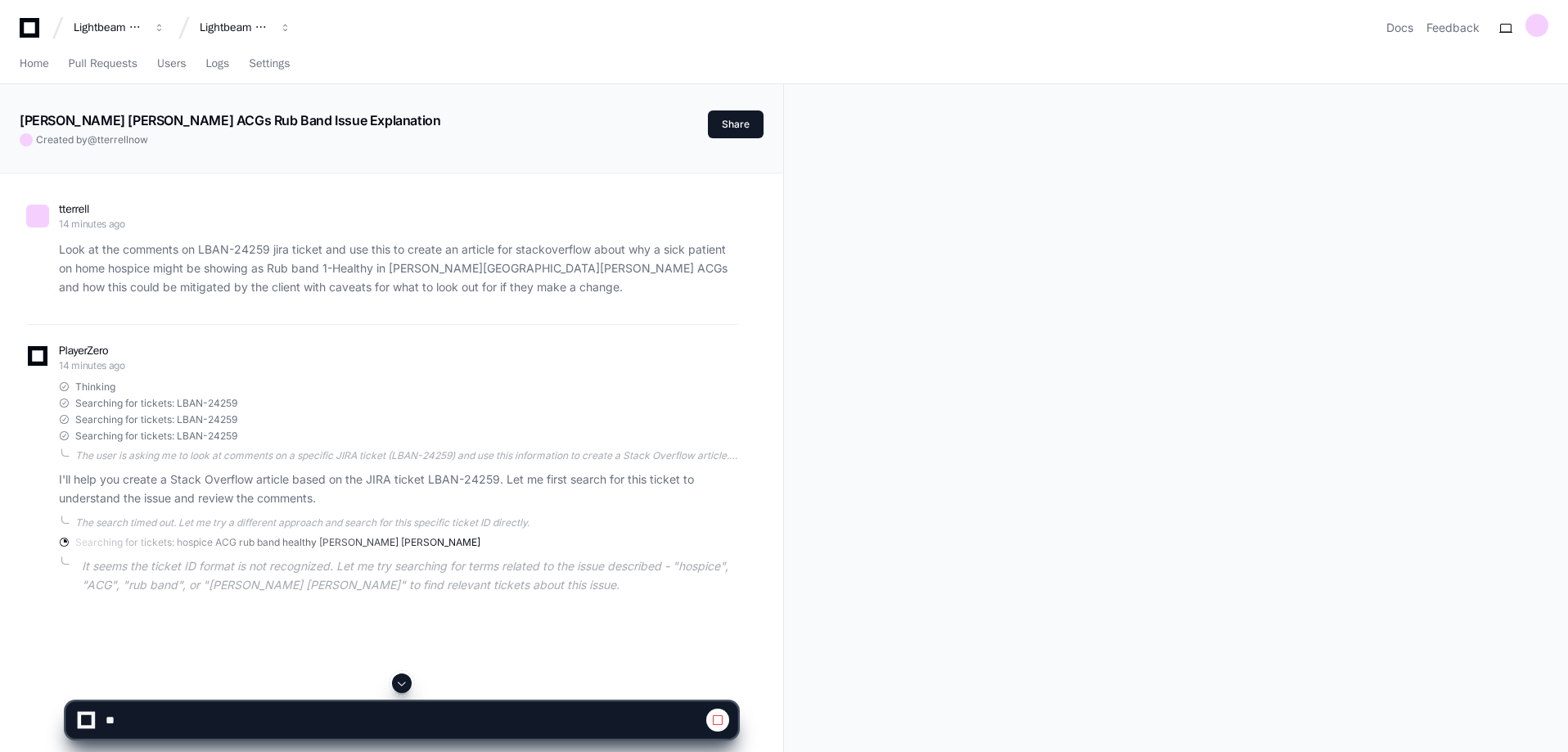 drag, startPoint x: 349, startPoint y: 597, endPoint x: 330, endPoint y: 624, distance: 33.01515 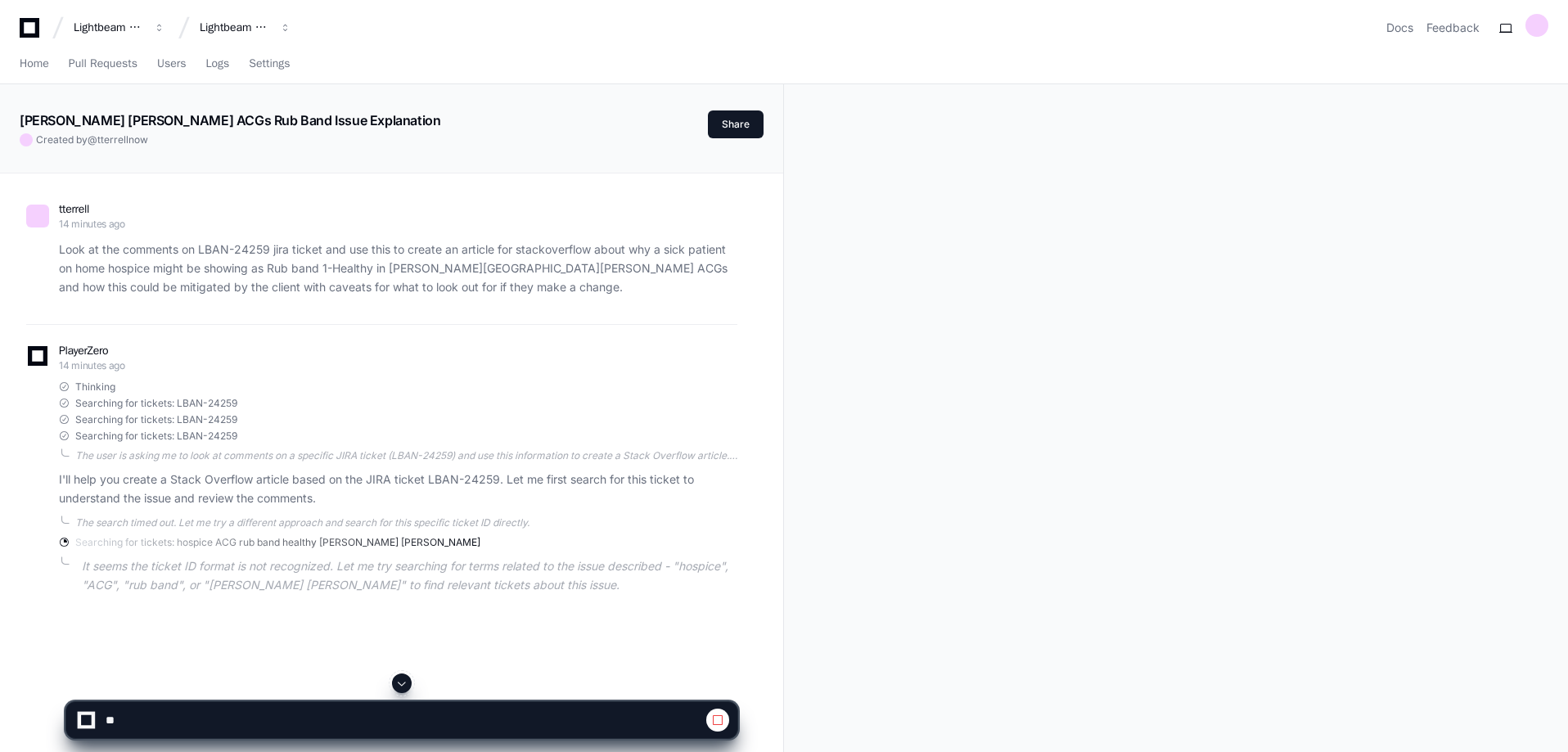 click 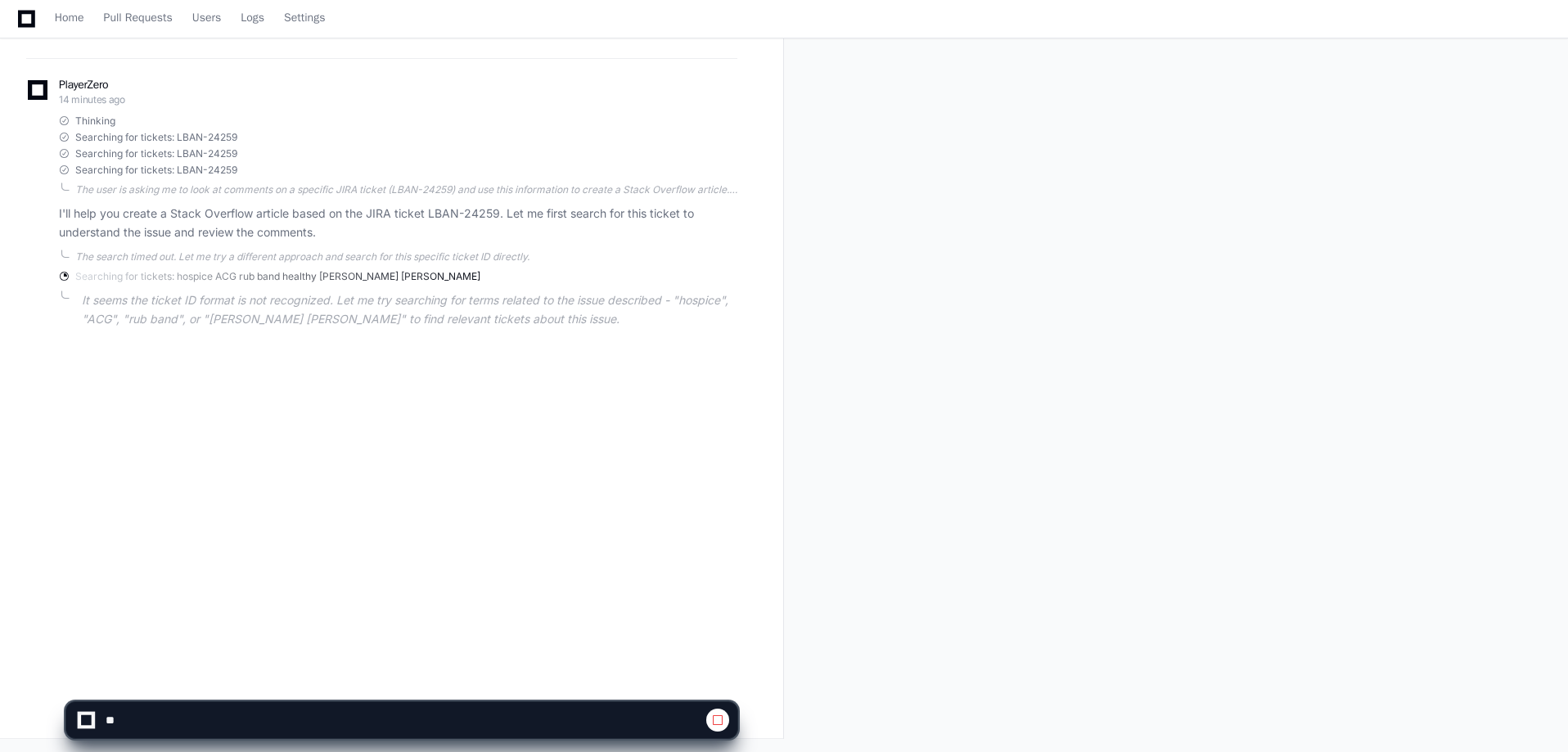 click 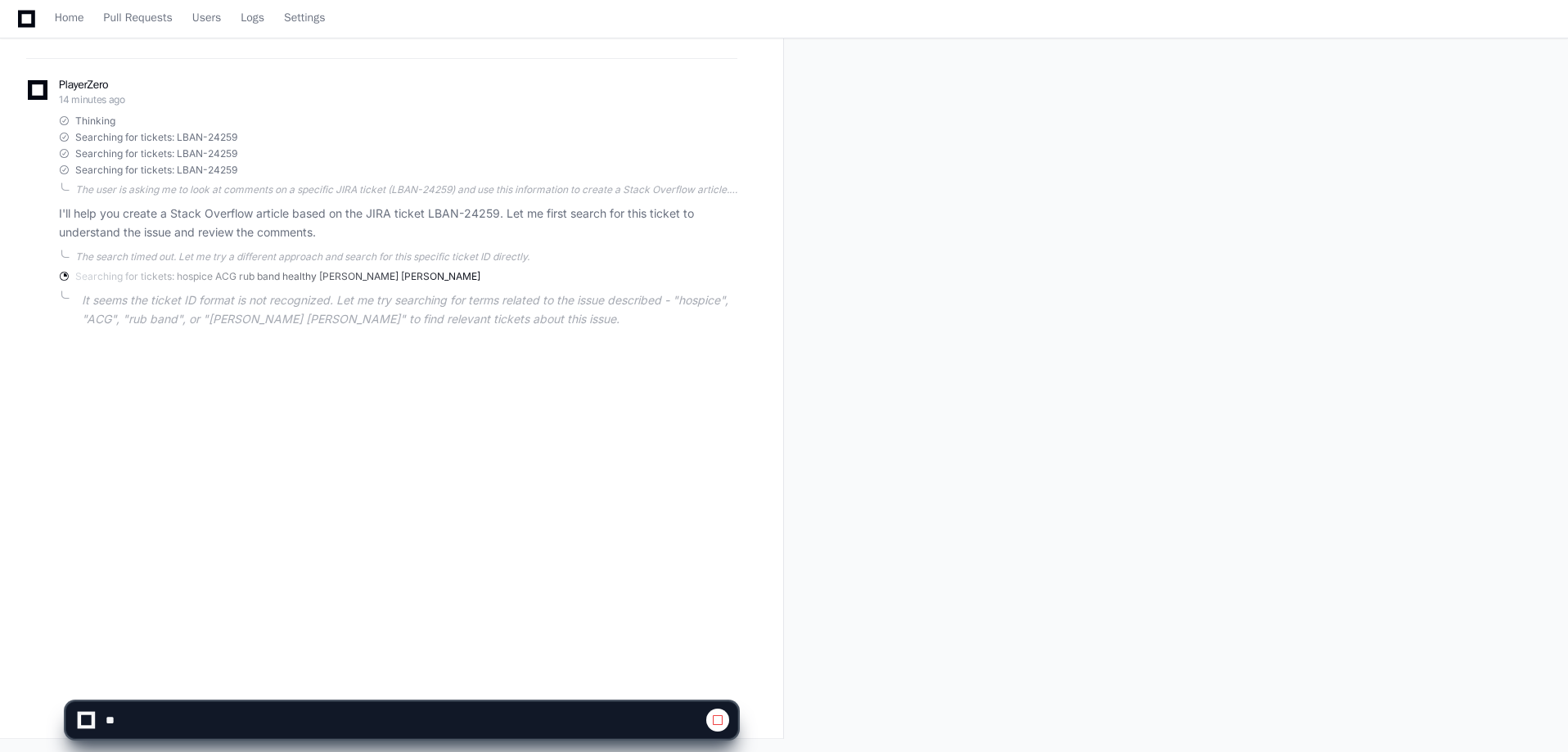 click 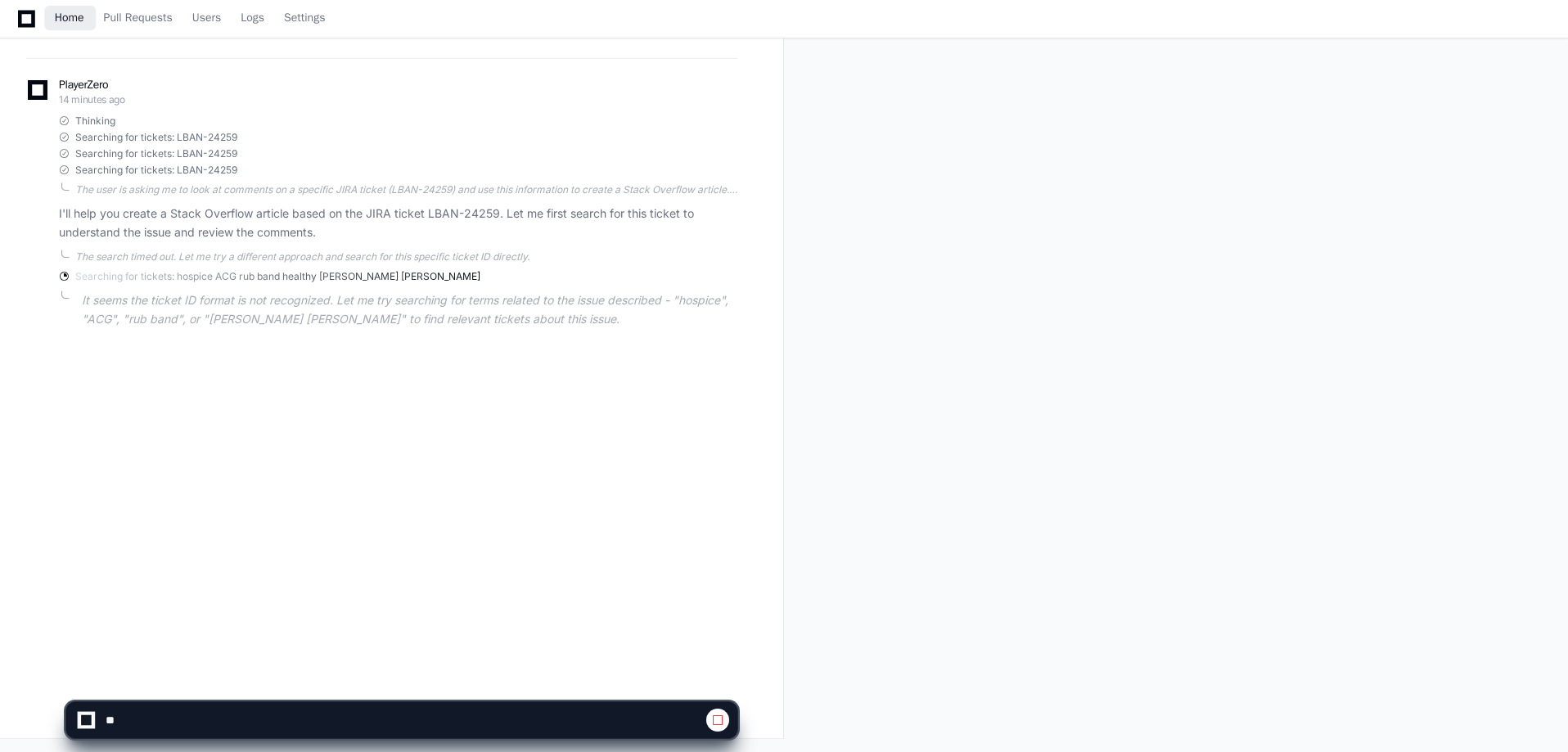 click on "Home" at bounding box center (70, 18) 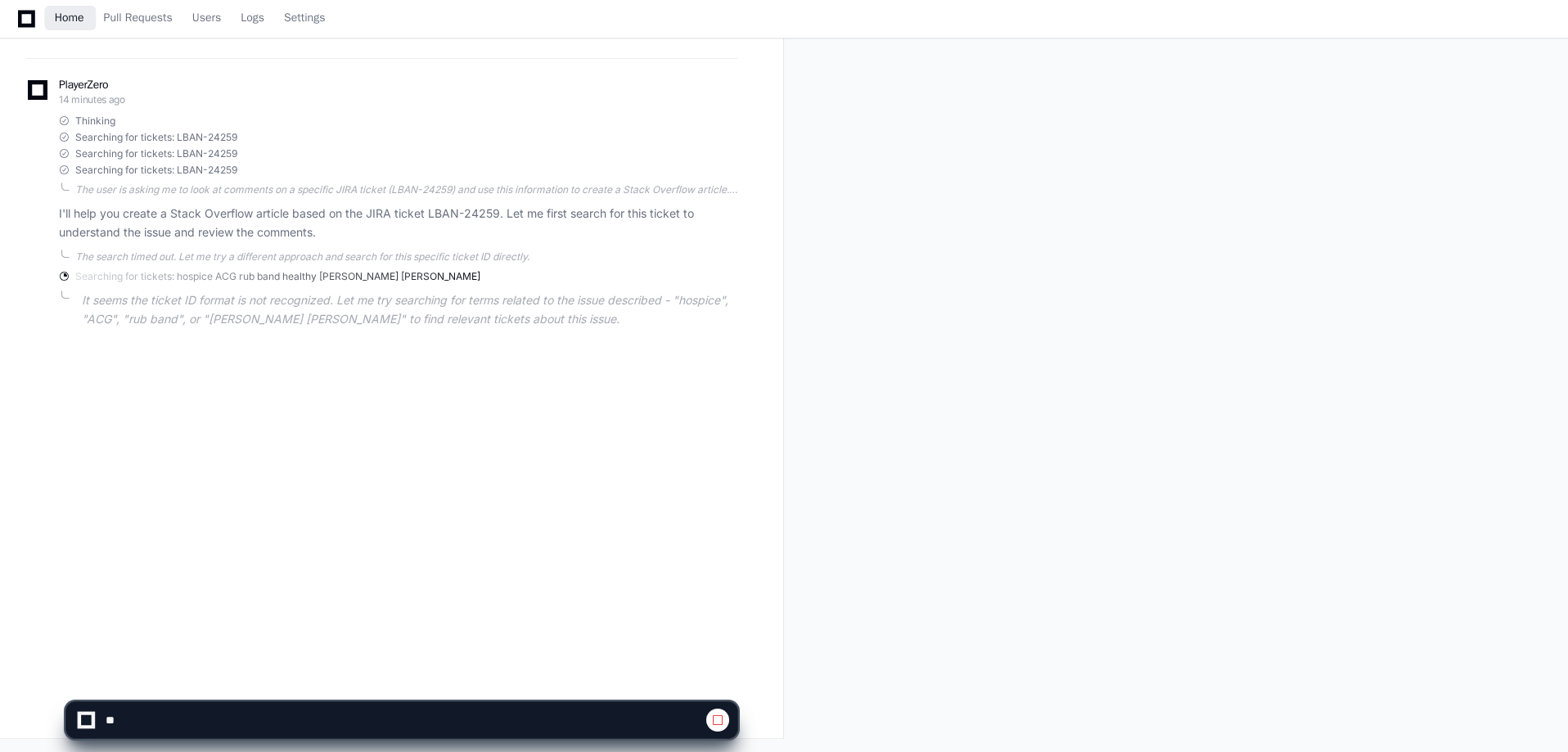 scroll, scrollTop: 0, scrollLeft: 0, axis: both 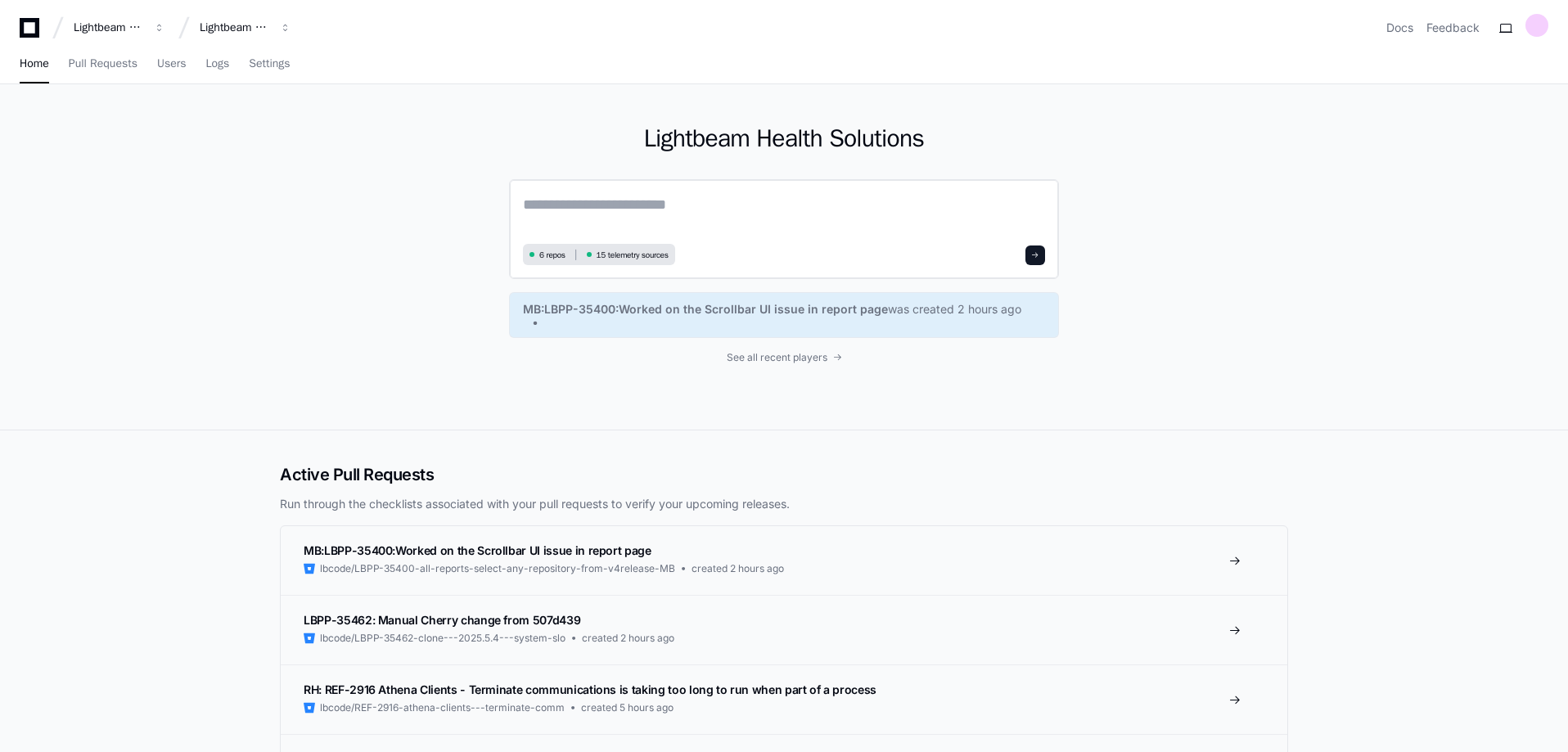 click 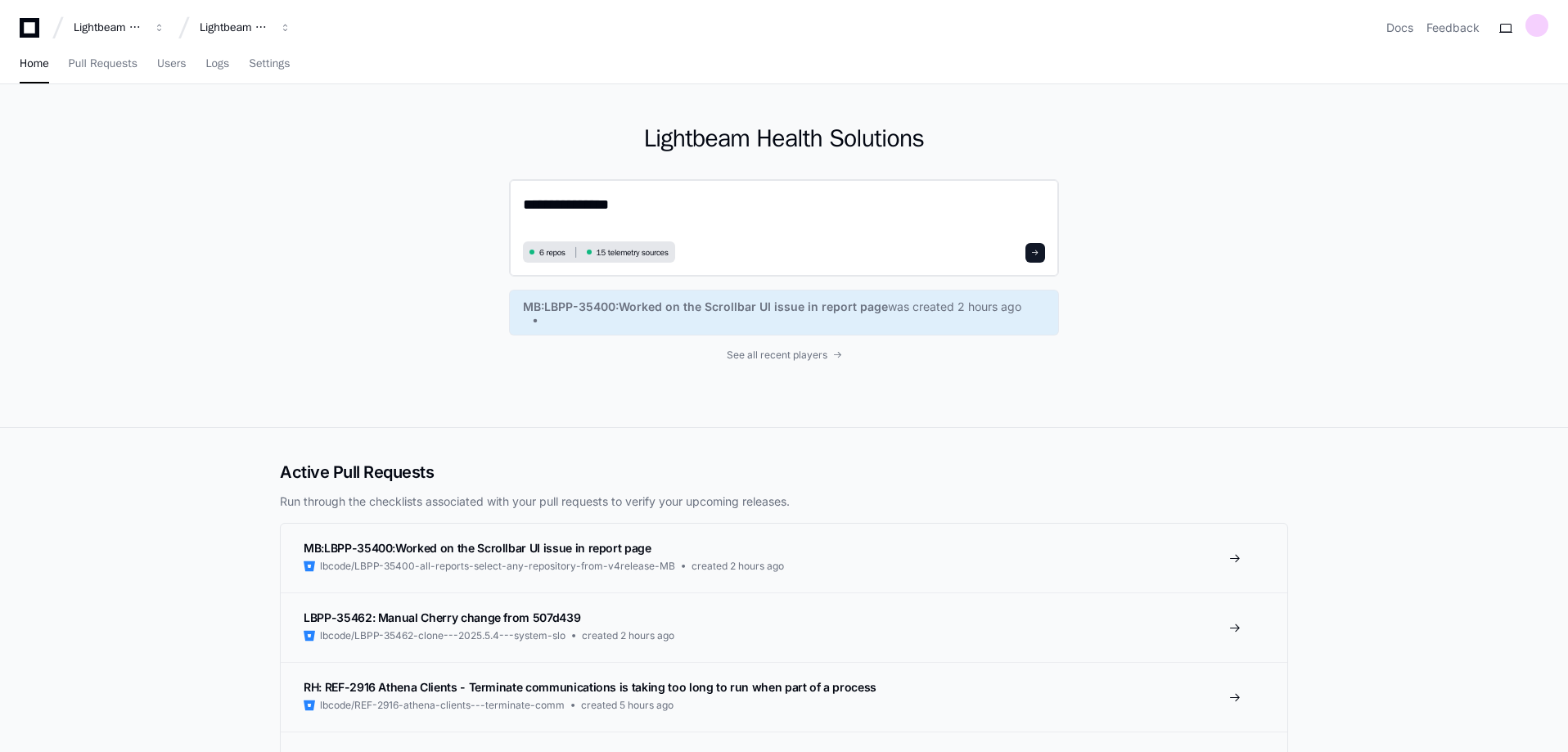 type on "**********" 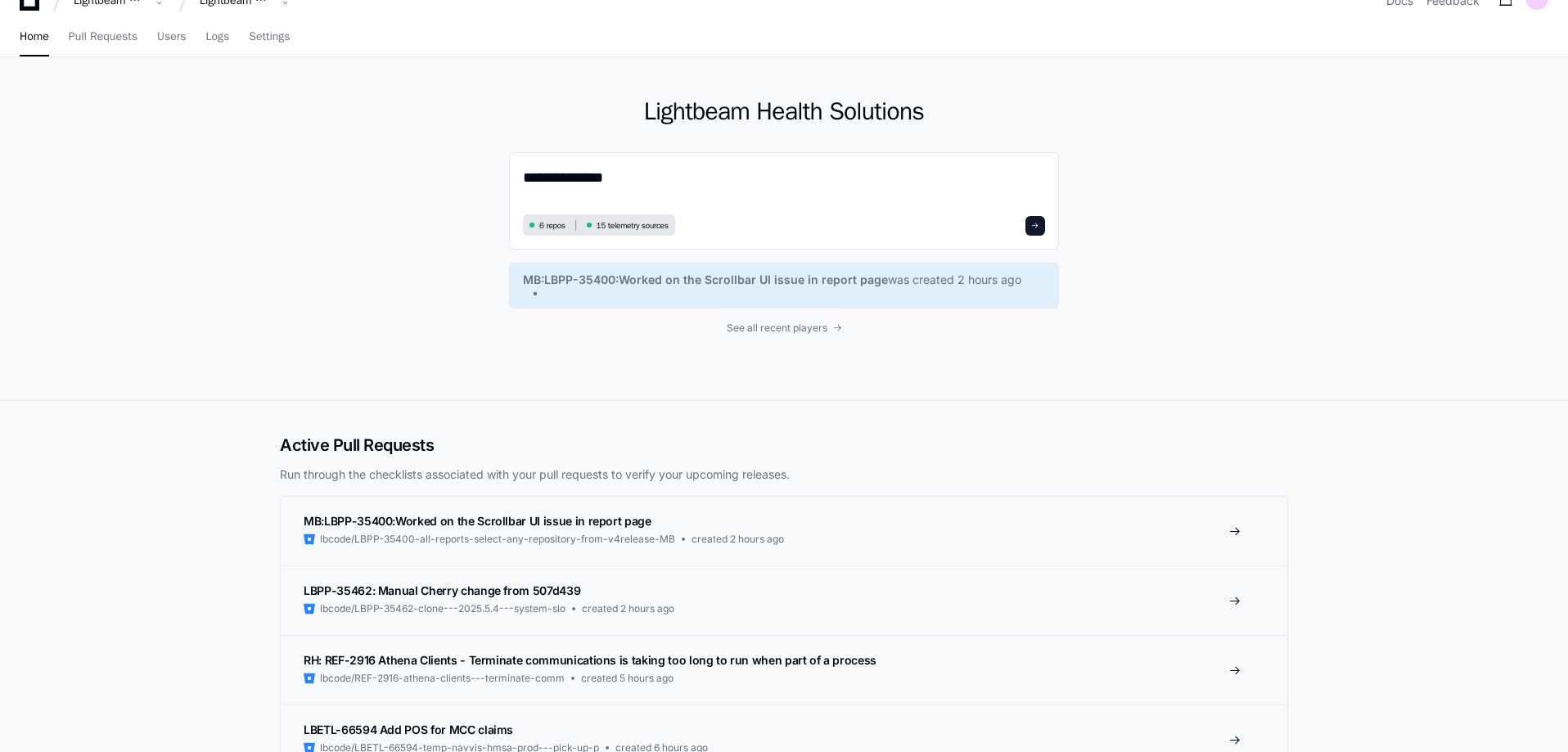 scroll, scrollTop: 0, scrollLeft: 0, axis: both 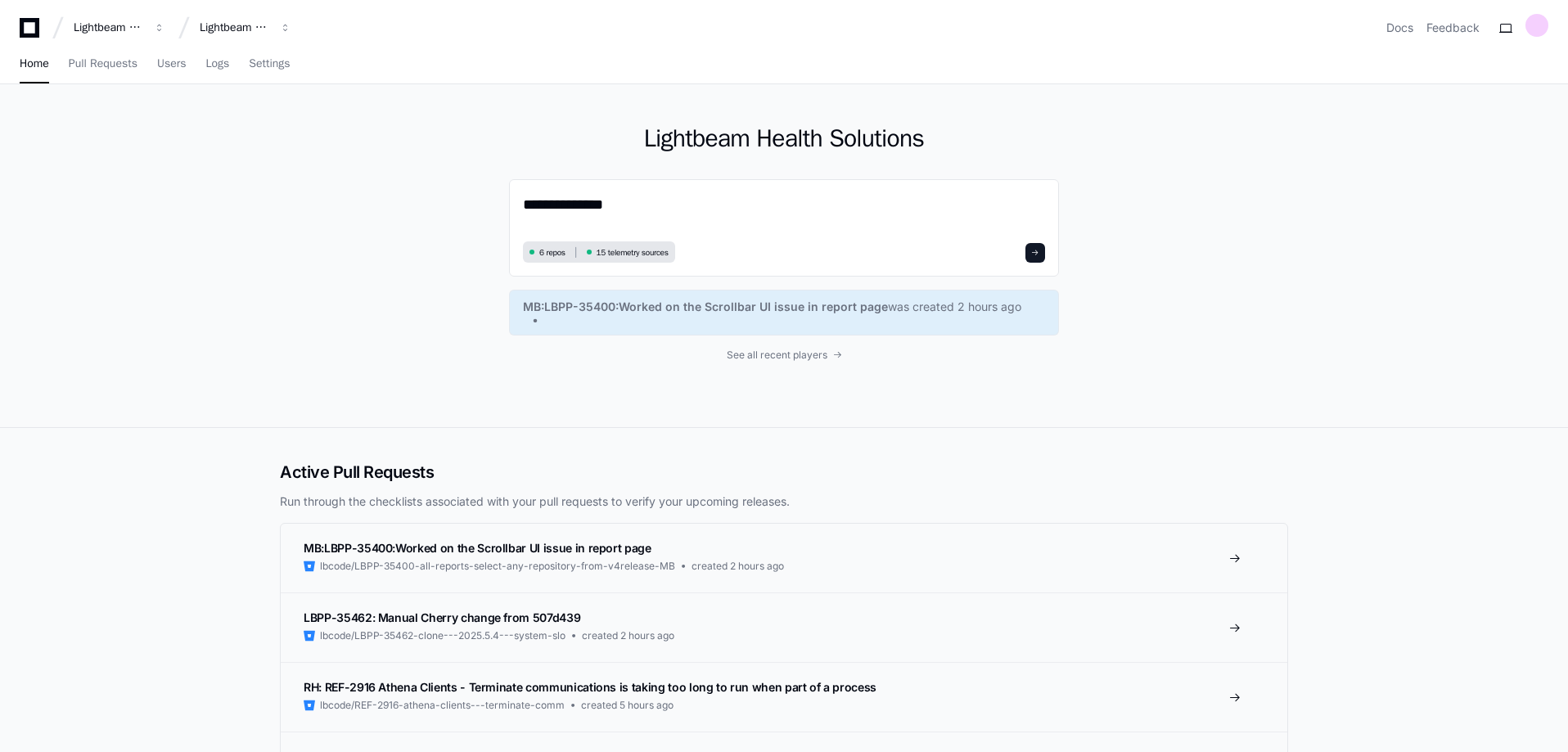 drag, startPoint x: 628, startPoint y: 210, endPoint x: 463, endPoint y: 209, distance: 165.00303 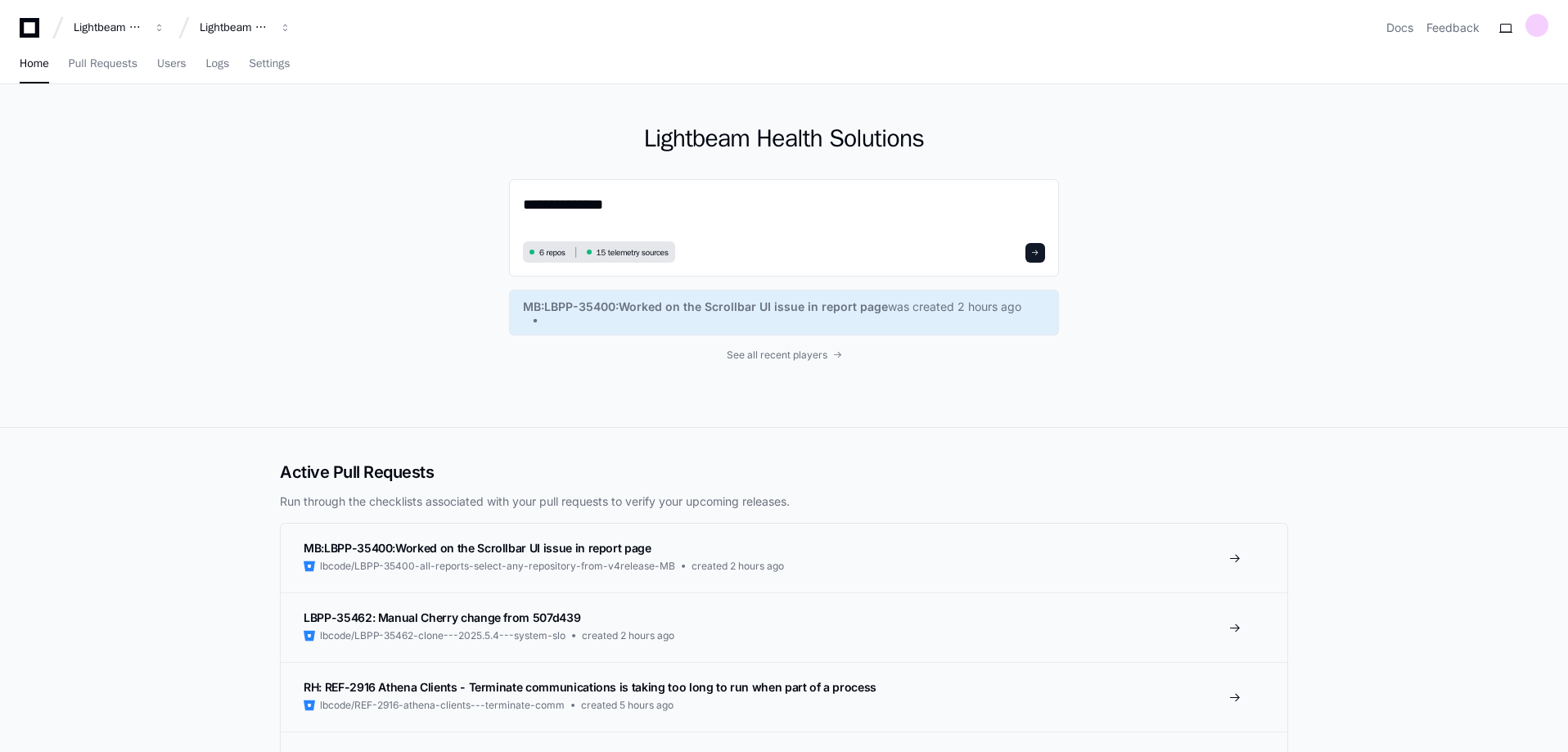 click on "**********" 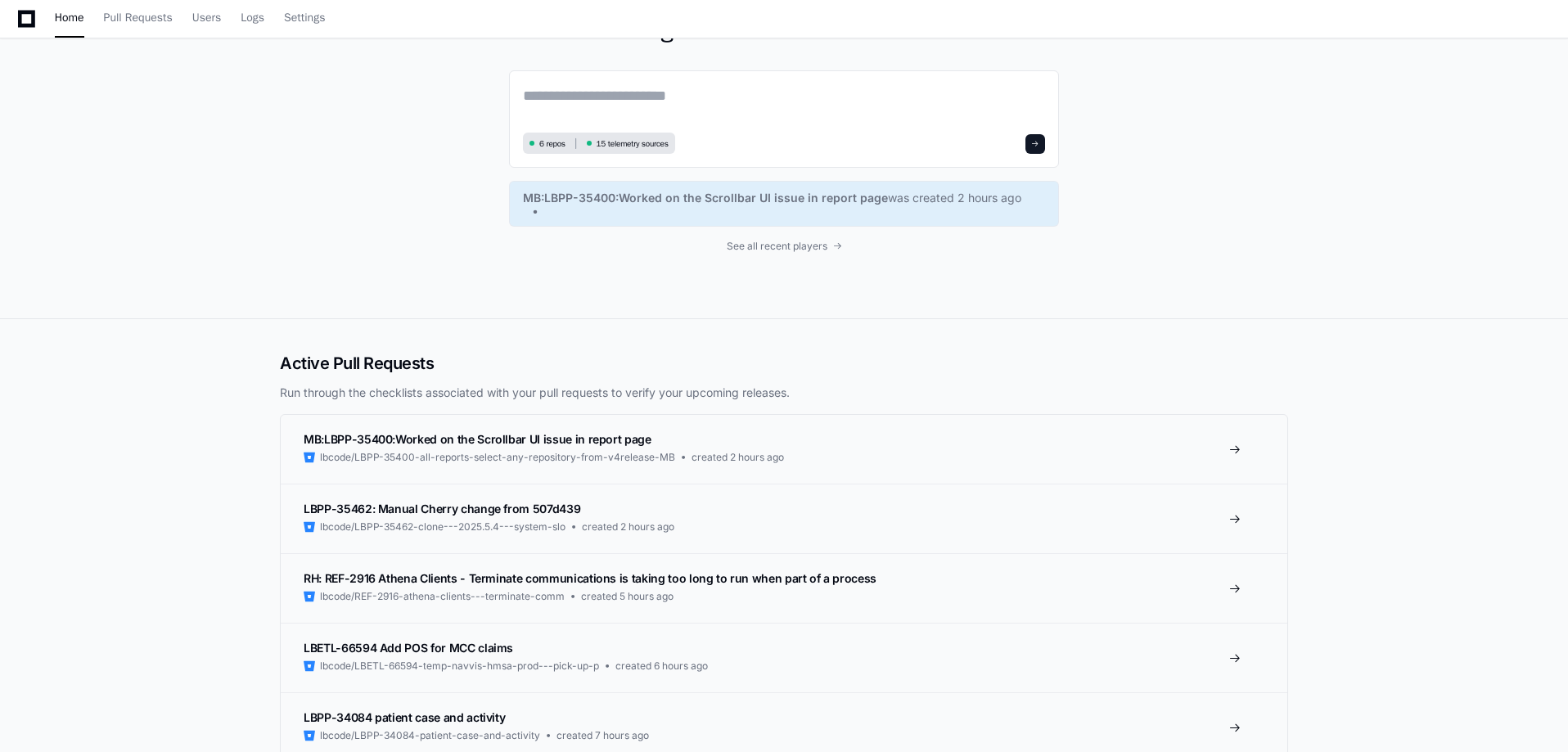 scroll, scrollTop: 0, scrollLeft: 0, axis: both 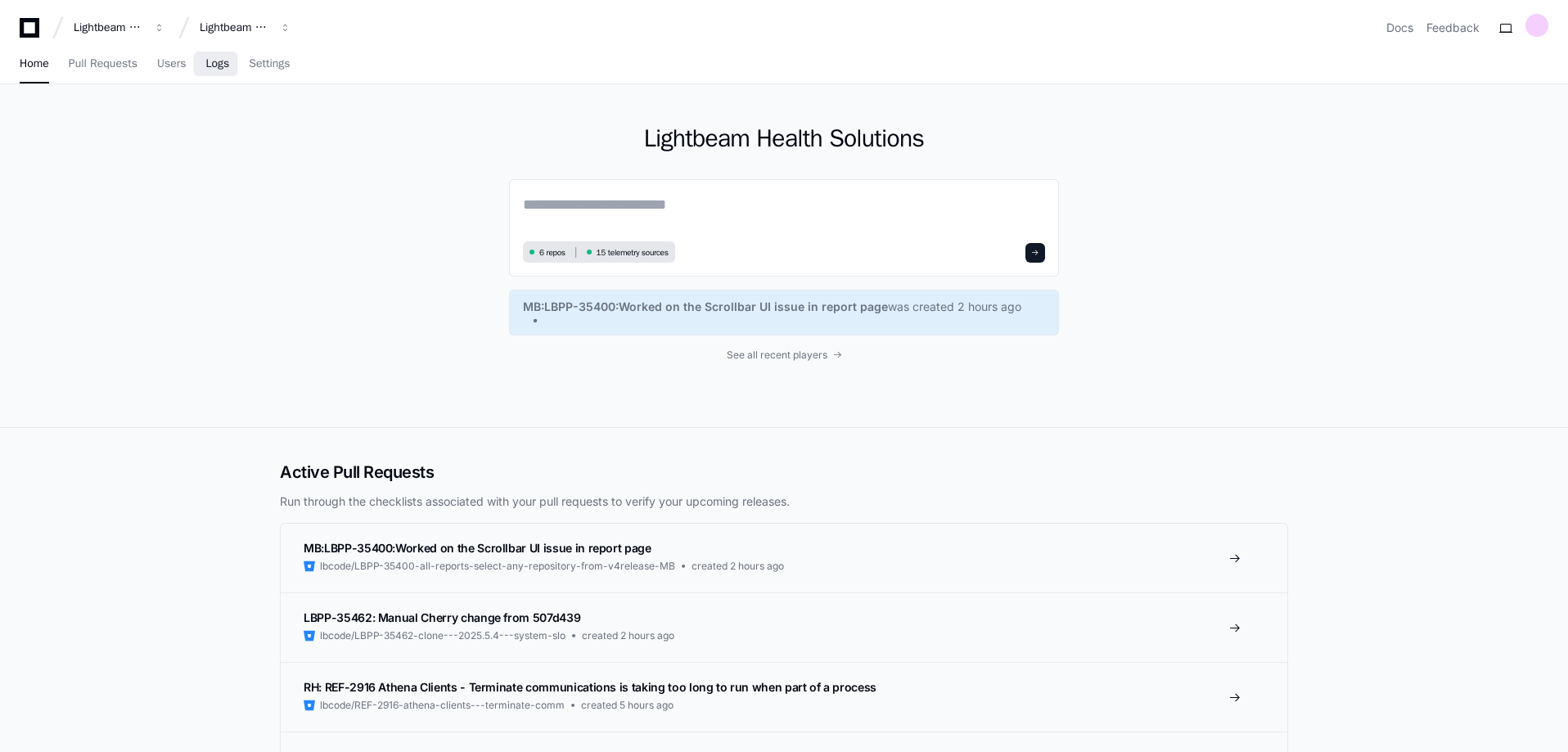 click on "Logs" at bounding box center (217, 65) 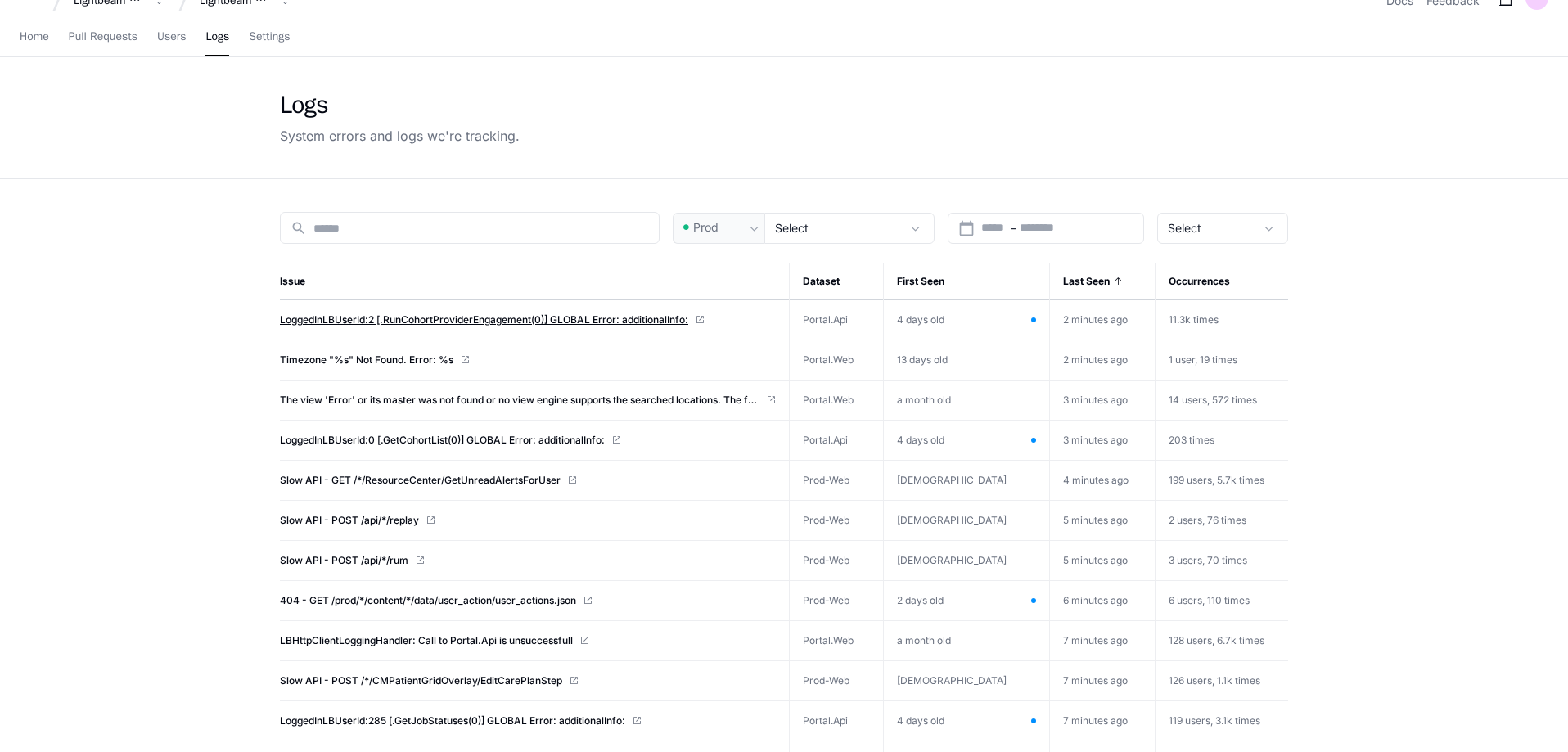 scroll, scrollTop: 0, scrollLeft: 0, axis: both 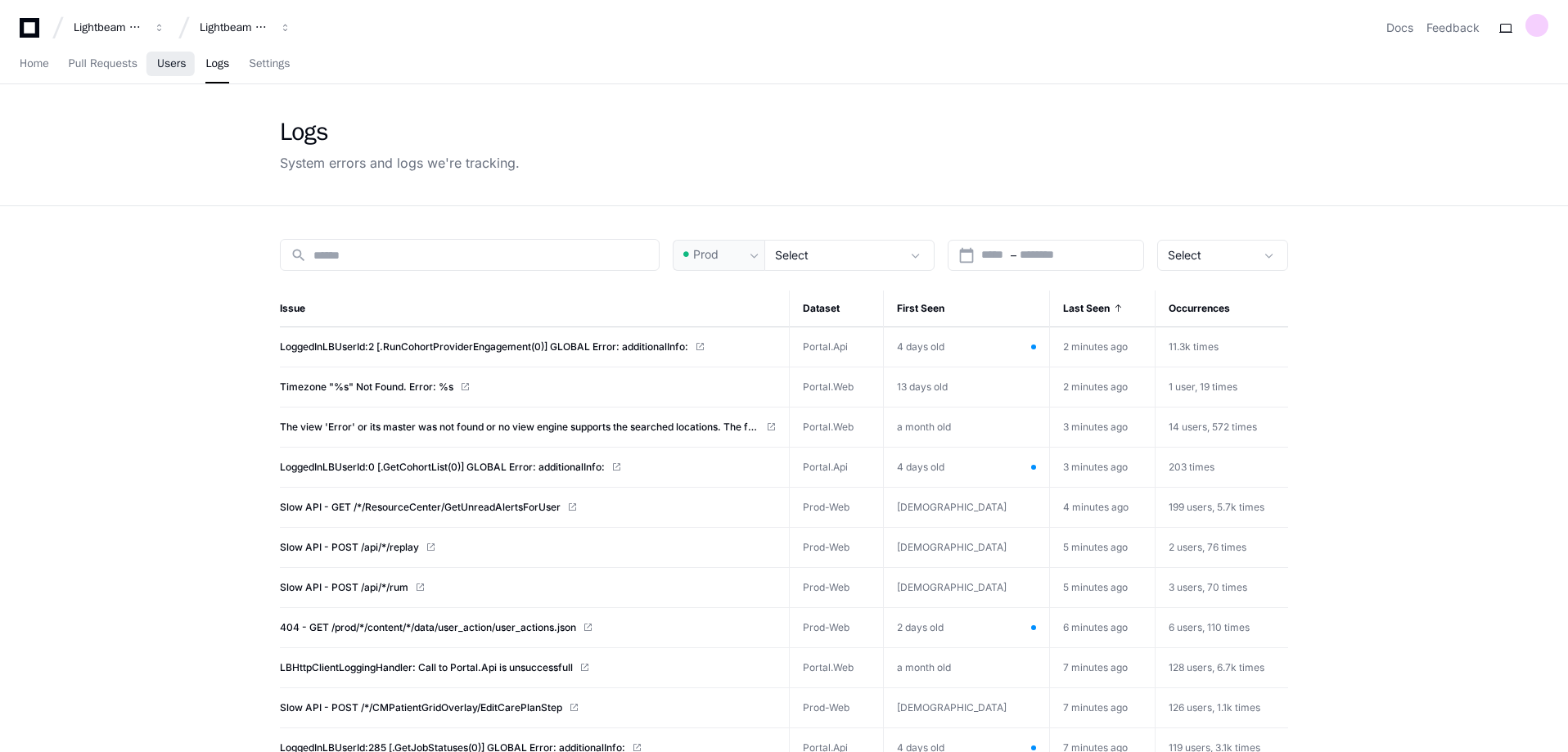 click on "Users" at bounding box center [172, 64] 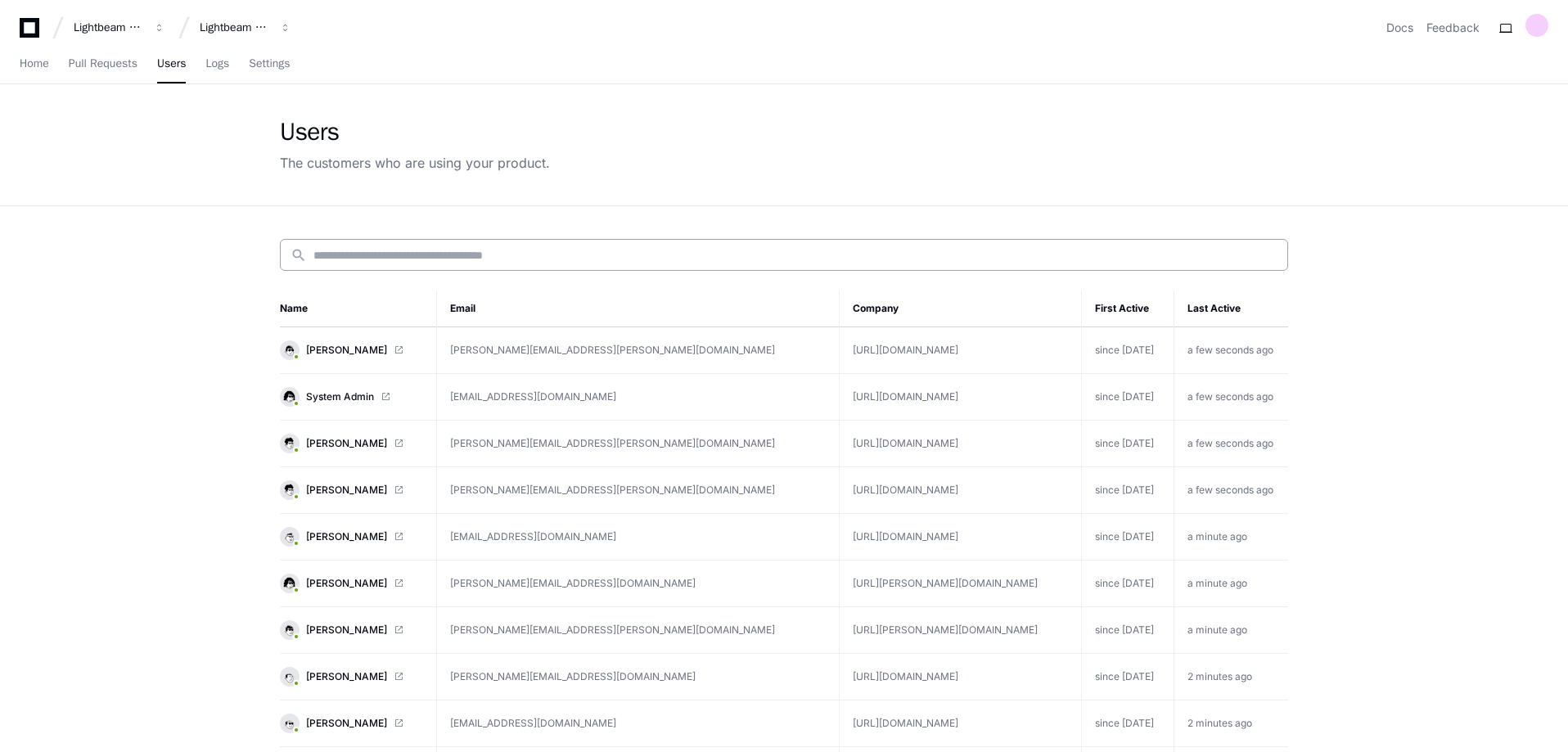 click at bounding box center (795, 255) 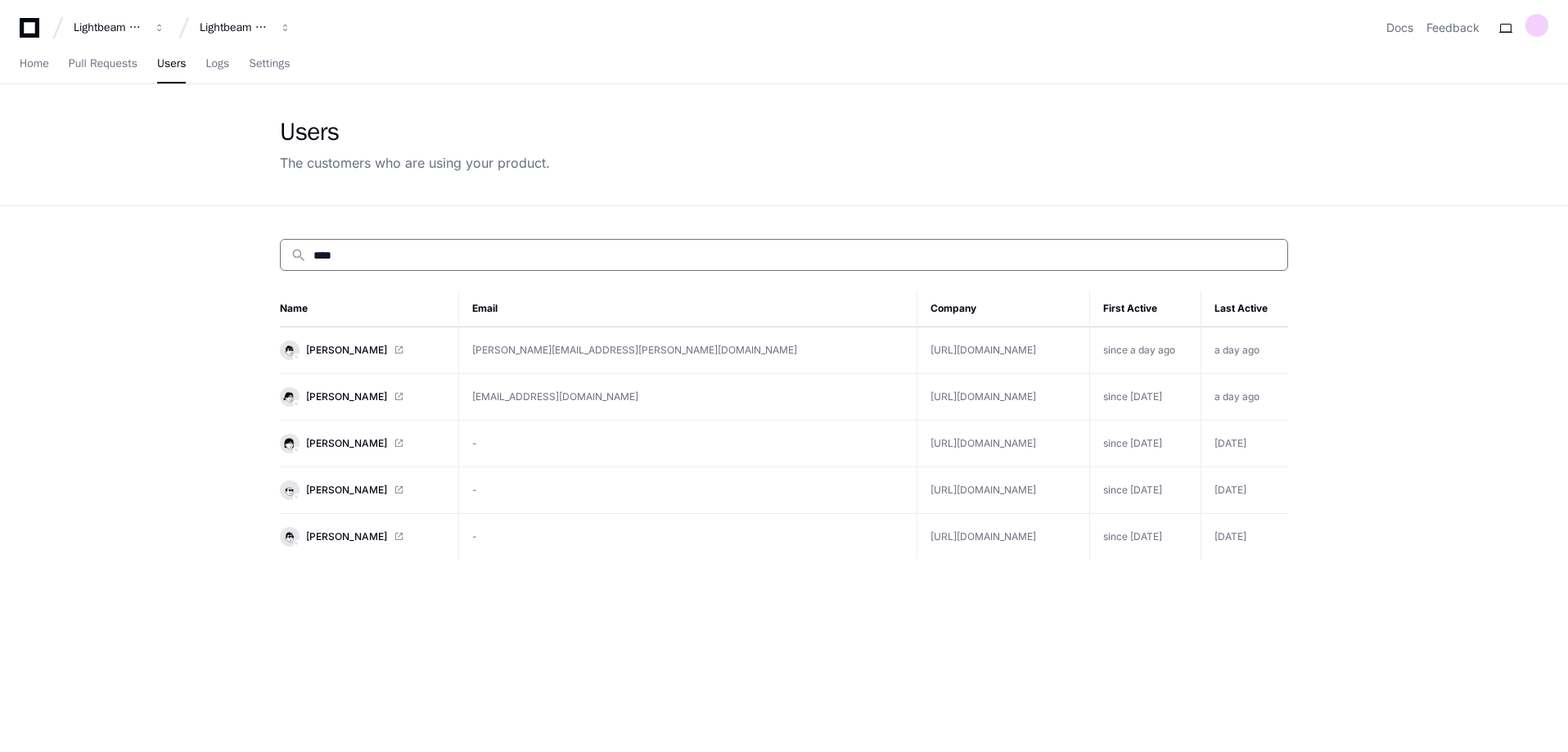 type on "****" 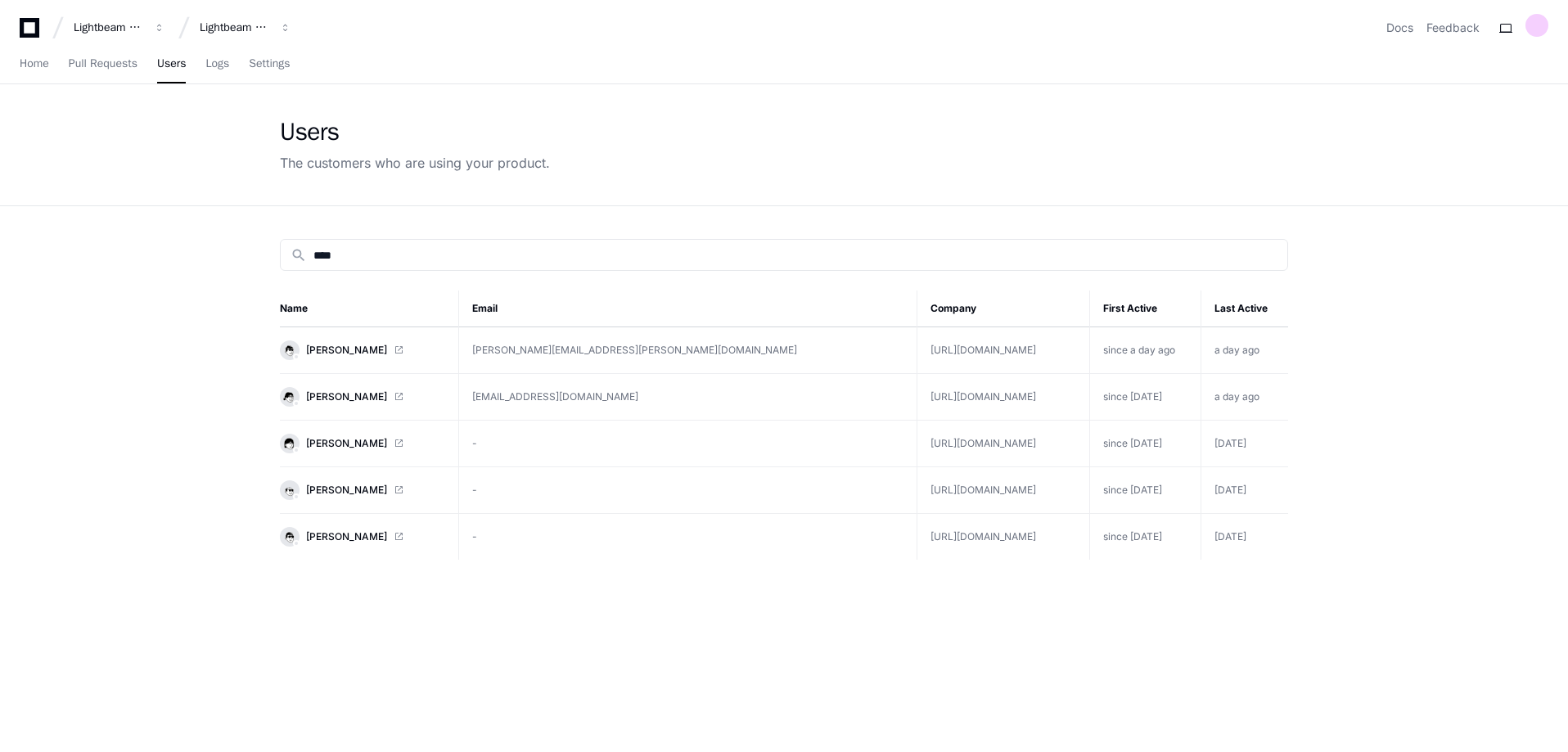 click on "[PERSON_NAME]" 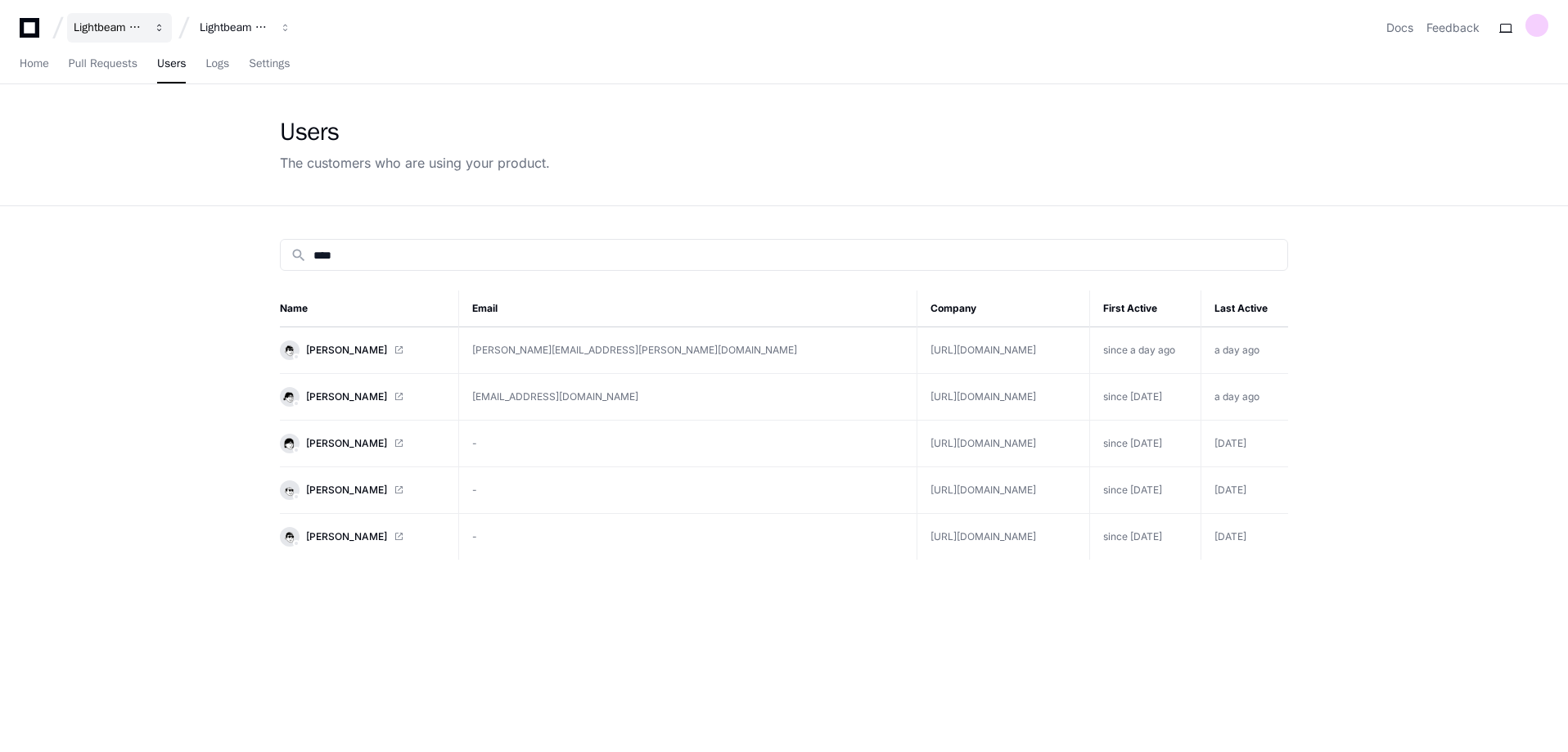 click on "Lightbeam Health" at bounding box center [109, 28] 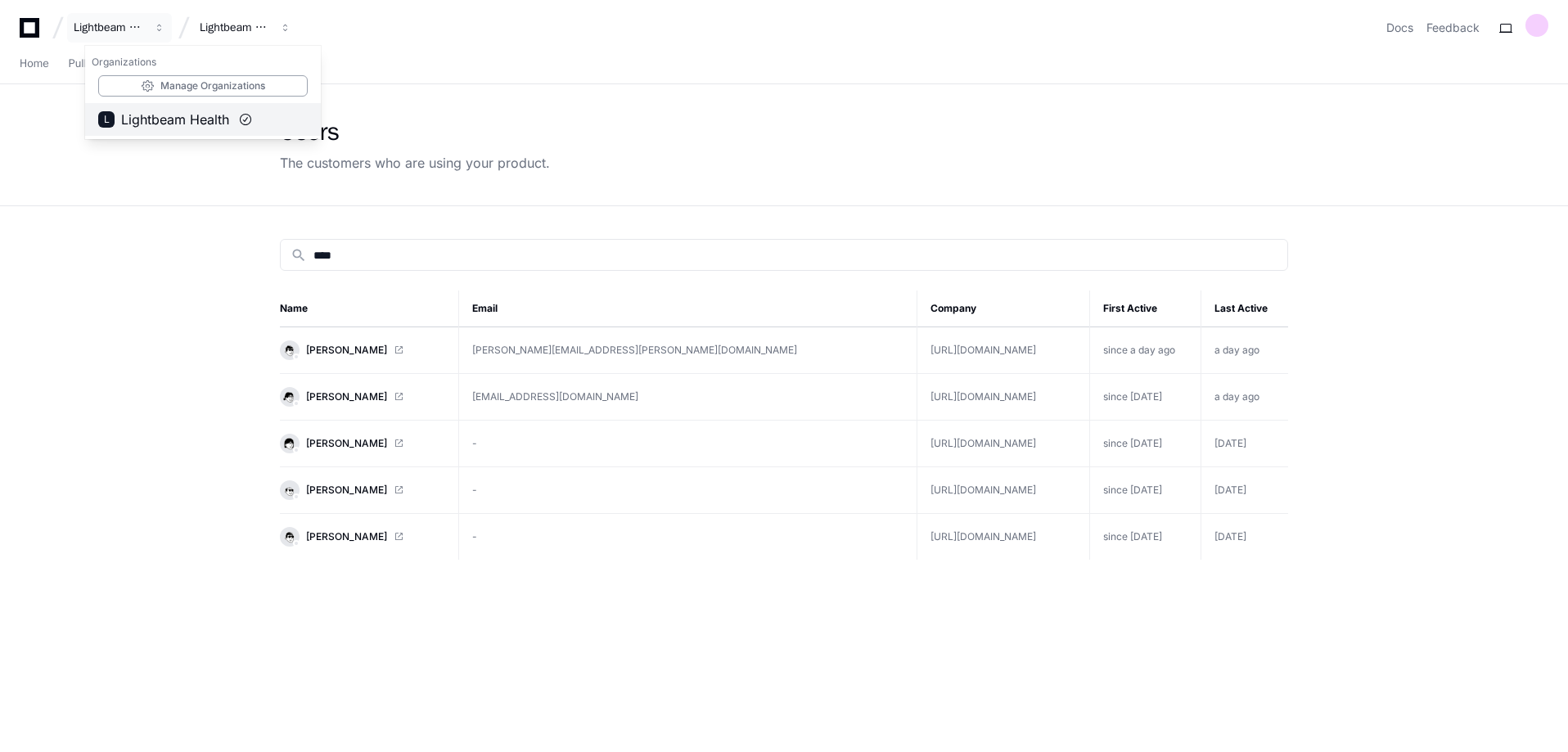 click on "Lightbeam Health" at bounding box center [175, 119] 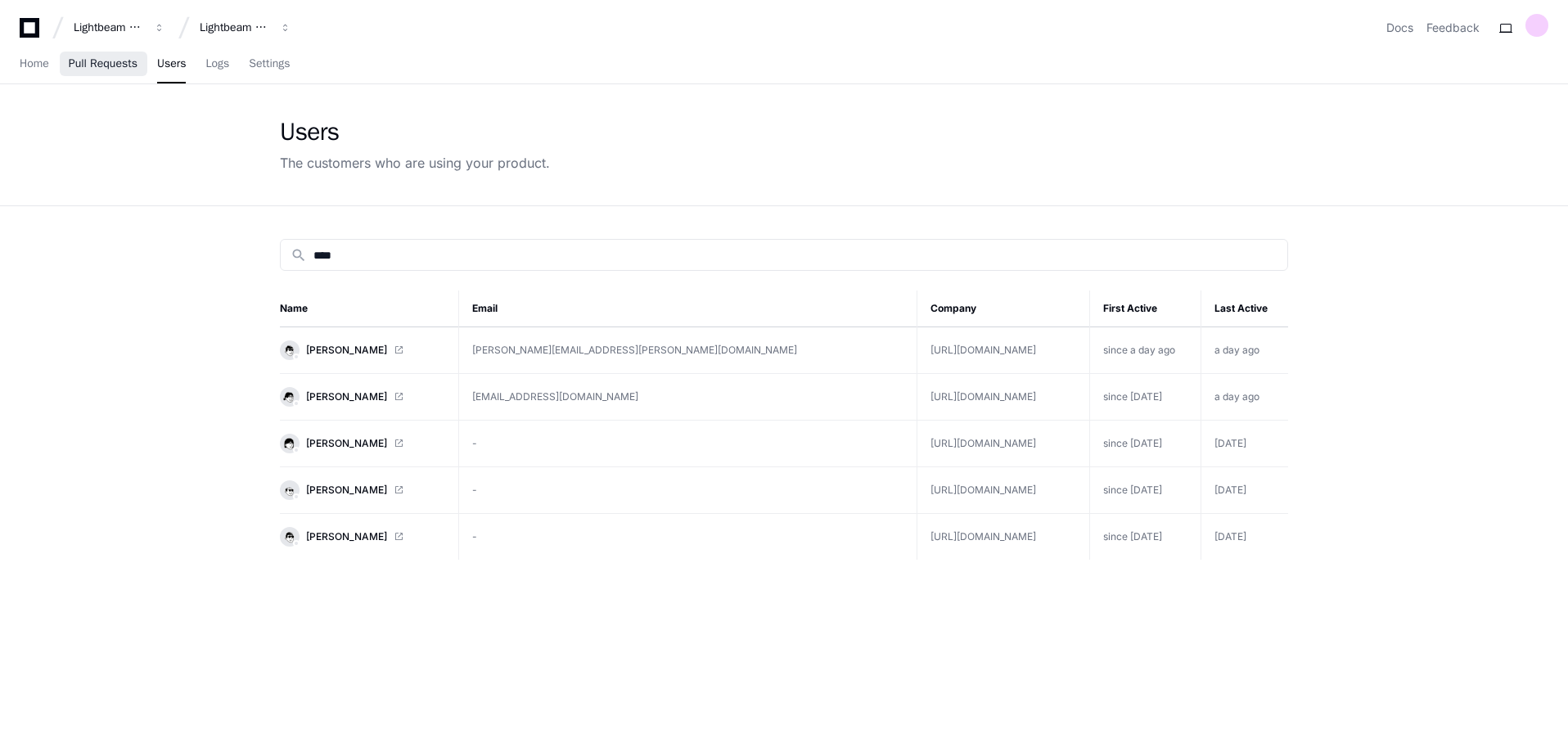 click on "Pull Requests" at bounding box center [103, 64] 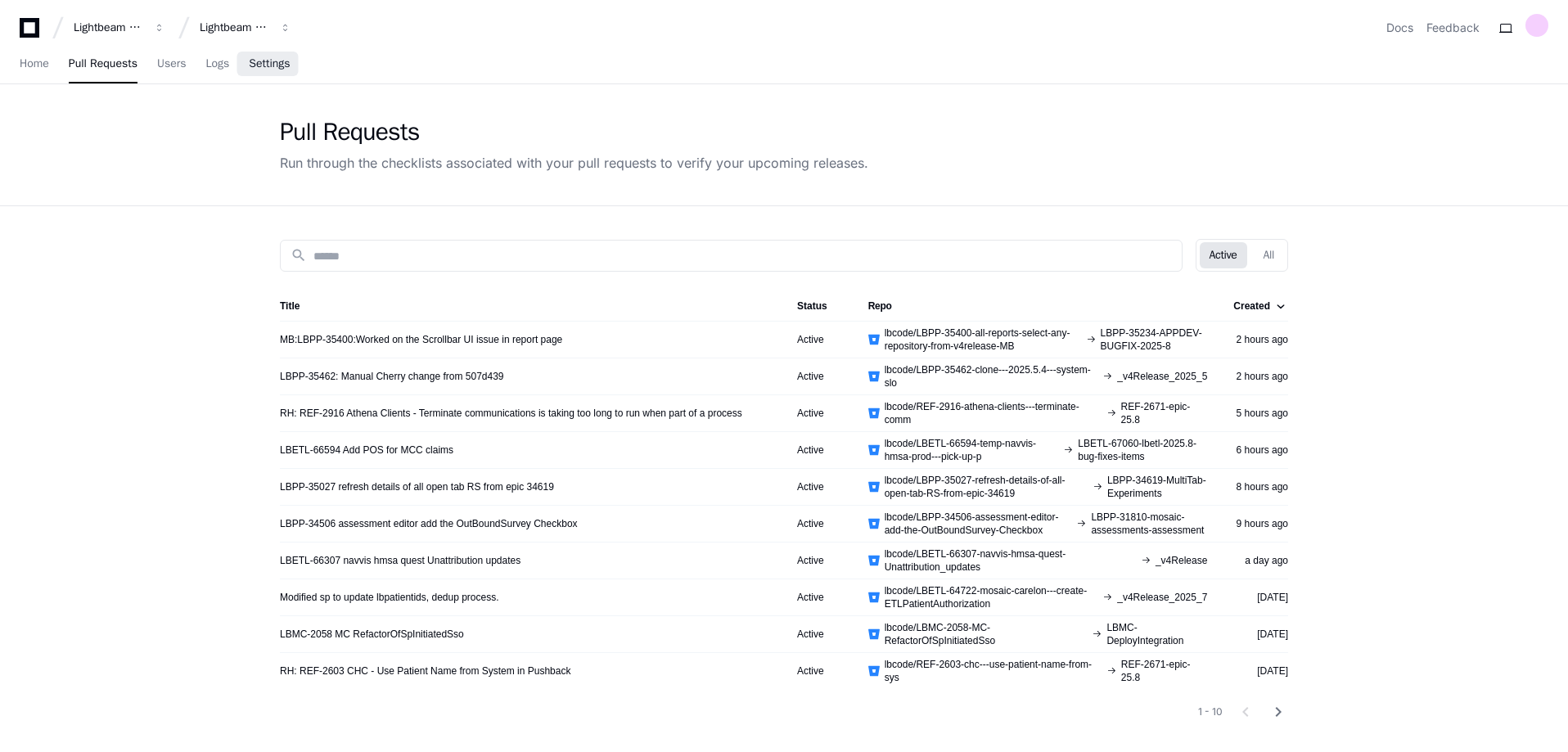 click on "Settings" at bounding box center (269, 64) 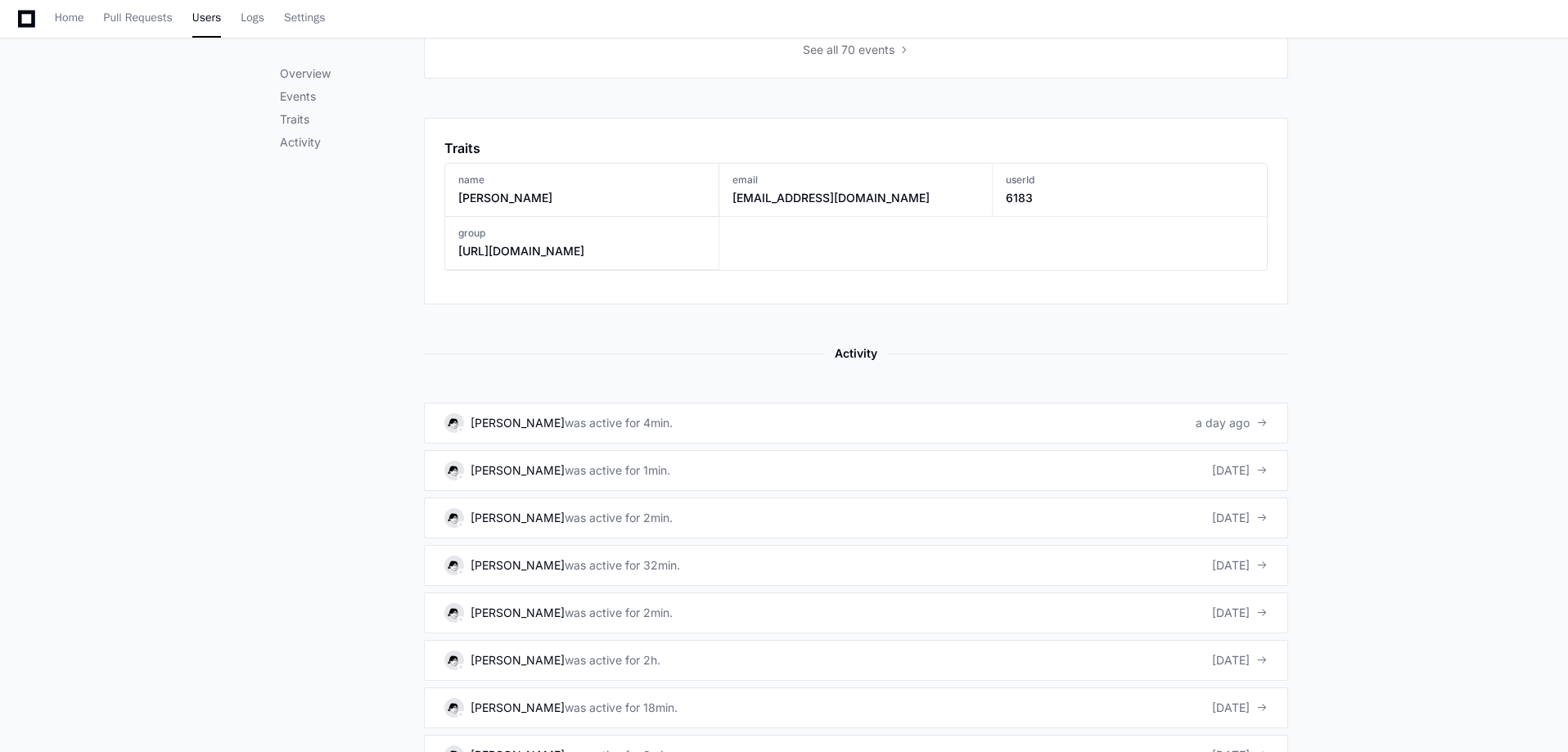 scroll, scrollTop: 791, scrollLeft: 0, axis: vertical 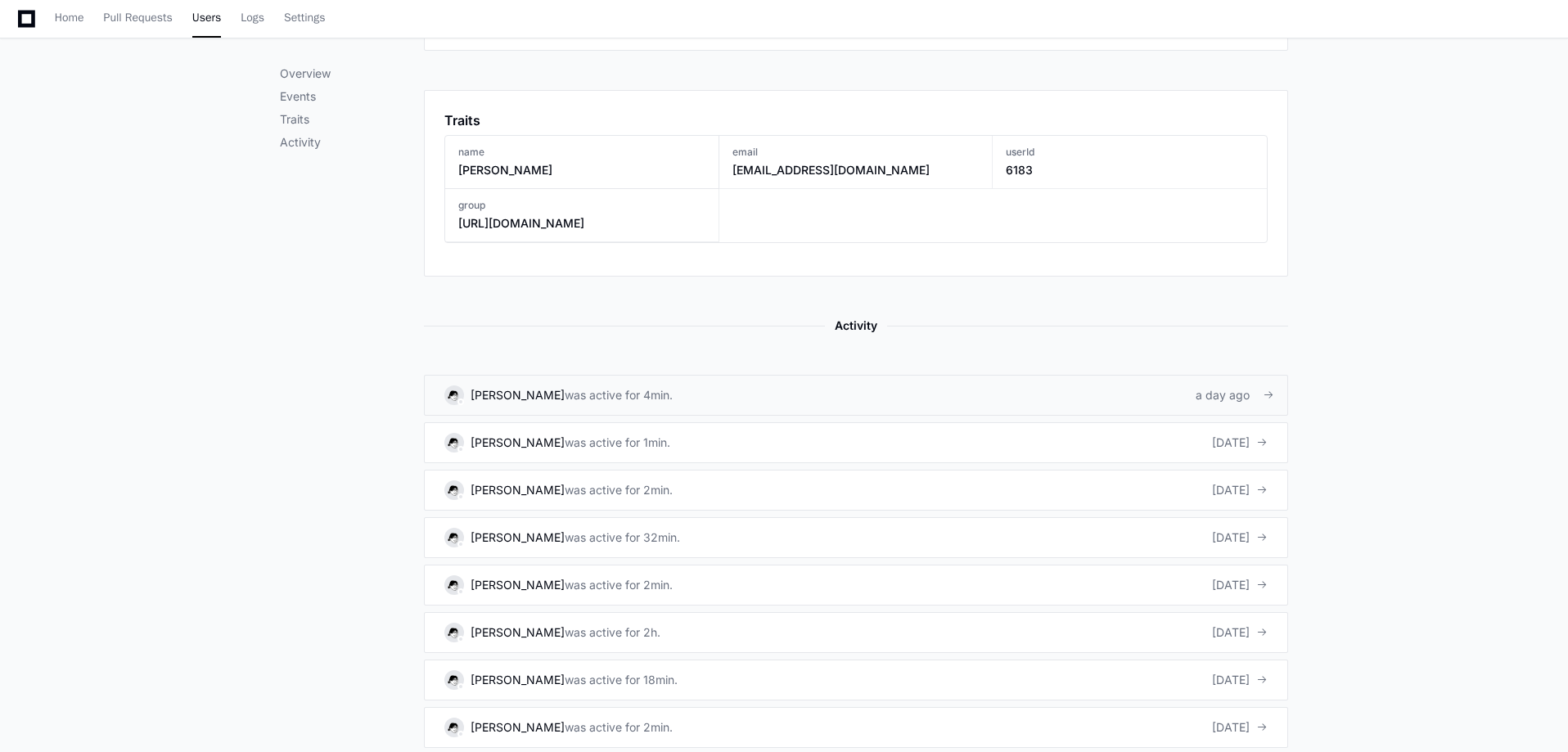 click on "Tim Terrell" 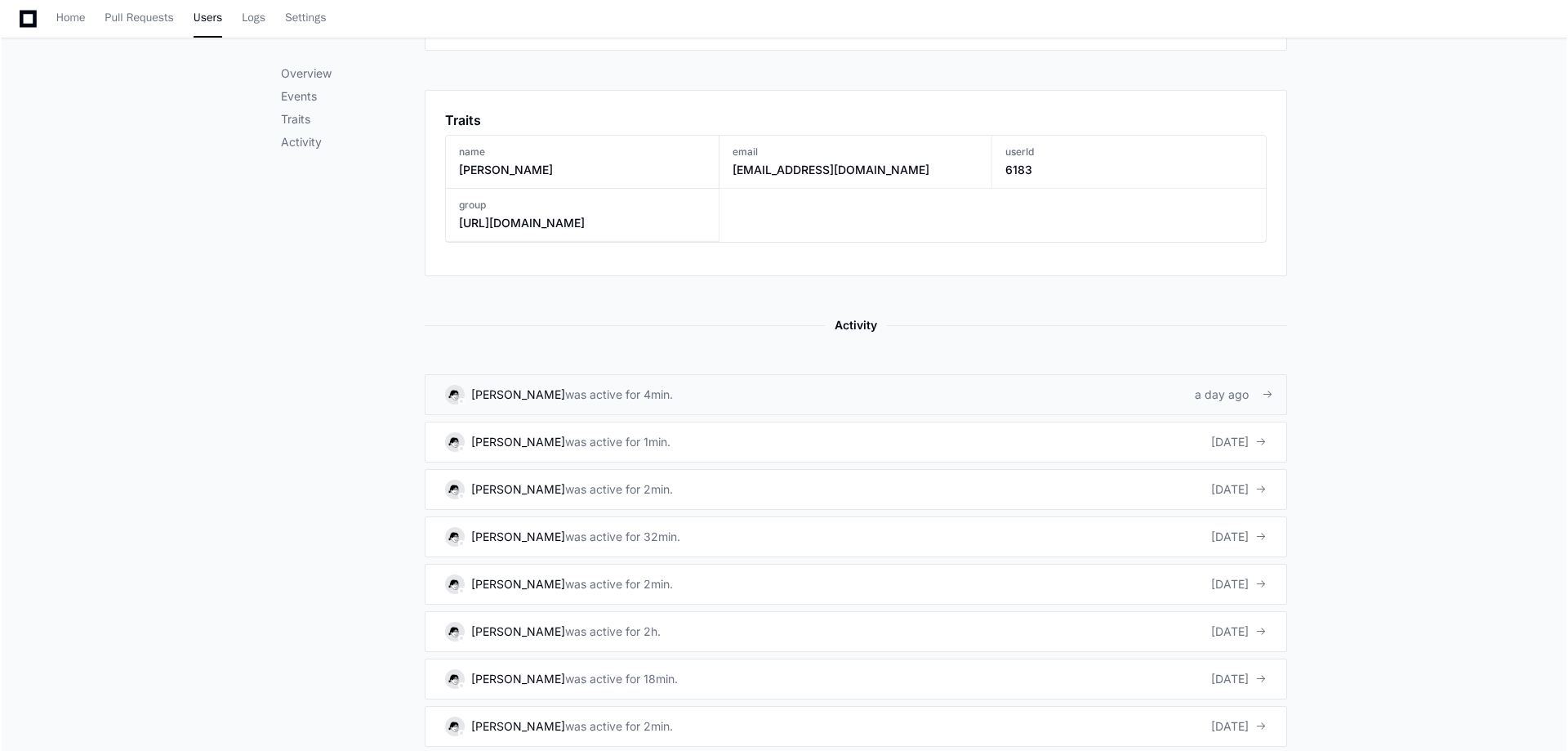 scroll, scrollTop: 0, scrollLeft: 0, axis: both 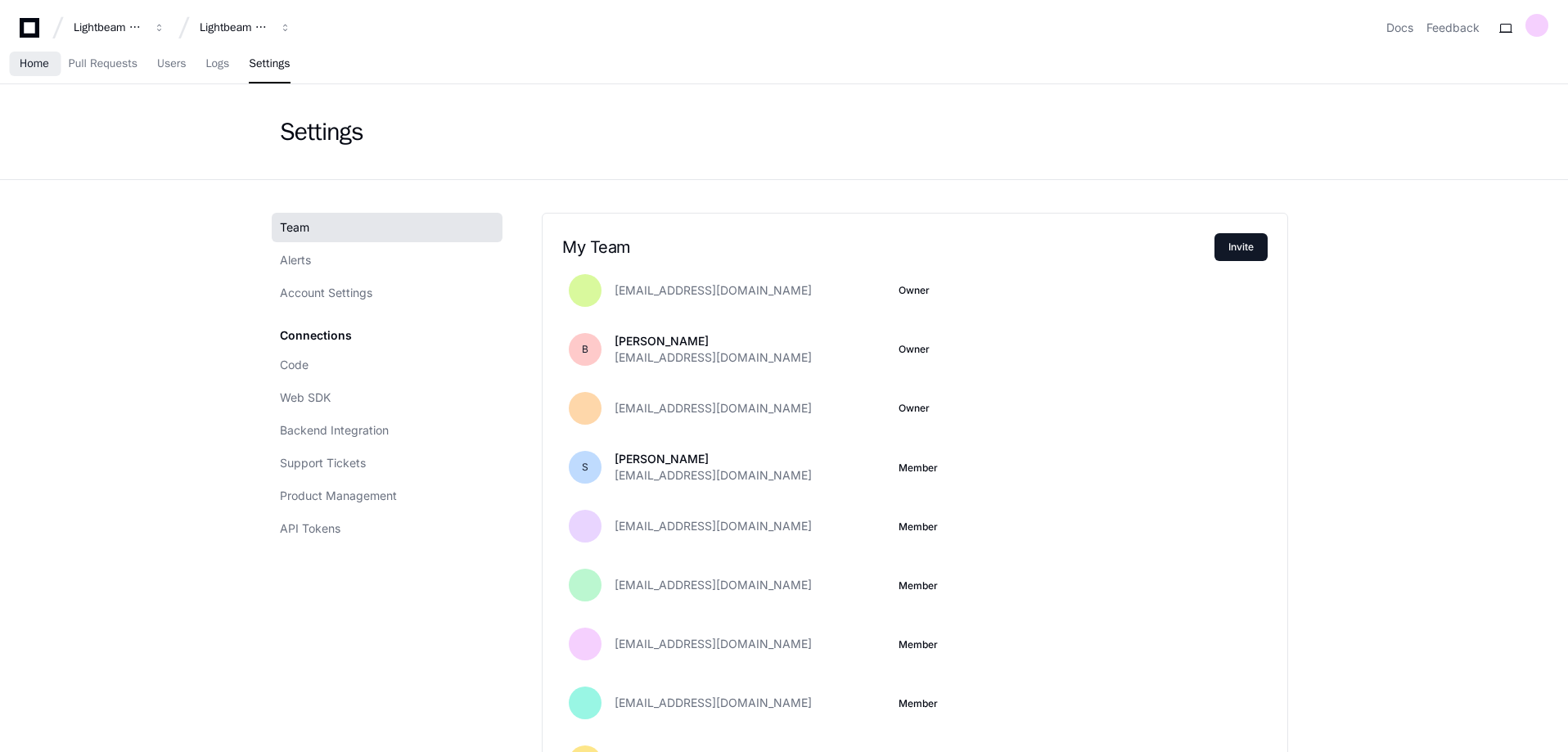 click on "Home" at bounding box center (34, 64) 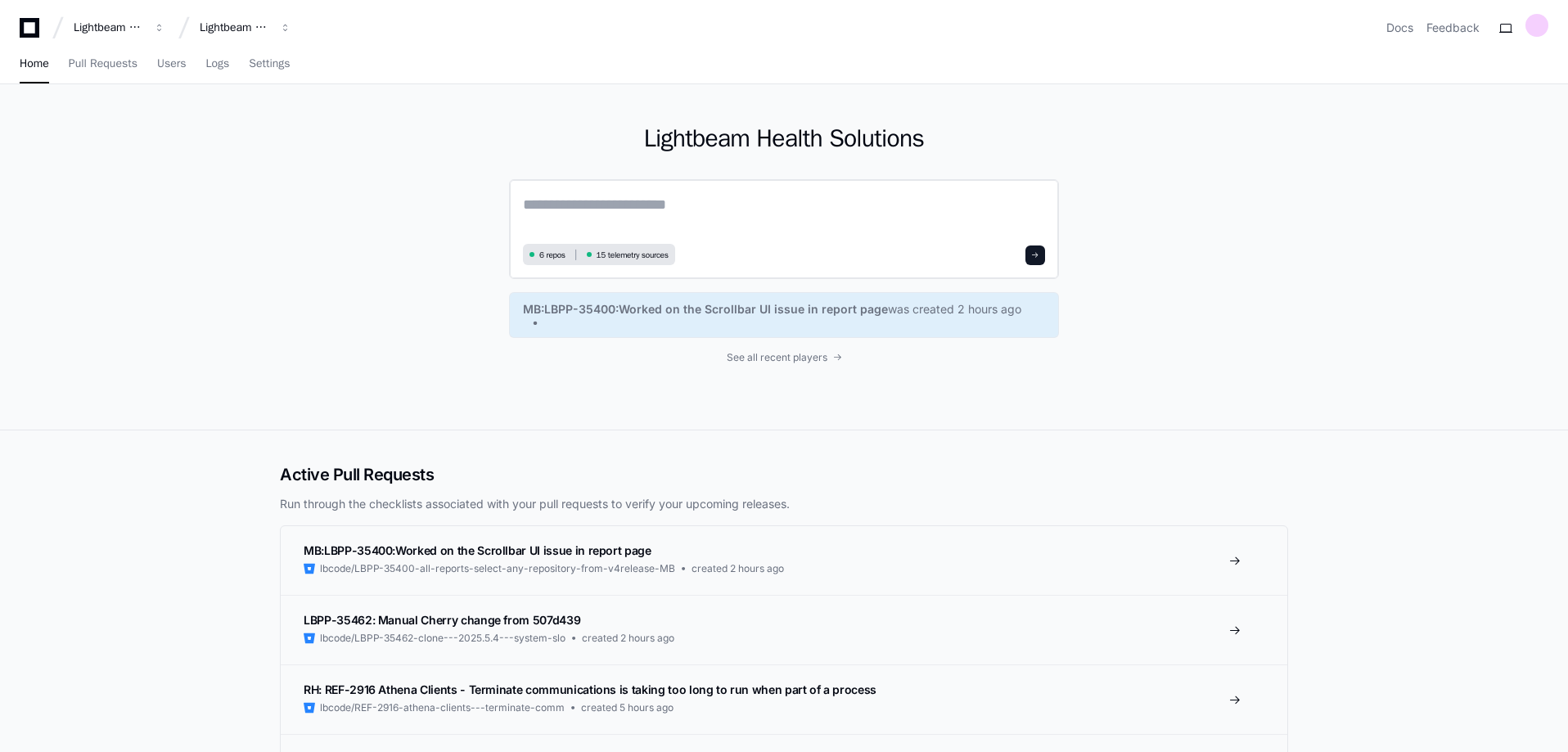 click 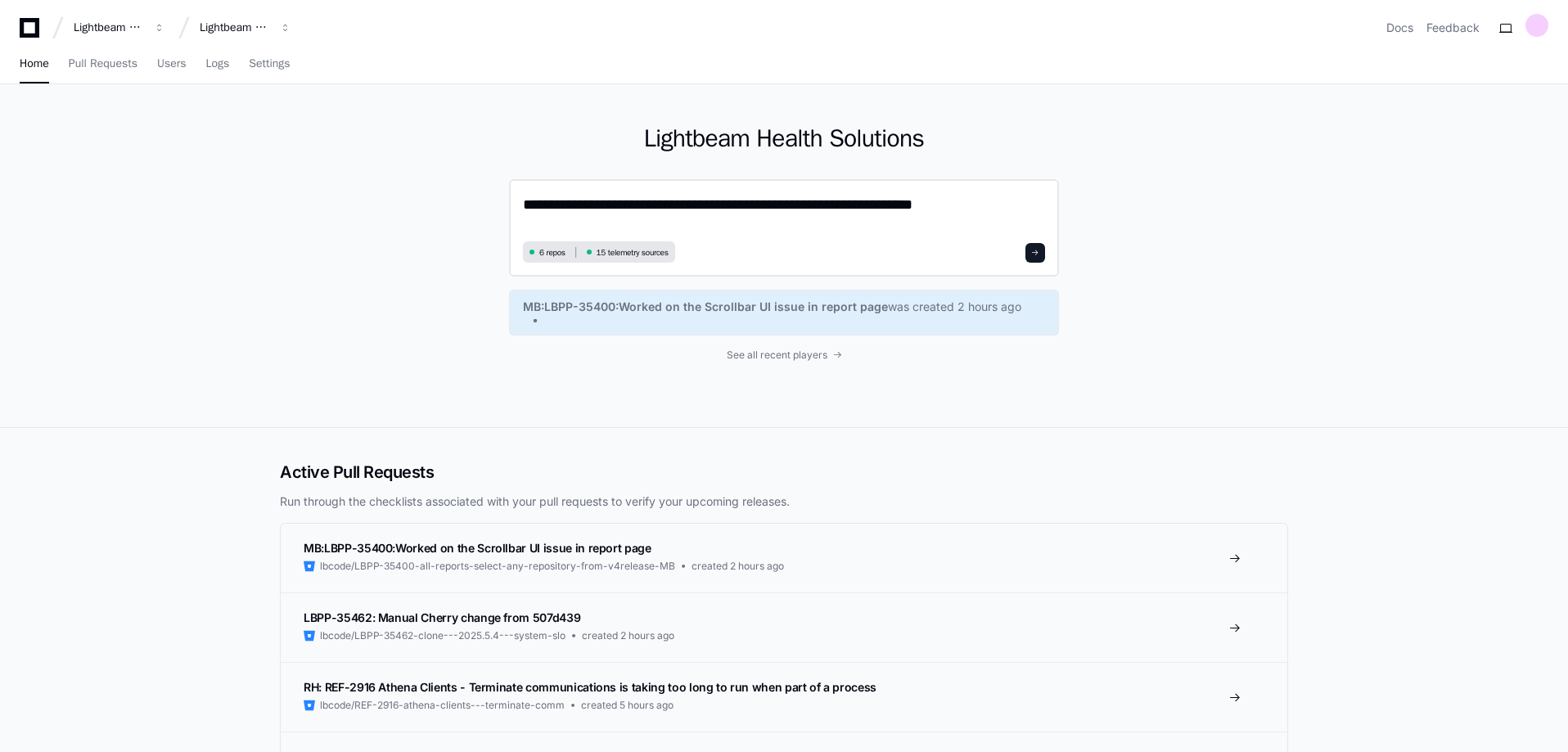 click on "**********" 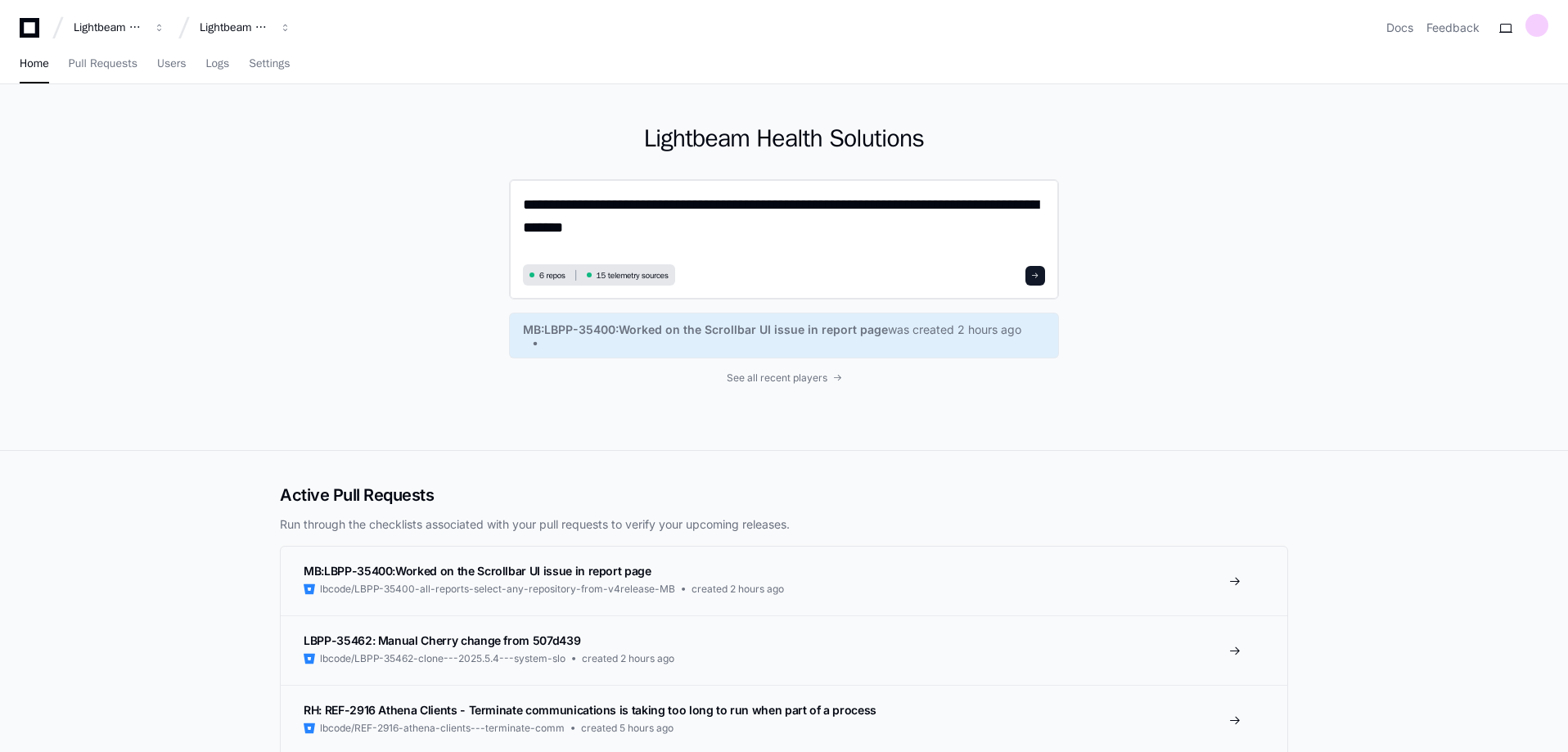 click on "**********" 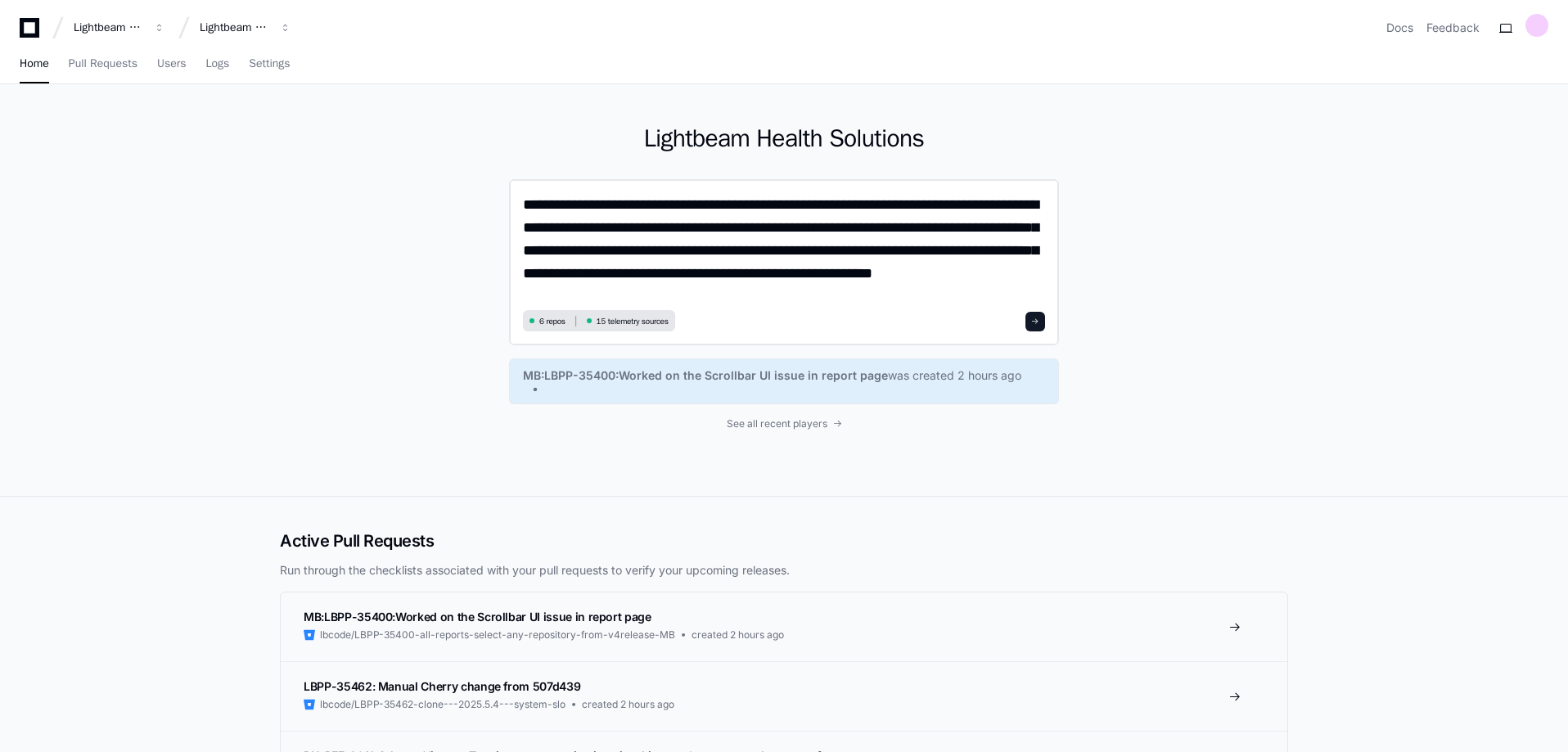 scroll, scrollTop: 0, scrollLeft: 0, axis: both 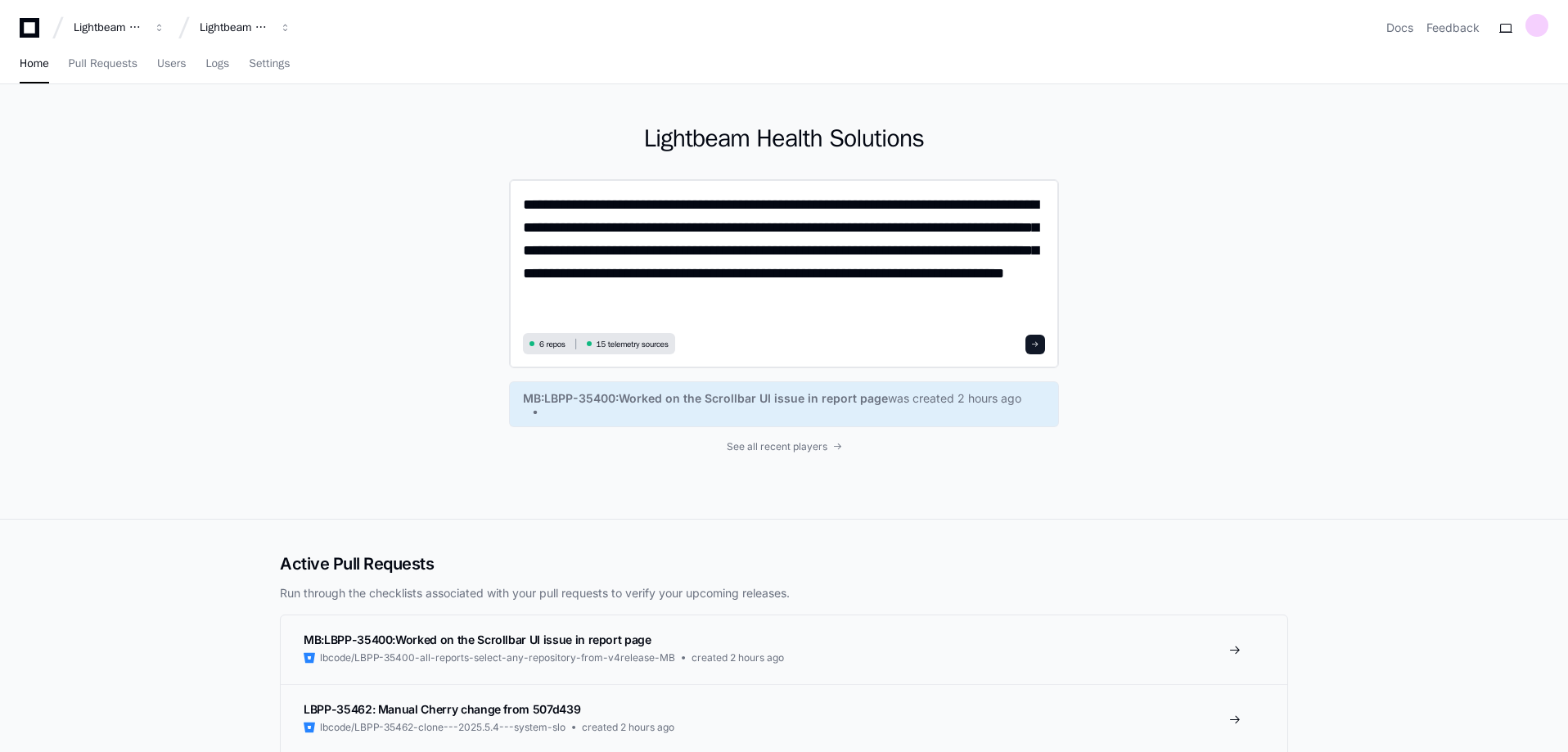 type on "**********" 